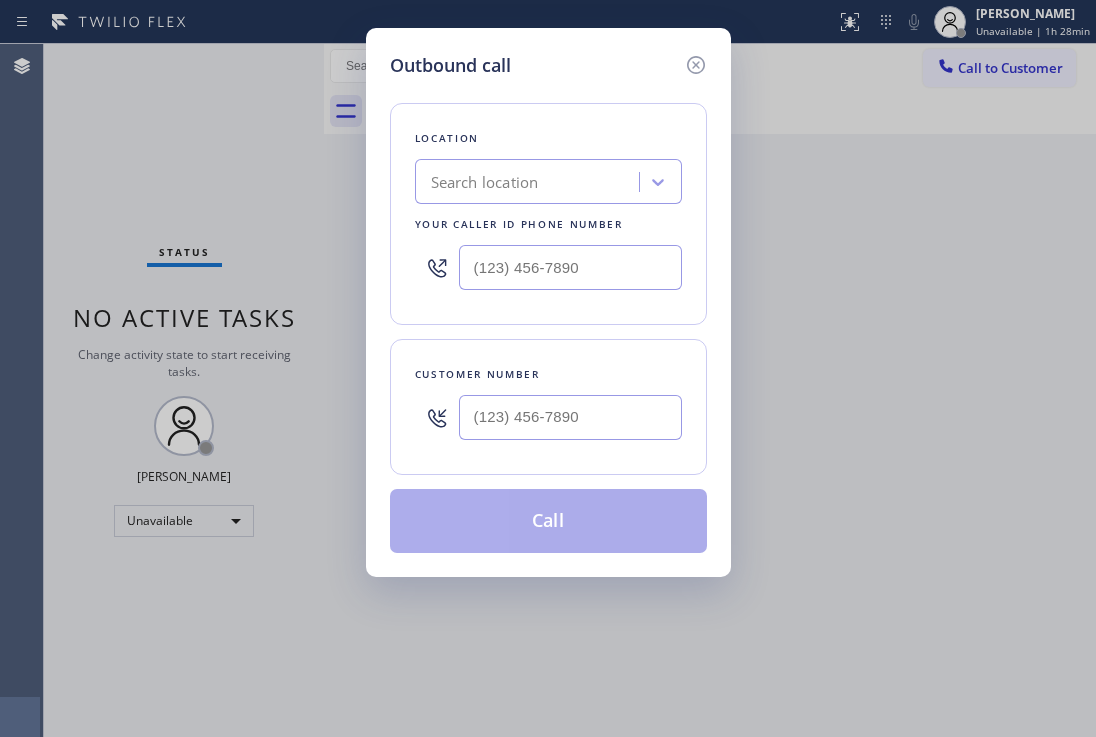scroll, scrollTop: 0, scrollLeft: 0, axis: both 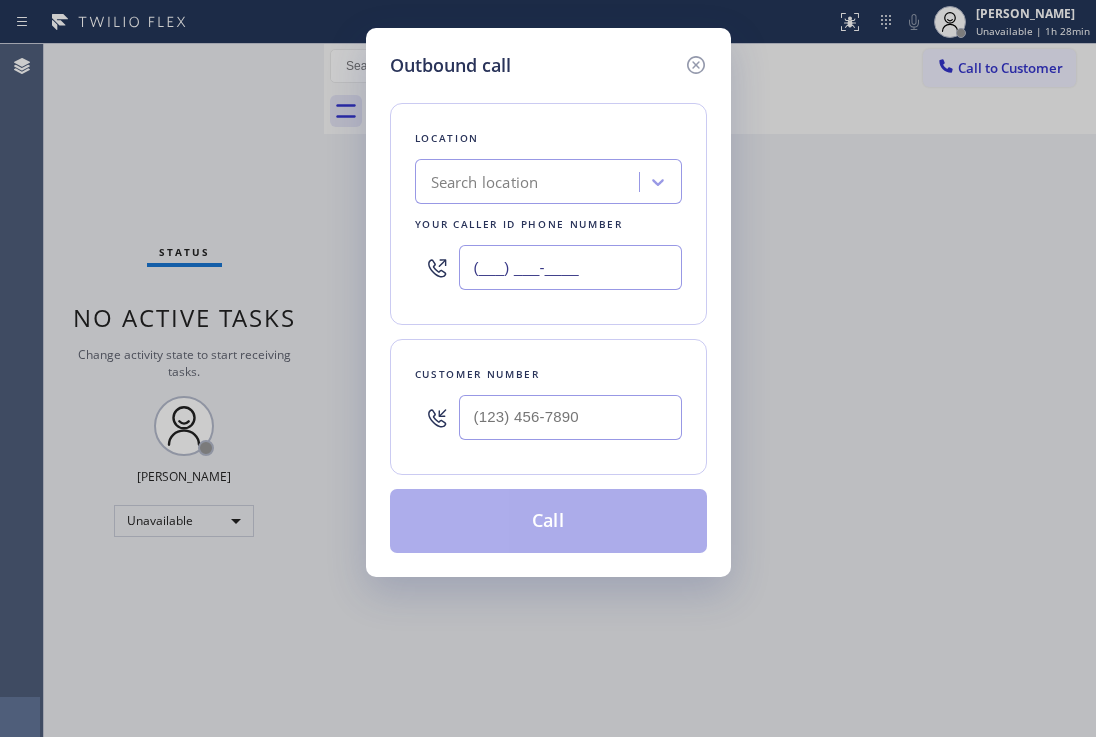 click on "Location Search location Your caller id phone number (___) ___-____" at bounding box center (548, 214) 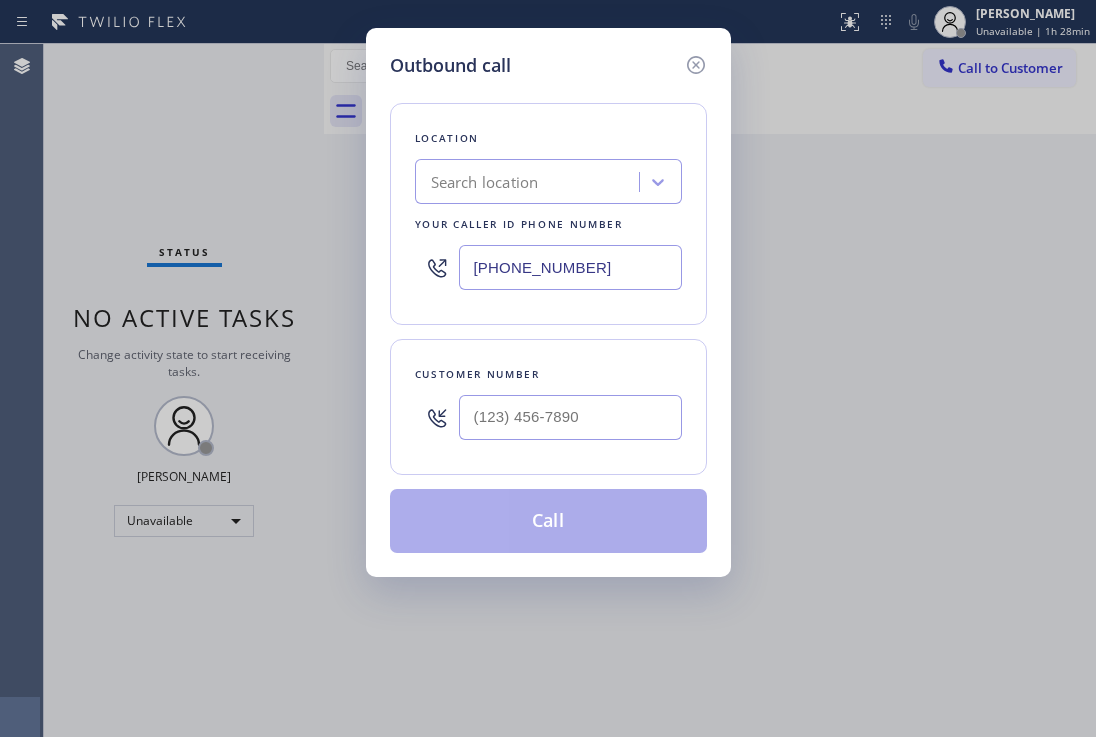 type on "[PHONE_NUMBER]" 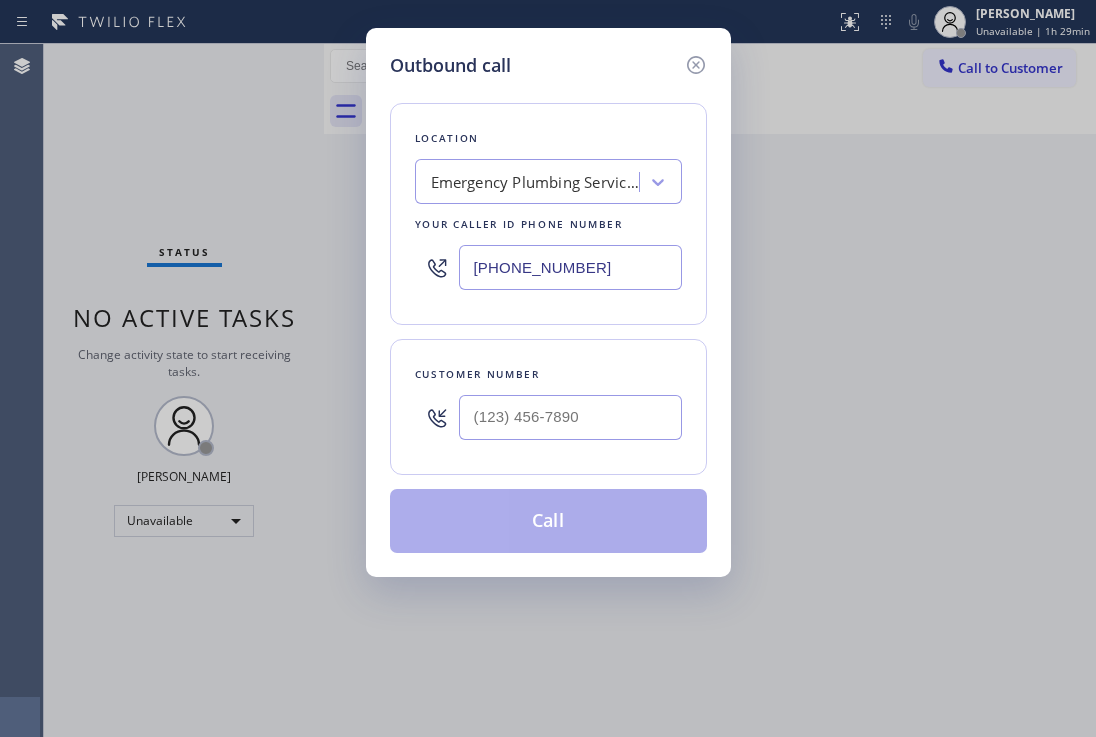 click at bounding box center (570, 417) 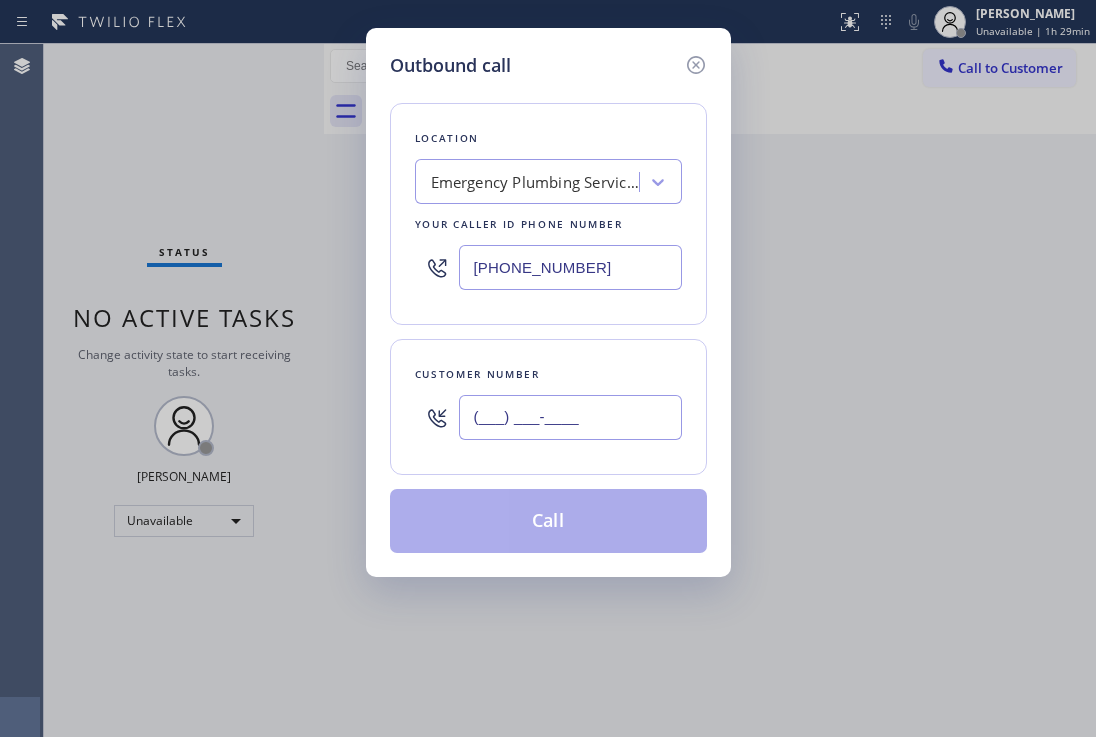 click on "(___) ___-____" at bounding box center [570, 417] 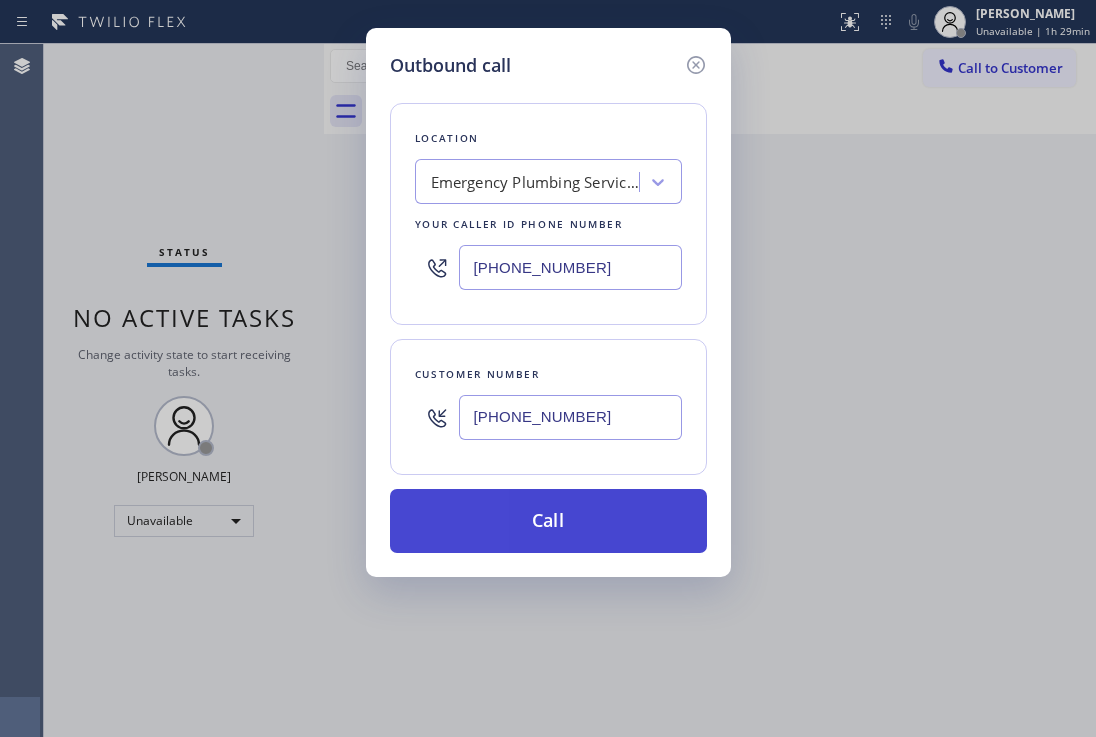 type on "[PHONE_NUMBER]" 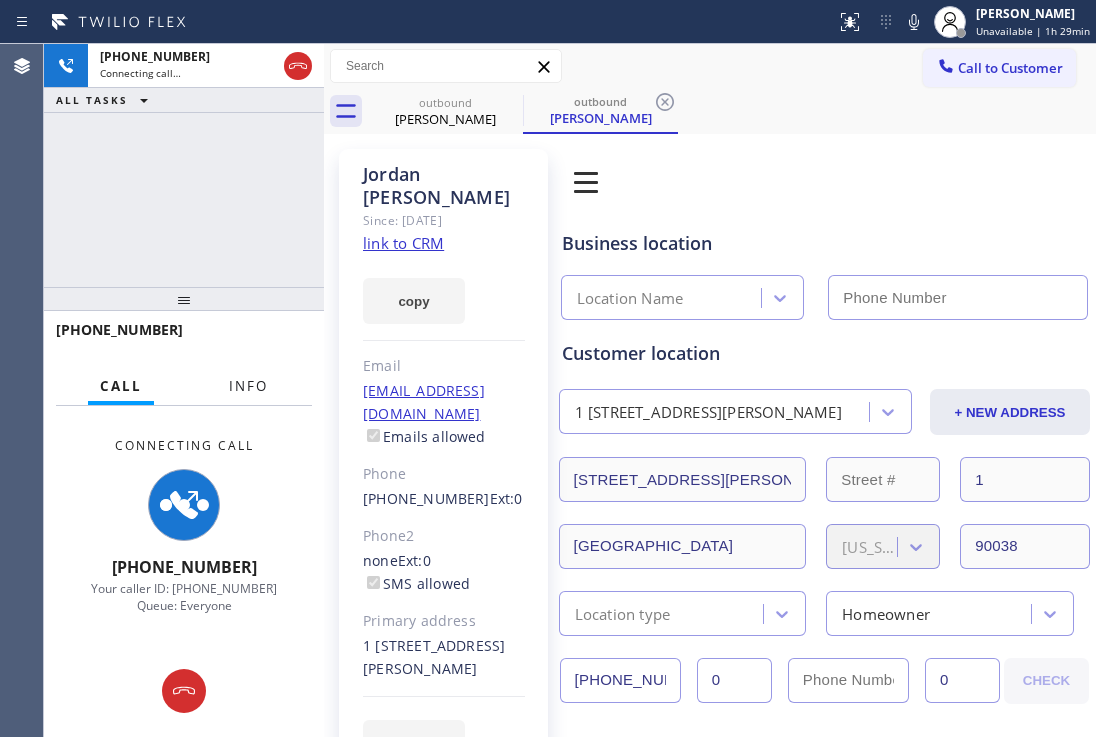 type on "[PHONE_NUMBER]" 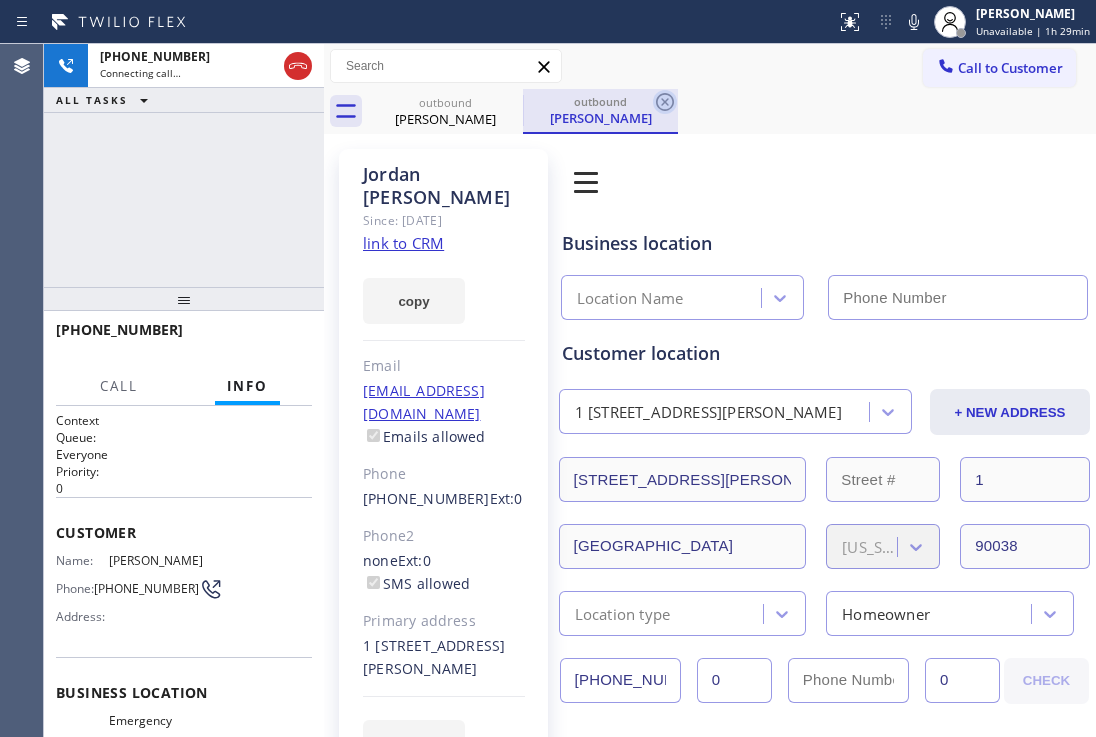 type on "[PHONE_NUMBER]" 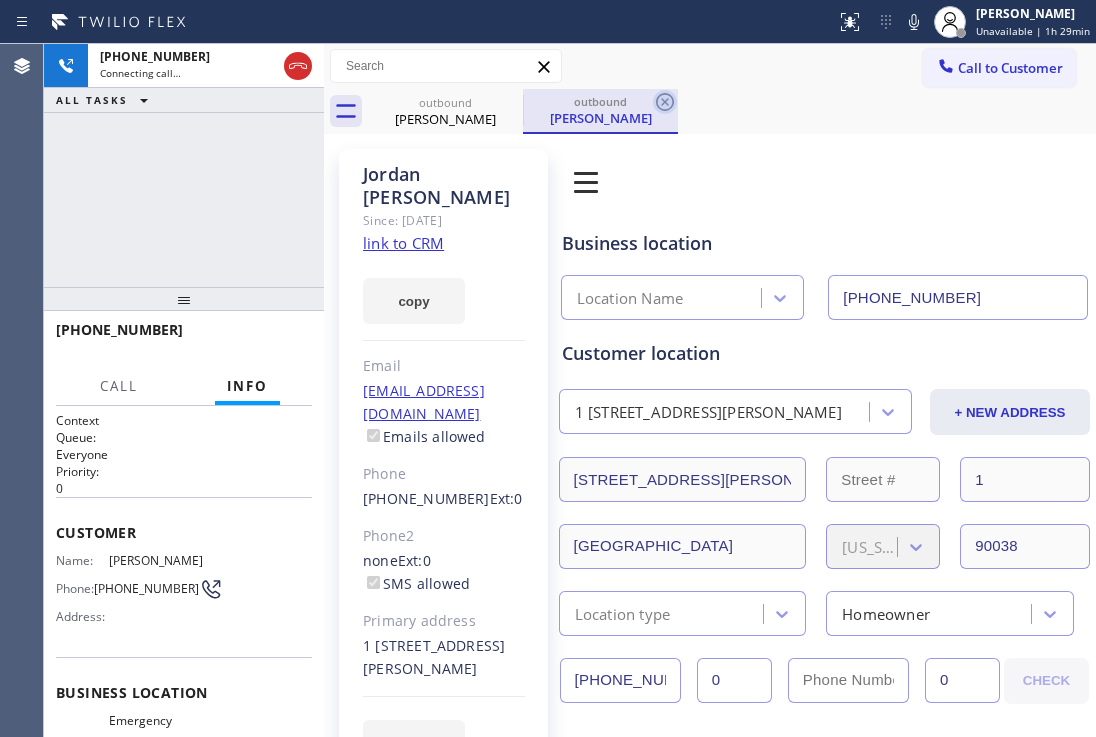 click 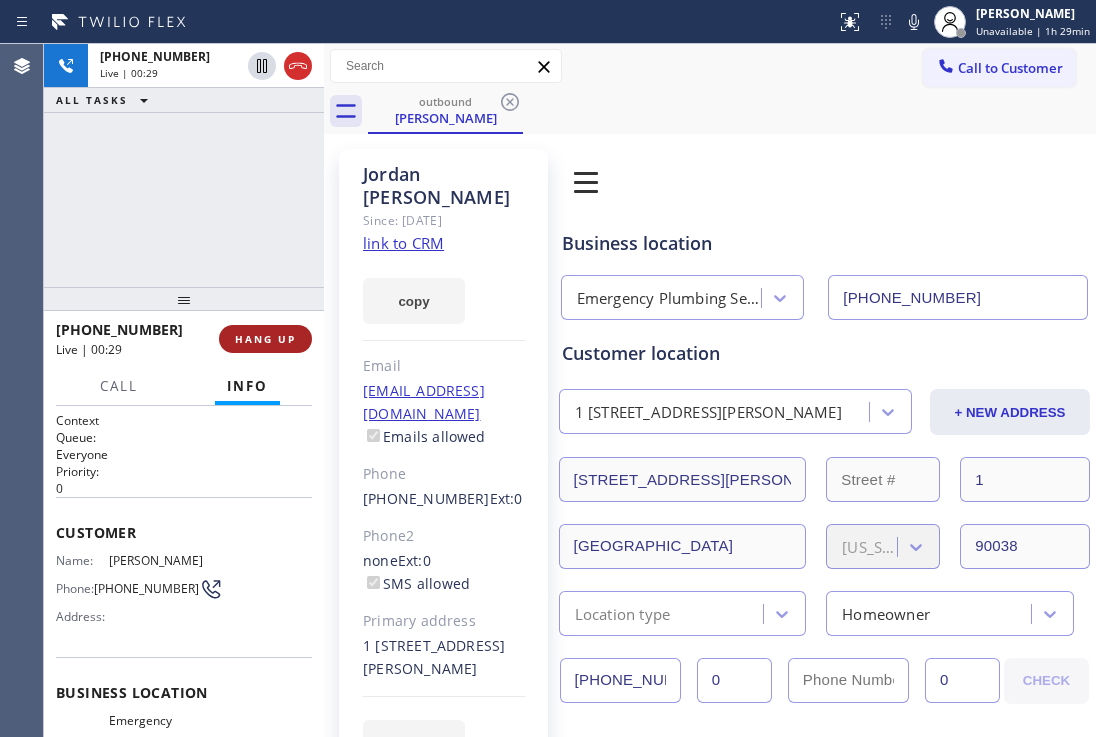 click on "HANG UP" at bounding box center [265, 339] 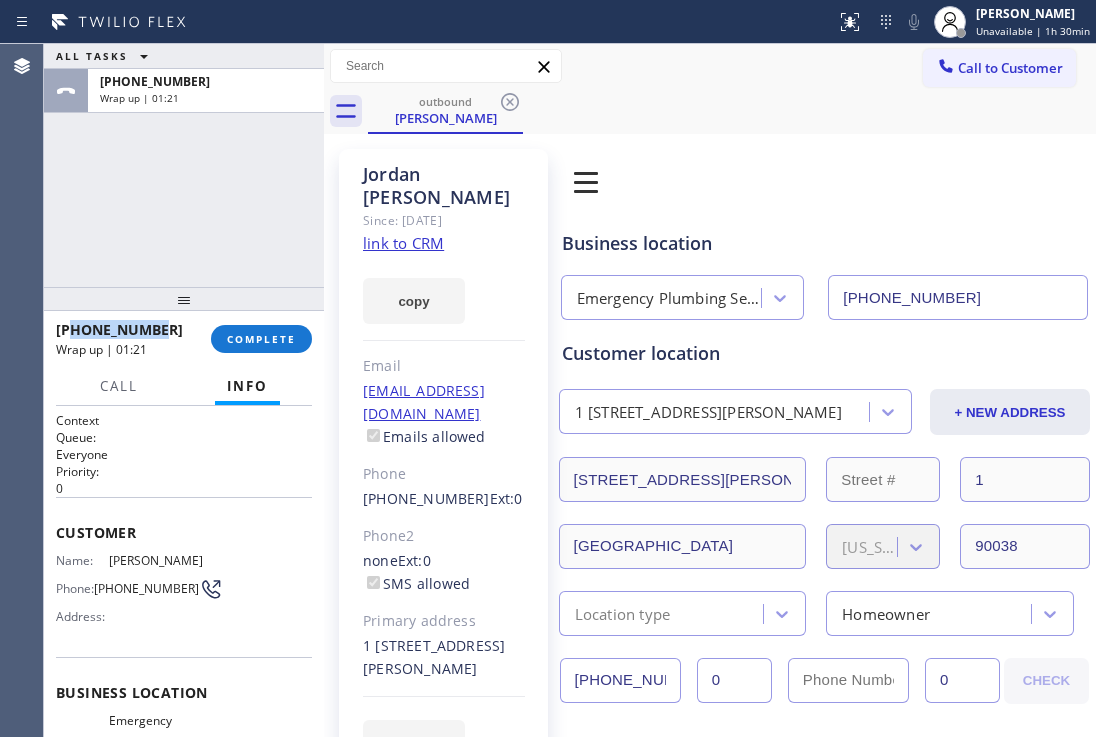 drag, startPoint x: 169, startPoint y: 327, endPoint x: 86, endPoint y: 324, distance: 83.0542 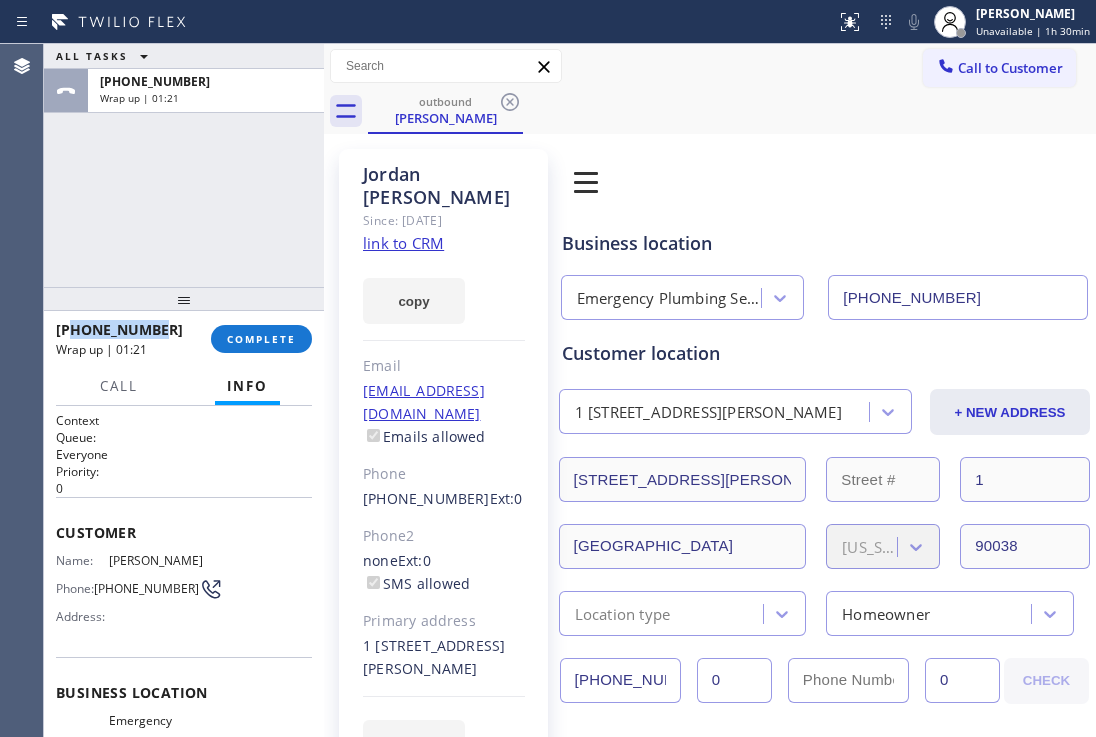 click on "[PHONE_NUMBER]" at bounding box center [126, 329] 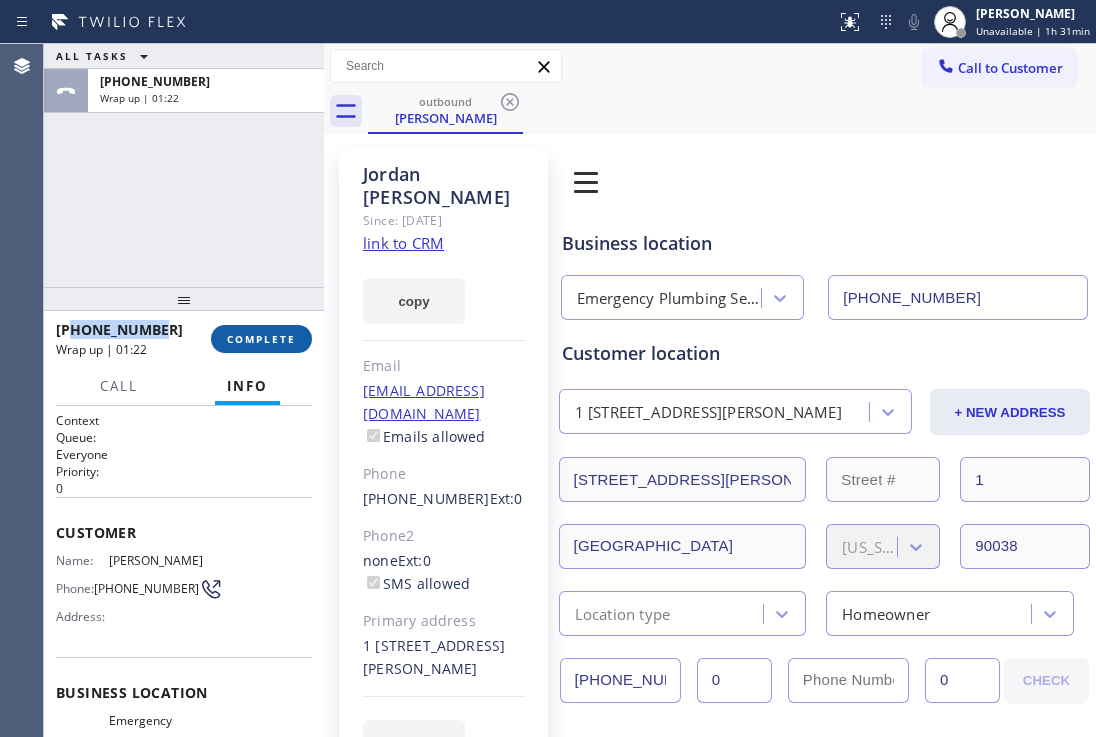 copy on "6572732891" 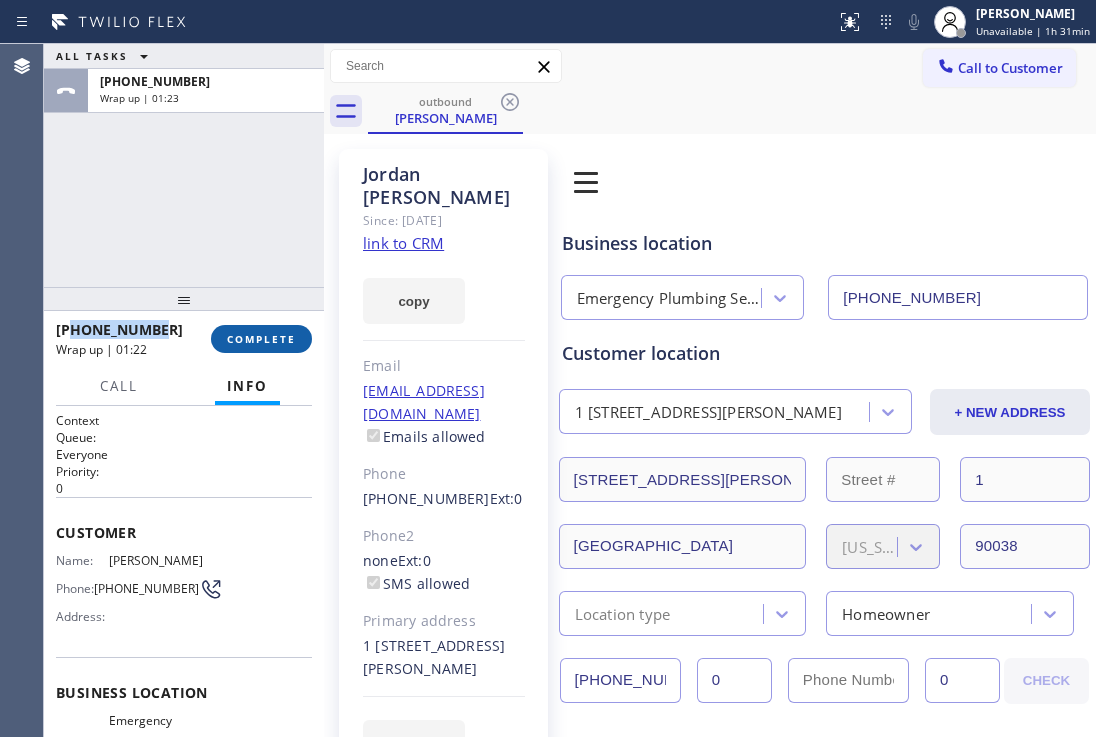 click on "COMPLETE" at bounding box center [261, 339] 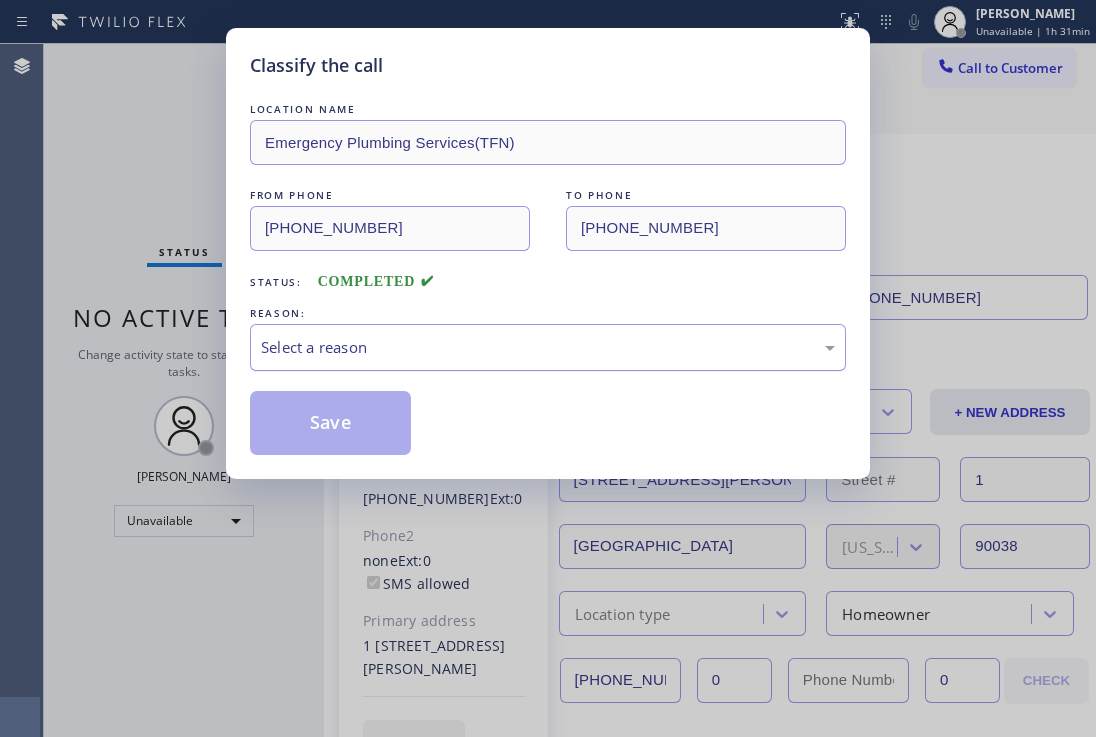 click on "Select a reason" at bounding box center (548, 347) 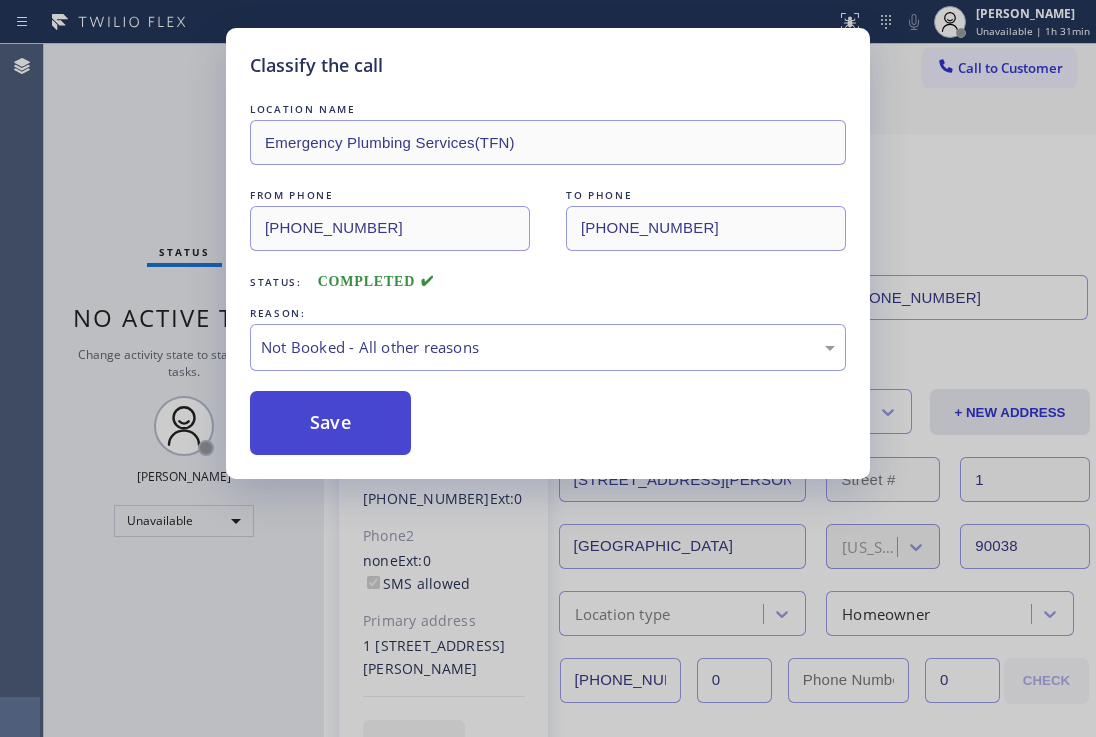 click on "Save" at bounding box center [330, 423] 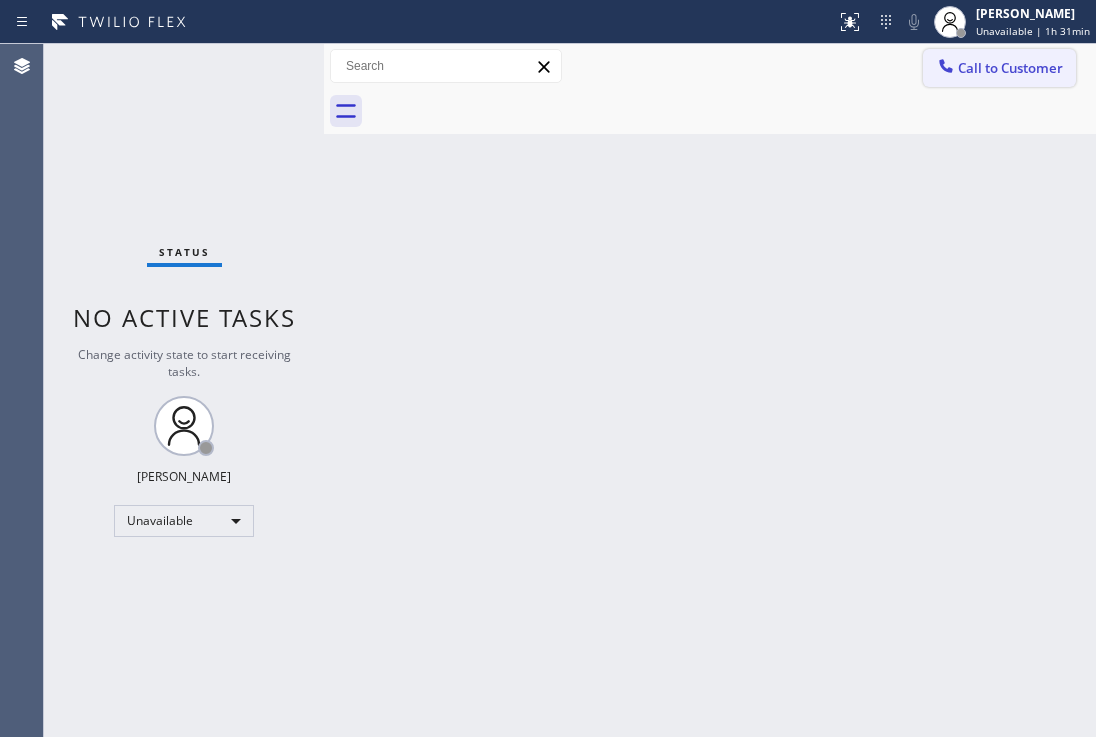 click on "Call to Customer" at bounding box center [1010, 68] 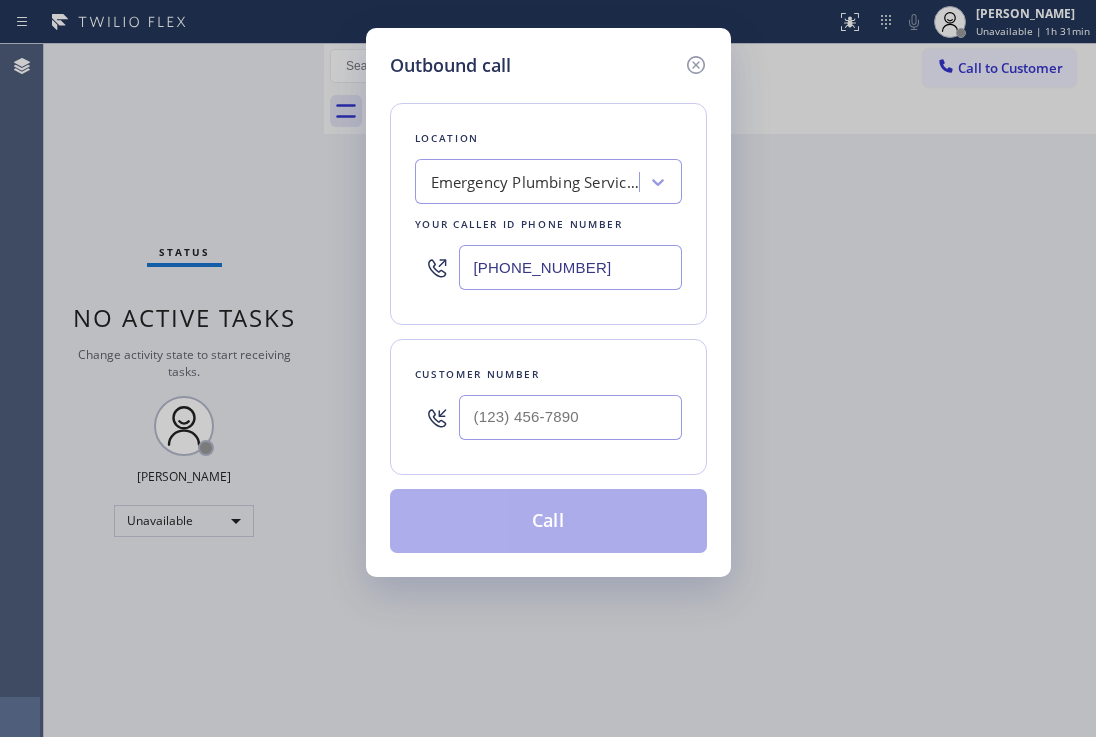 click on "Emergency Plumbing Services(TFN)" at bounding box center (530, 182) 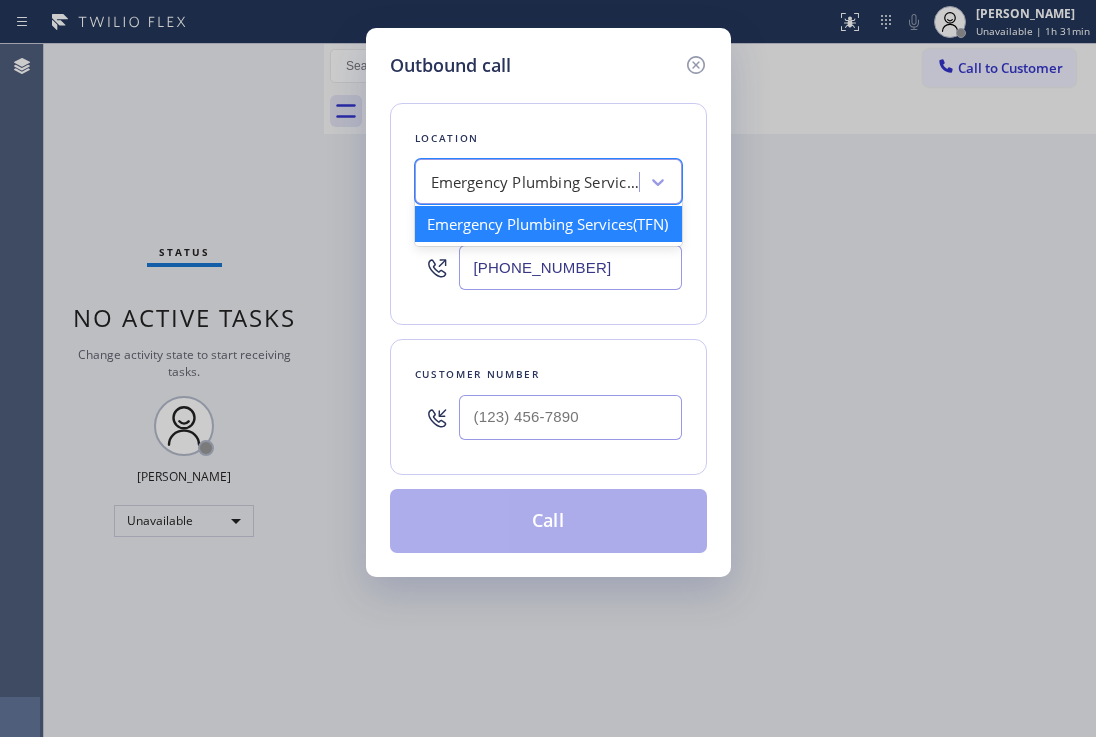 paste on "Emergency Plumbing Services(" 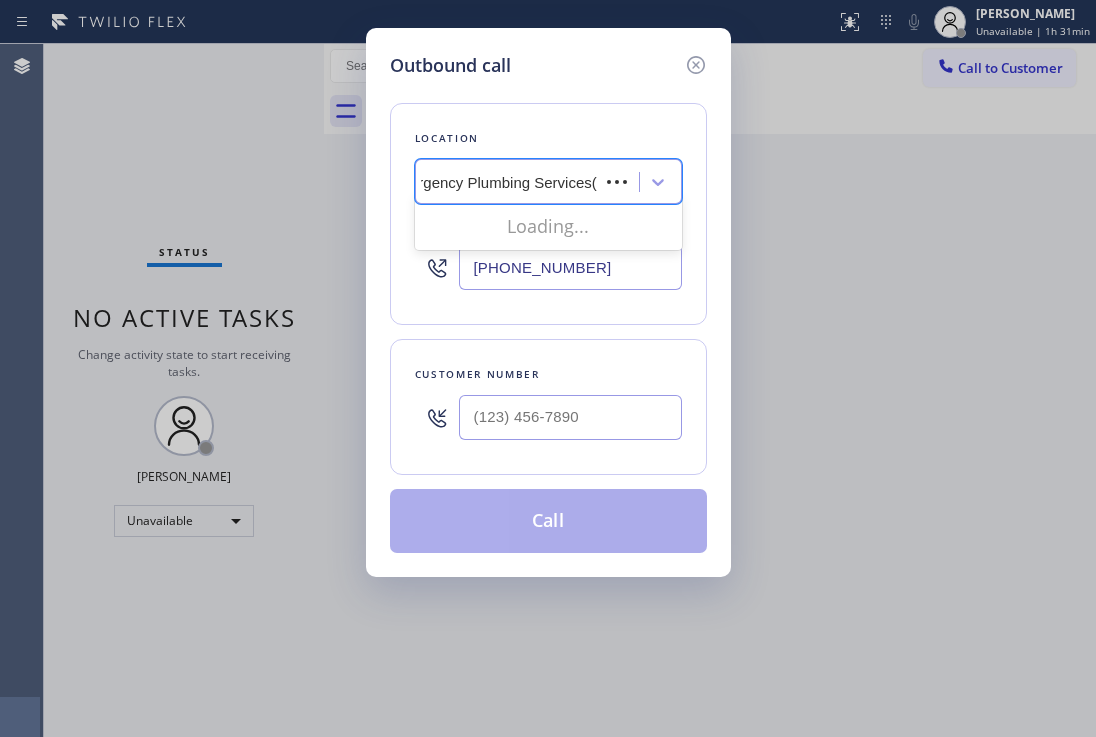 scroll, scrollTop: 0, scrollLeft: 13, axis: horizontal 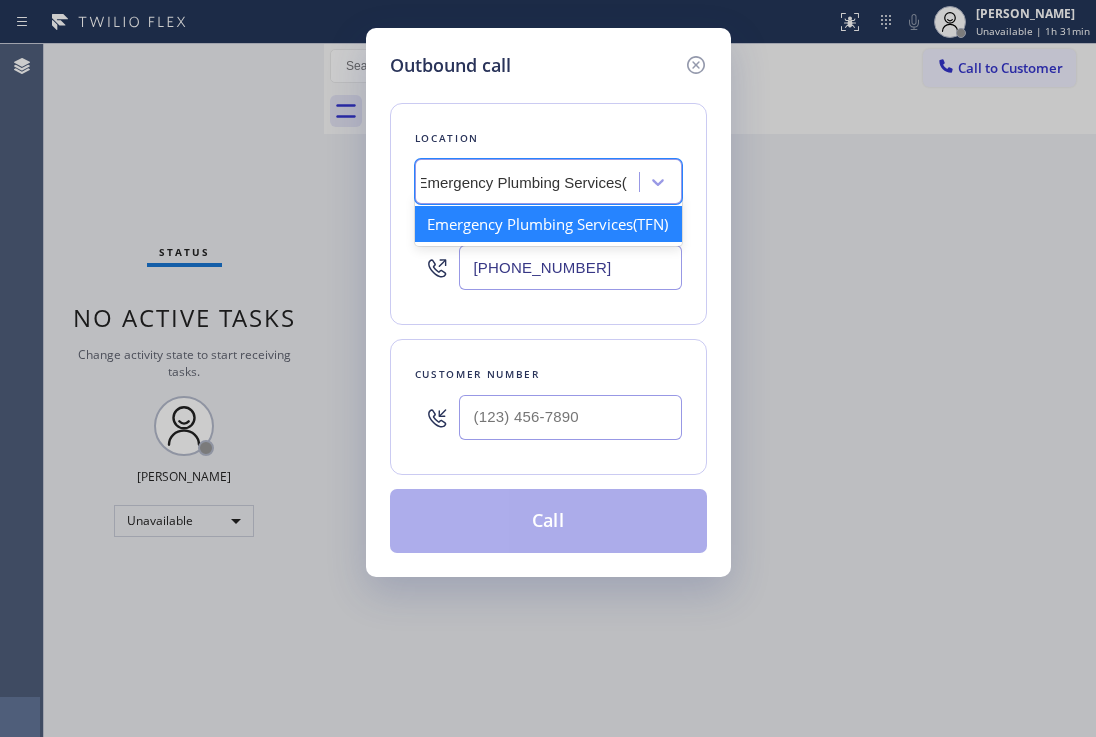 type on "Emergency Plumbing Services" 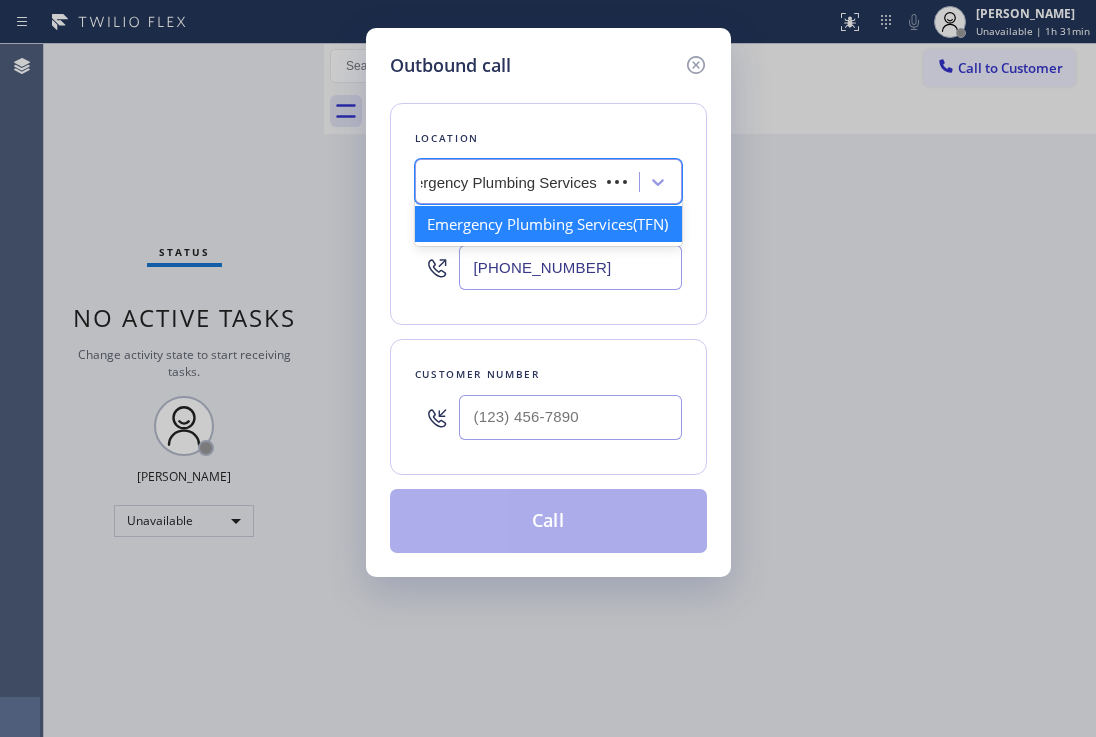 scroll, scrollTop: 0, scrollLeft: 8, axis: horizontal 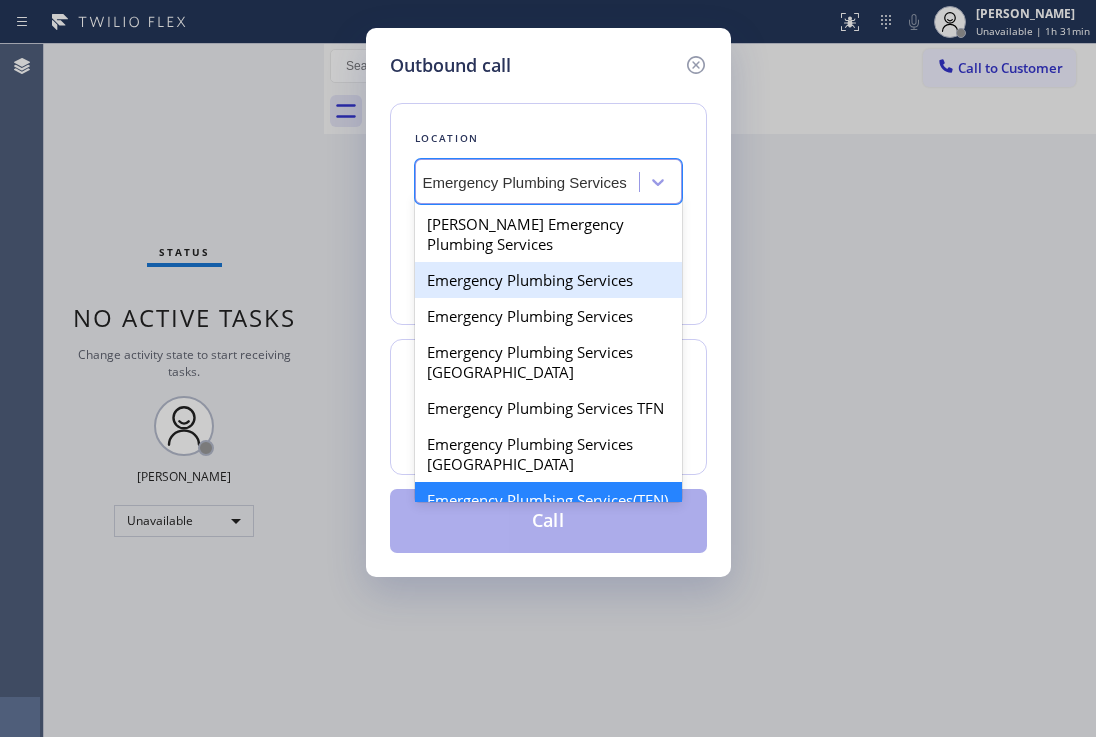 click on "Emergency Plumbing Services" at bounding box center [548, 280] 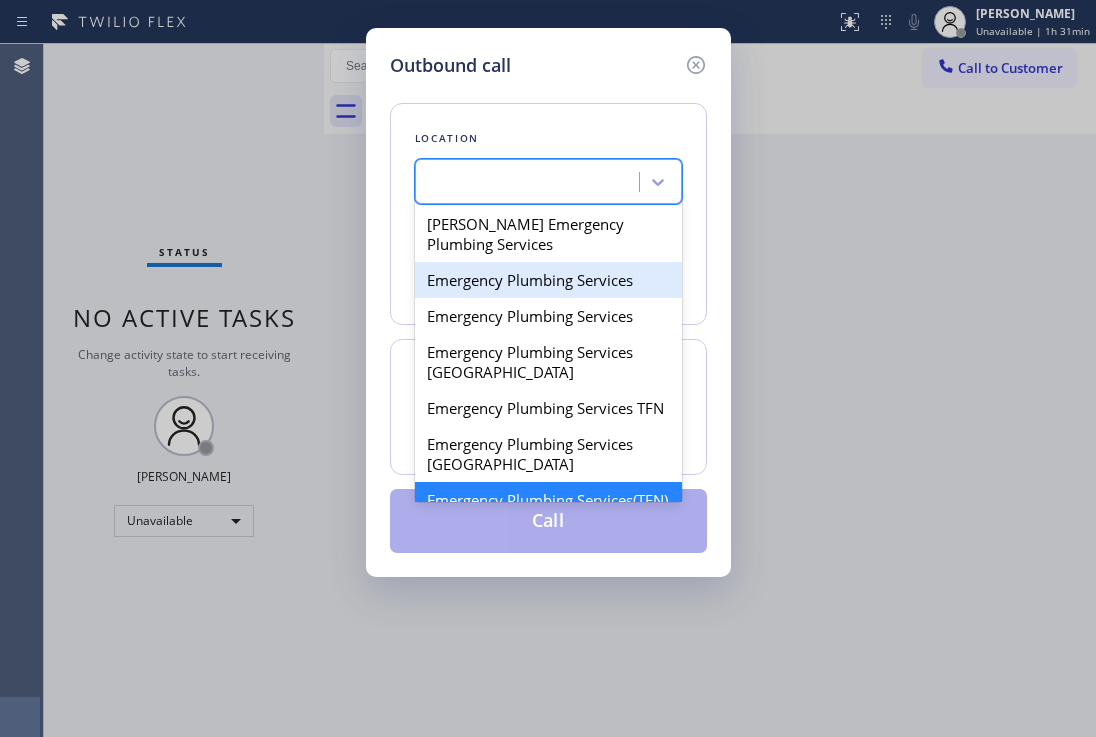 scroll, scrollTop: 0, scrollLeft: 2, axis: horizontal 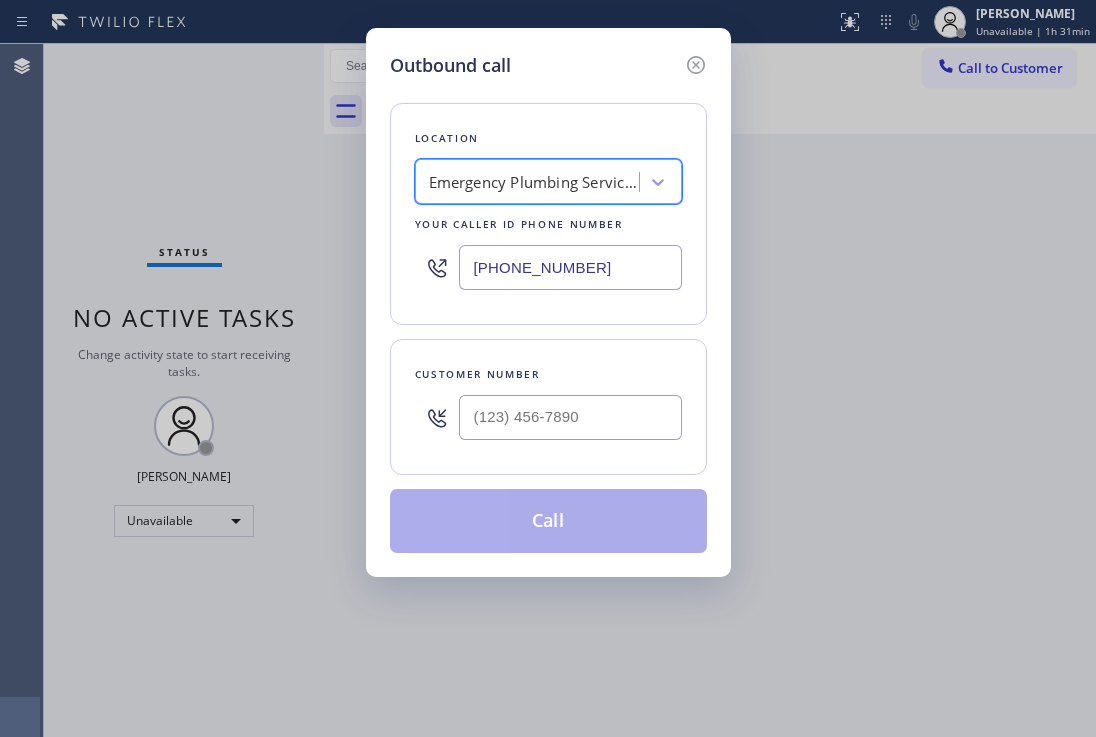 click at bounding box center [570, 417] 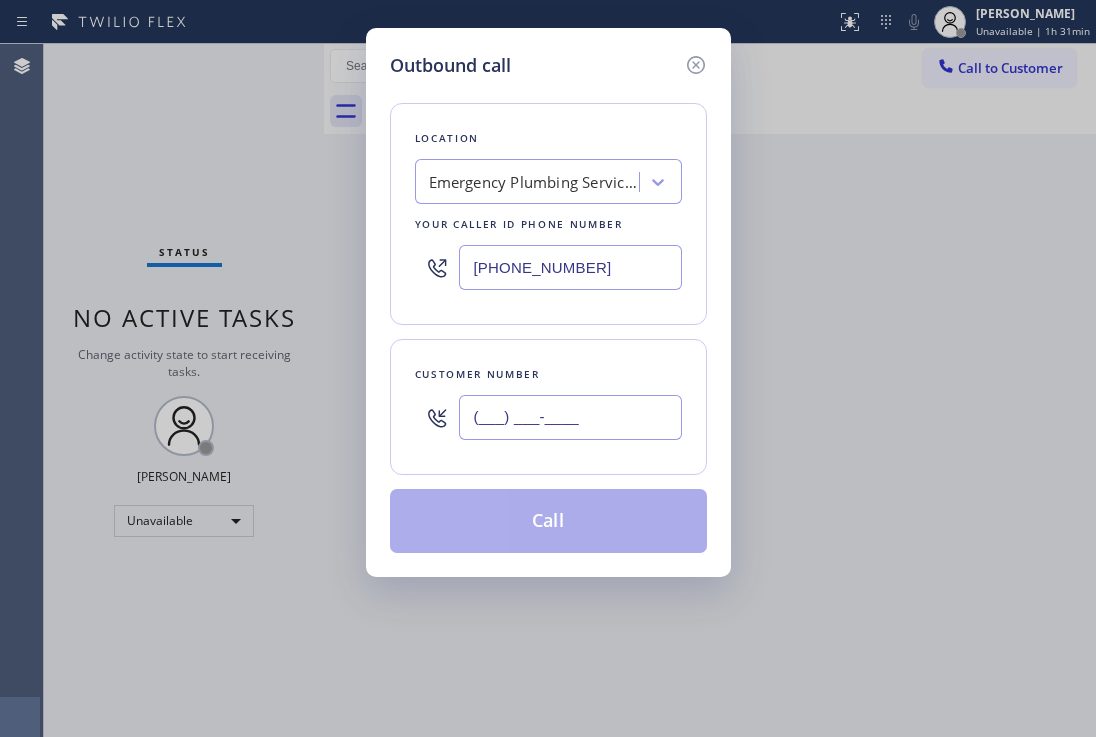 click on "(___) ___-____" at bounding box center (570, 417) 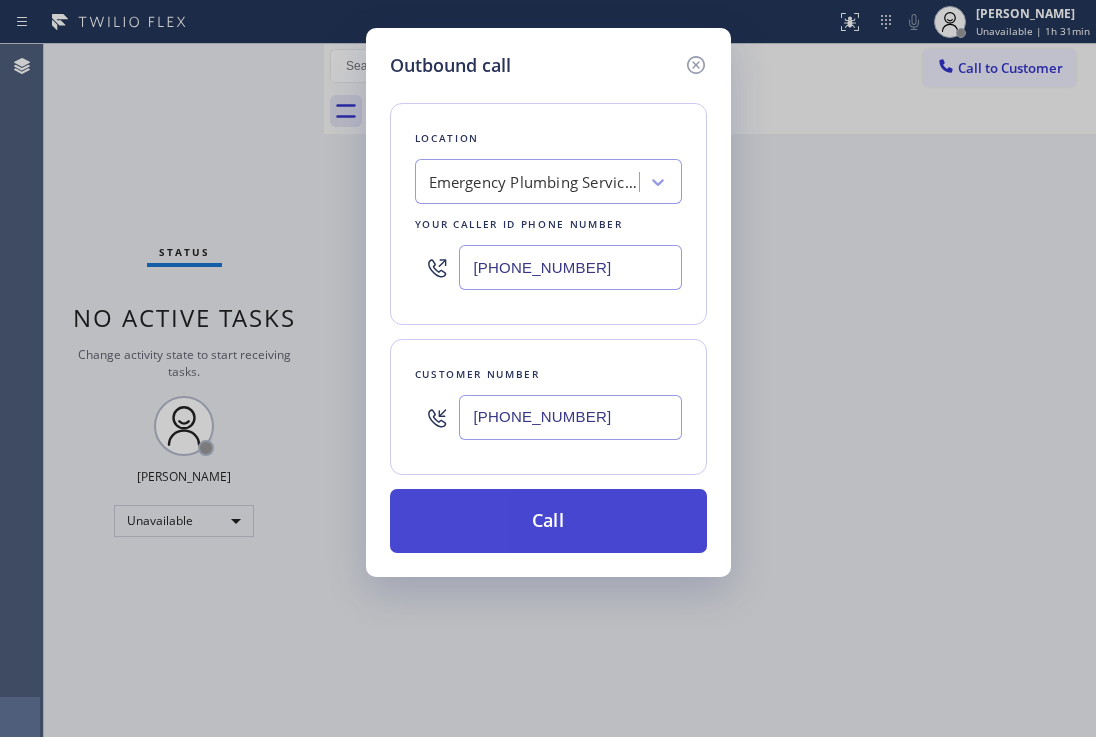 type on "[PHONE_NUMBER]" 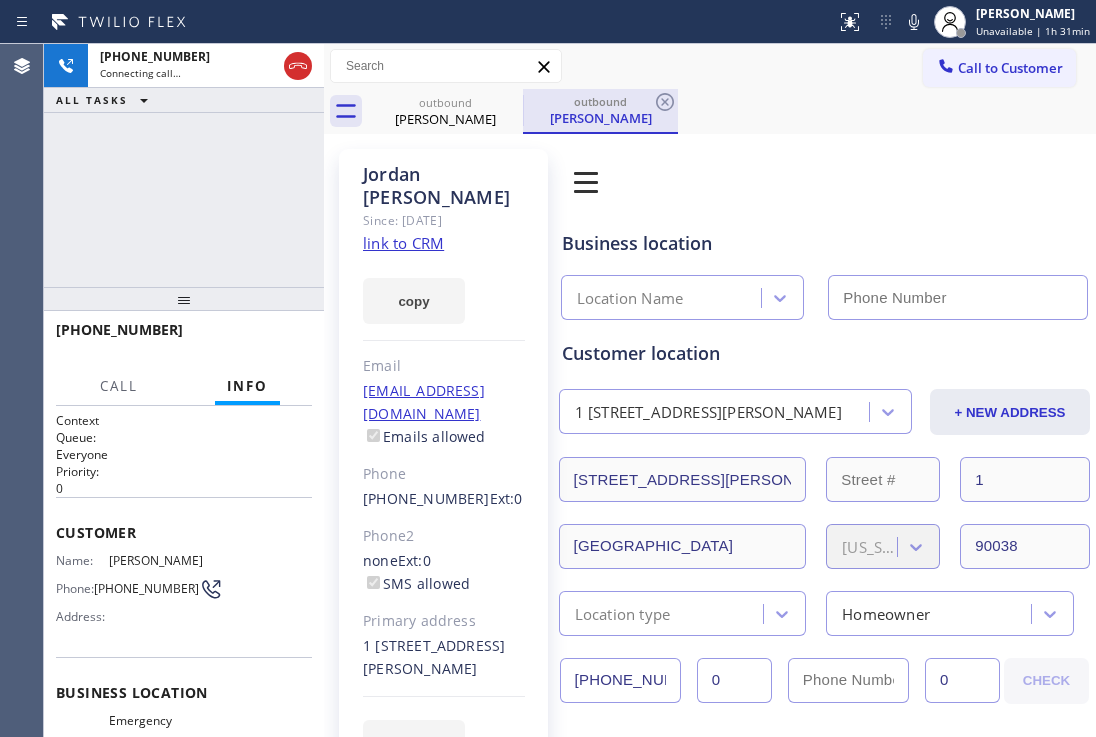 type on "[PHONE_NUMBER]" 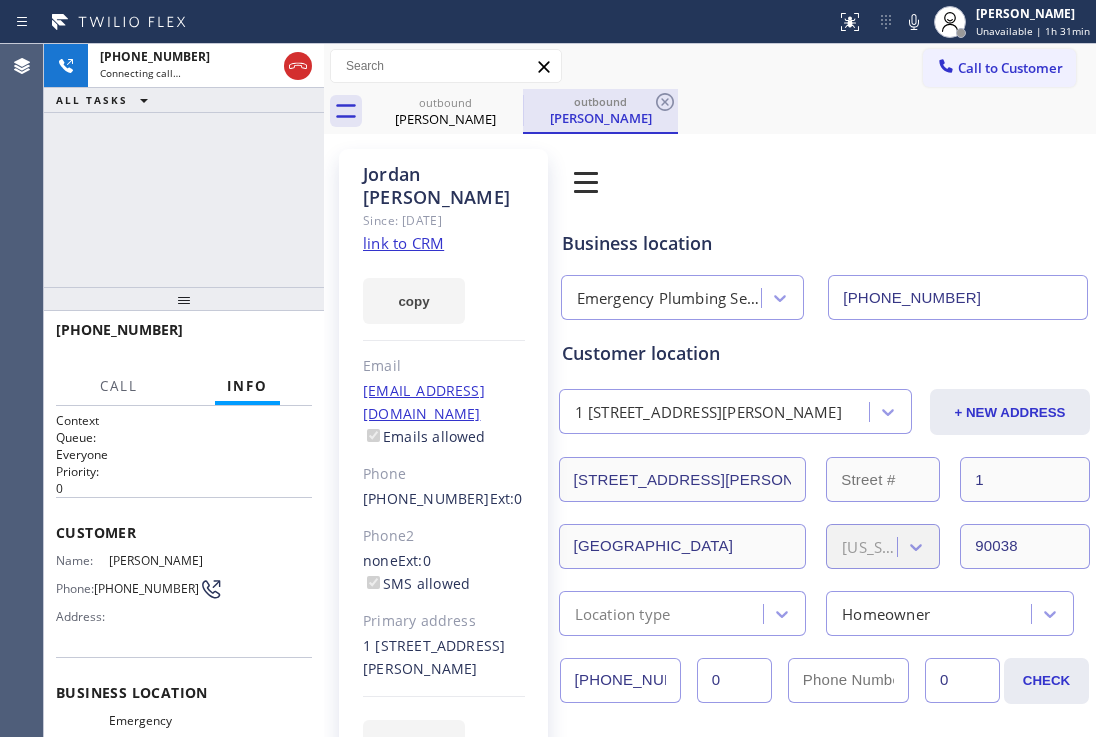 click on "outbound [PERSON_NAME]" at bounding box center [600, 111] 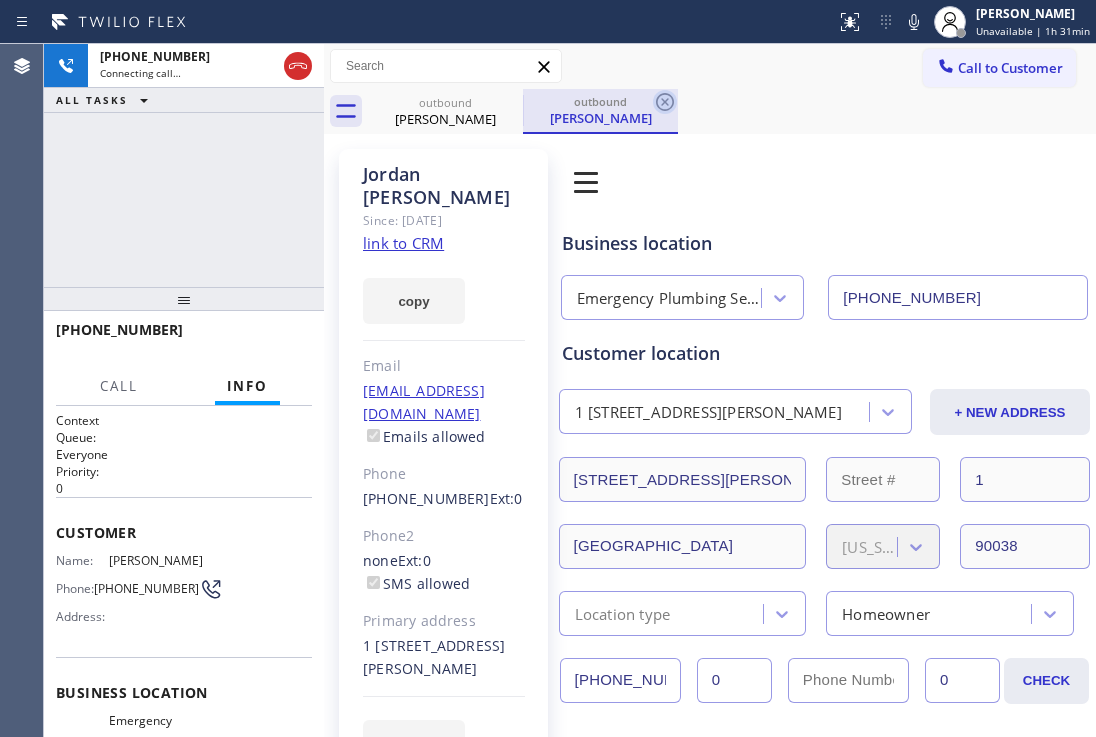 click 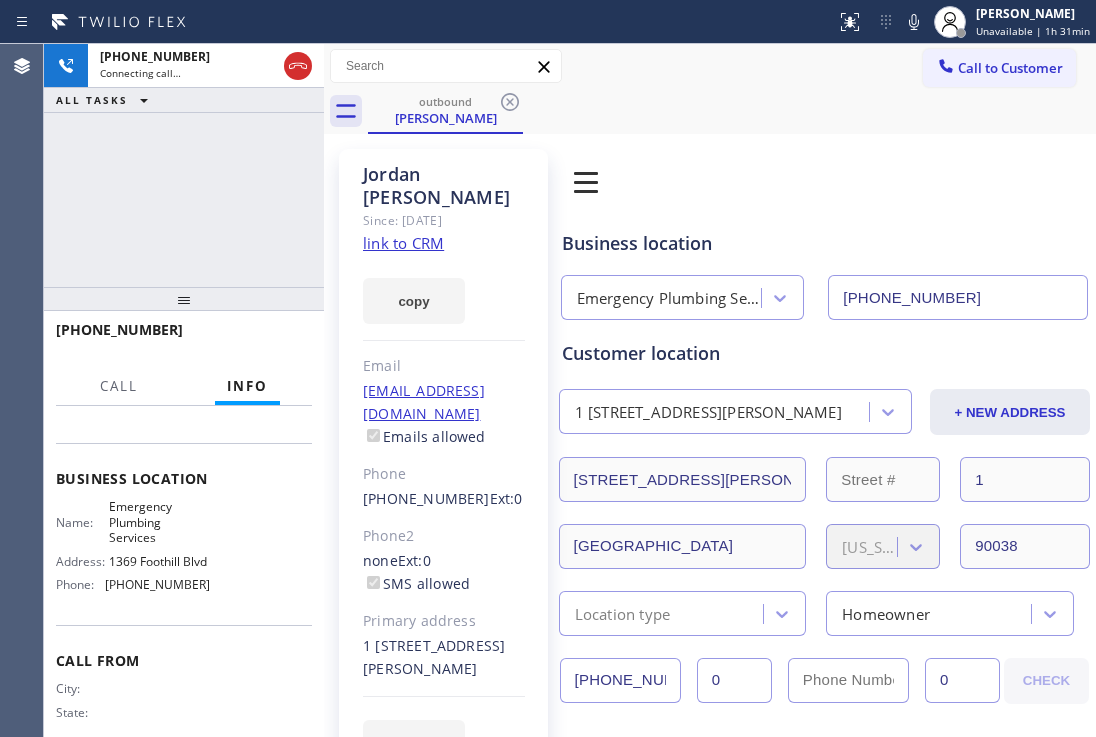 scroll, scrollTop: 182, scrollLeft: 0, axis: vertical 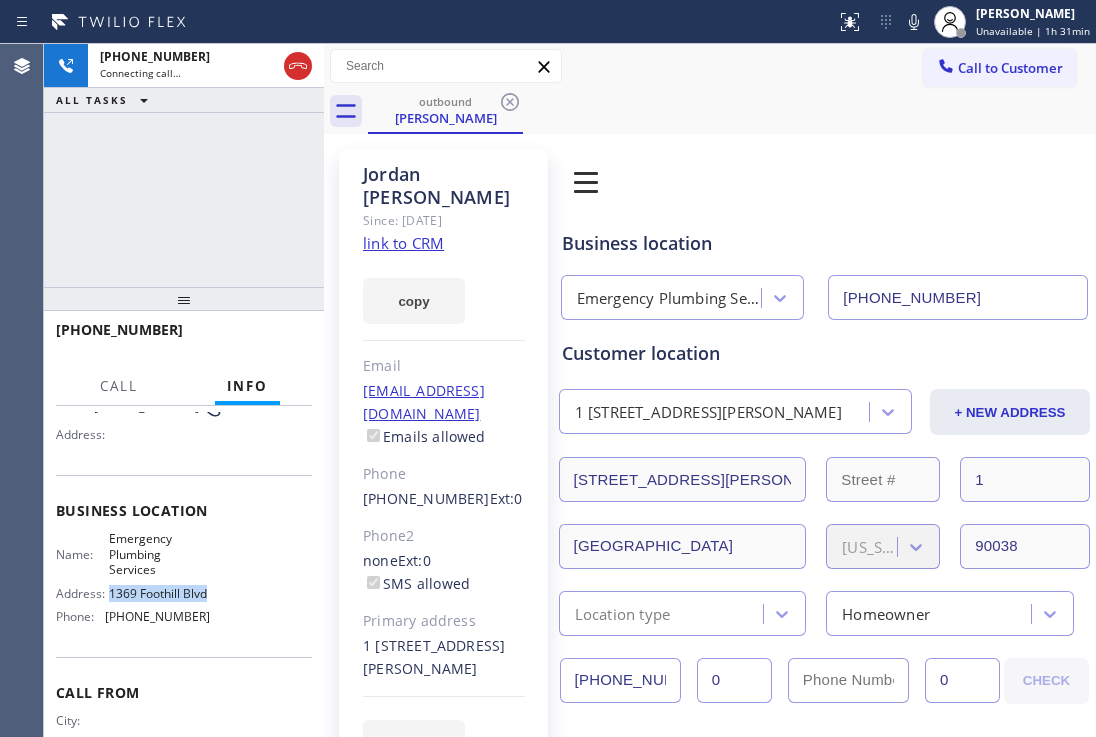 drag, startPoint x: 139, startPoint y: 617, endPoint x: 108, endPoint y: 588, distance: 42.44997 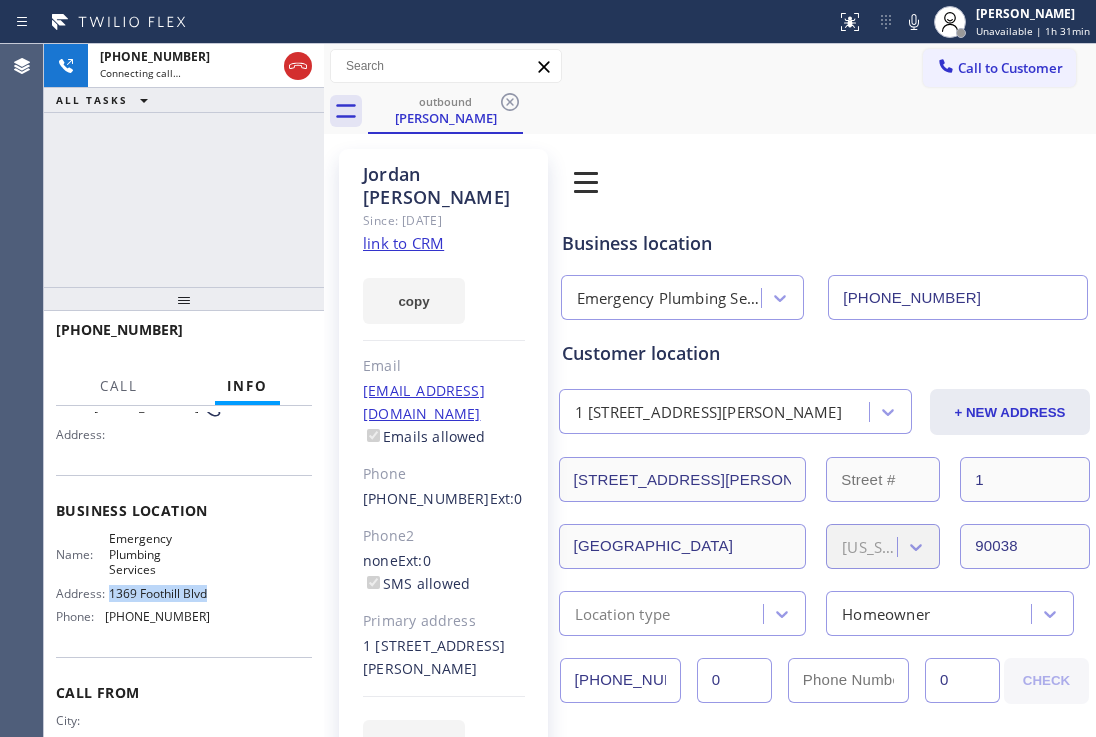 click on "Name: Emergency Plumbing Services Address: [STREET_ADDRESS]  Phone: [PHONE_NUMBER]" at bounding box center [133, 581] 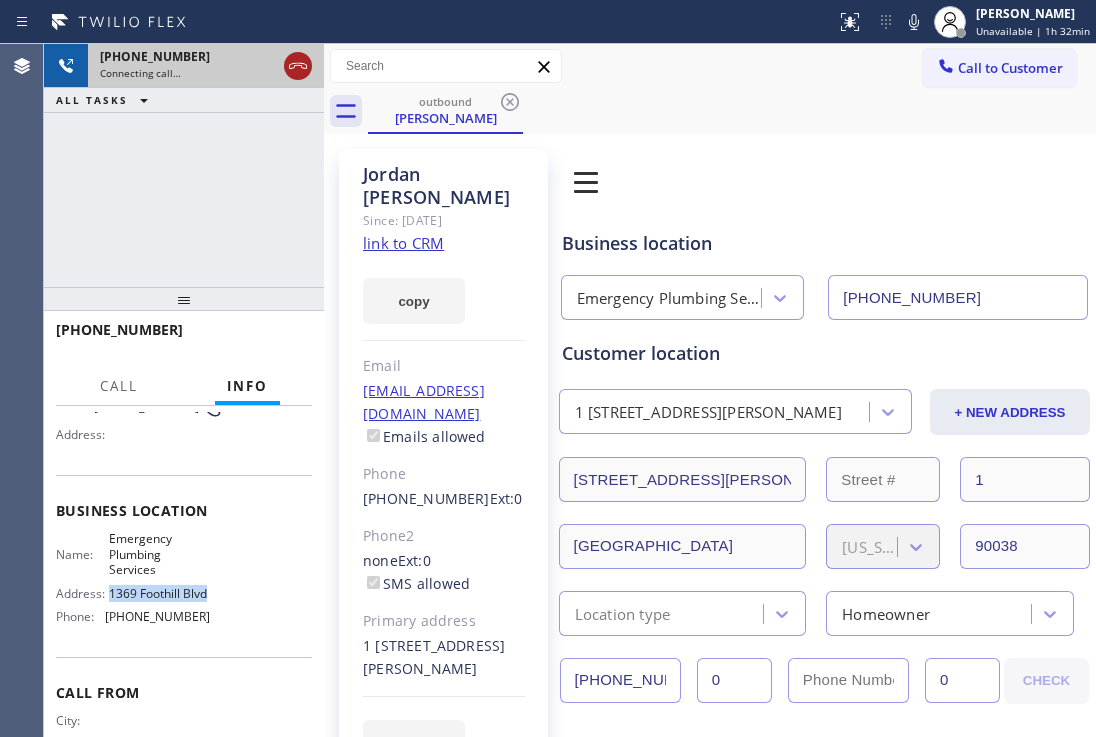 click at bounding box center (298, 66) 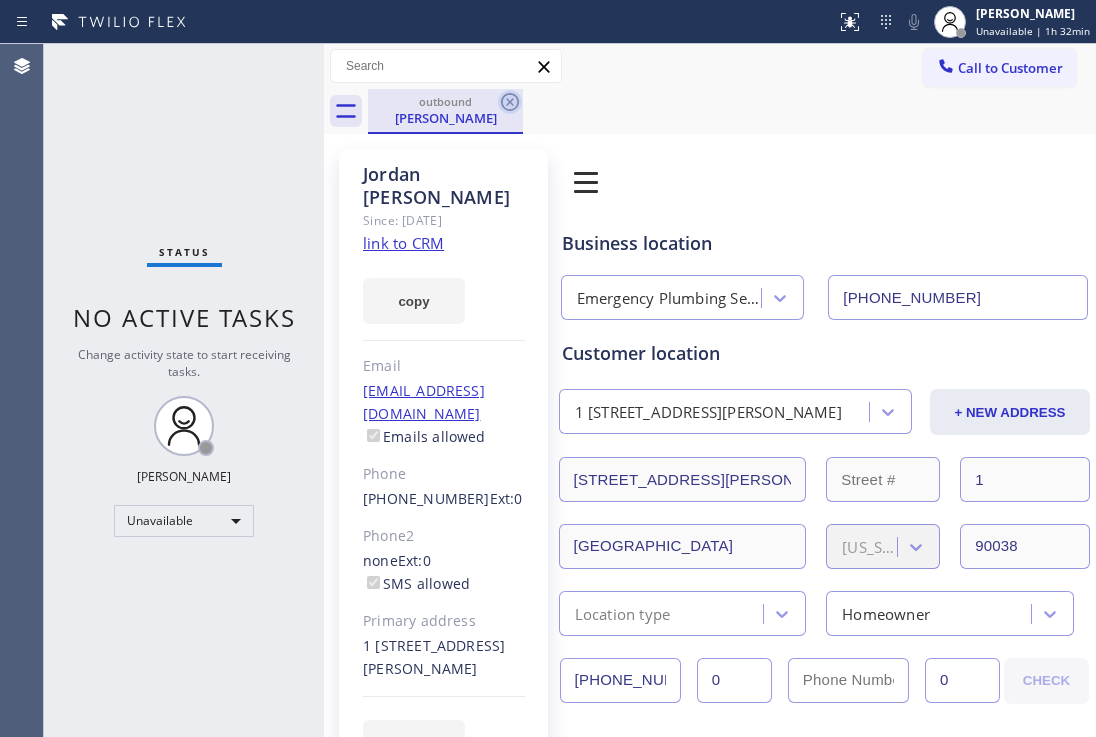 click 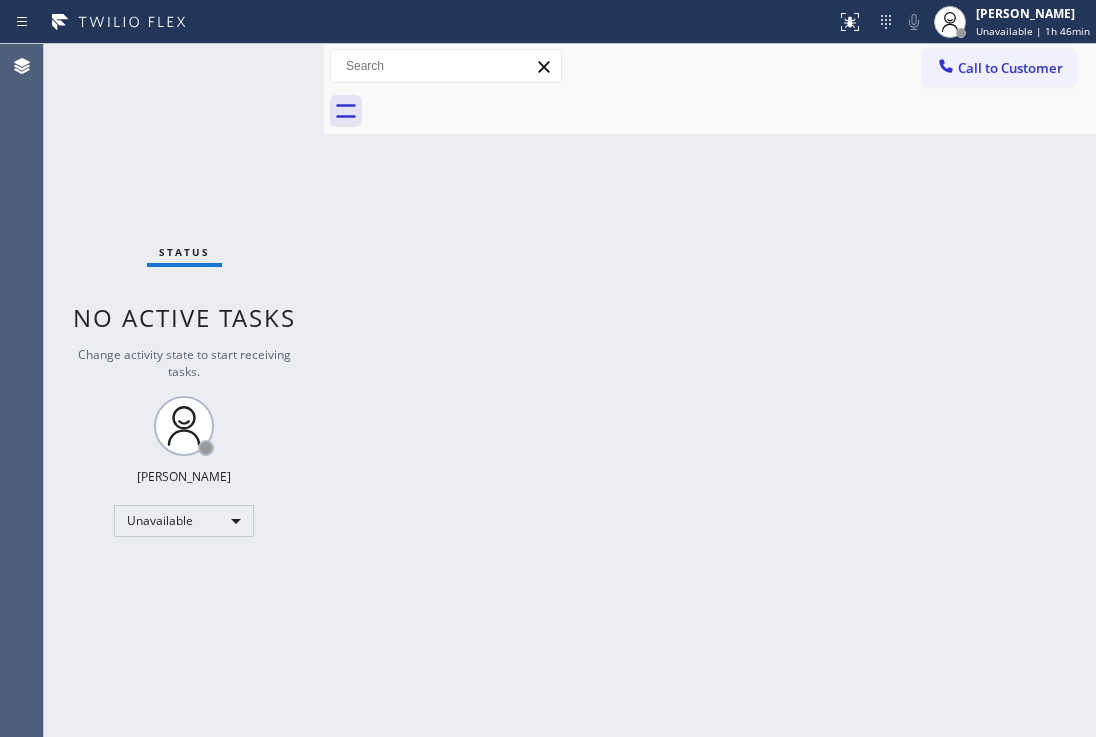 drag, startPoint x: 1019, startPoint y: 75, endPoint x: 680, endPoint y: 238, distance: 376.15155 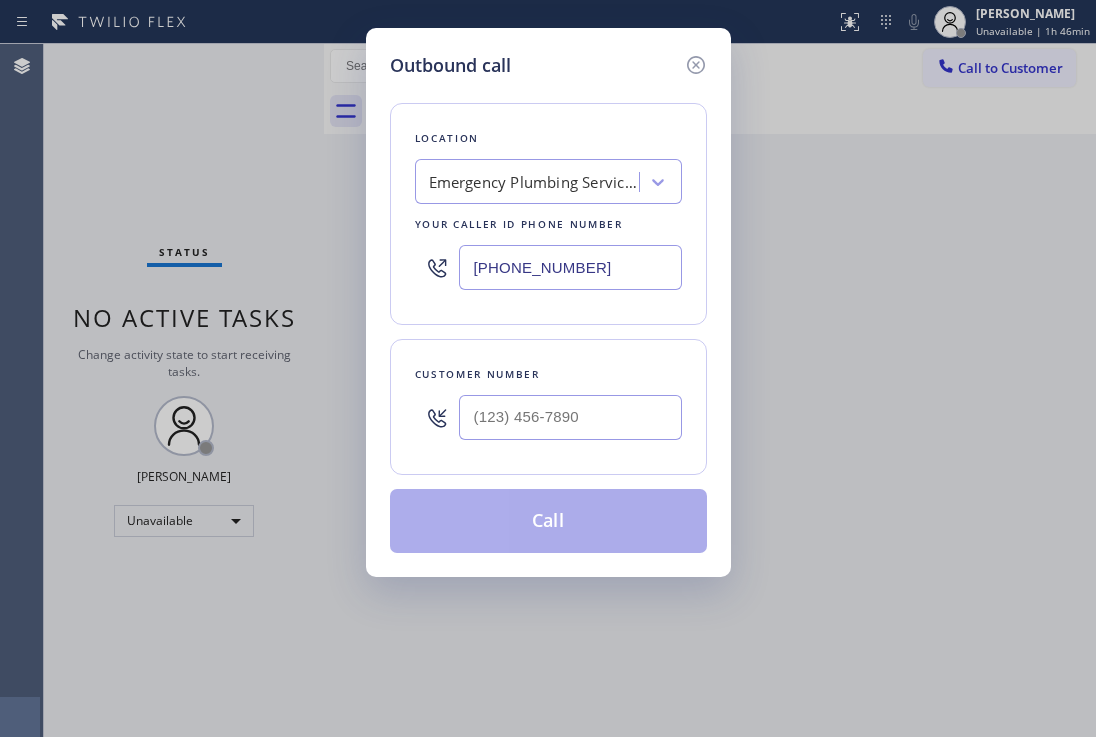 drag, startPoint x: 609, startPoint y: 267, endPoint x: 408, endPoint y: 203, distance: 210.94312 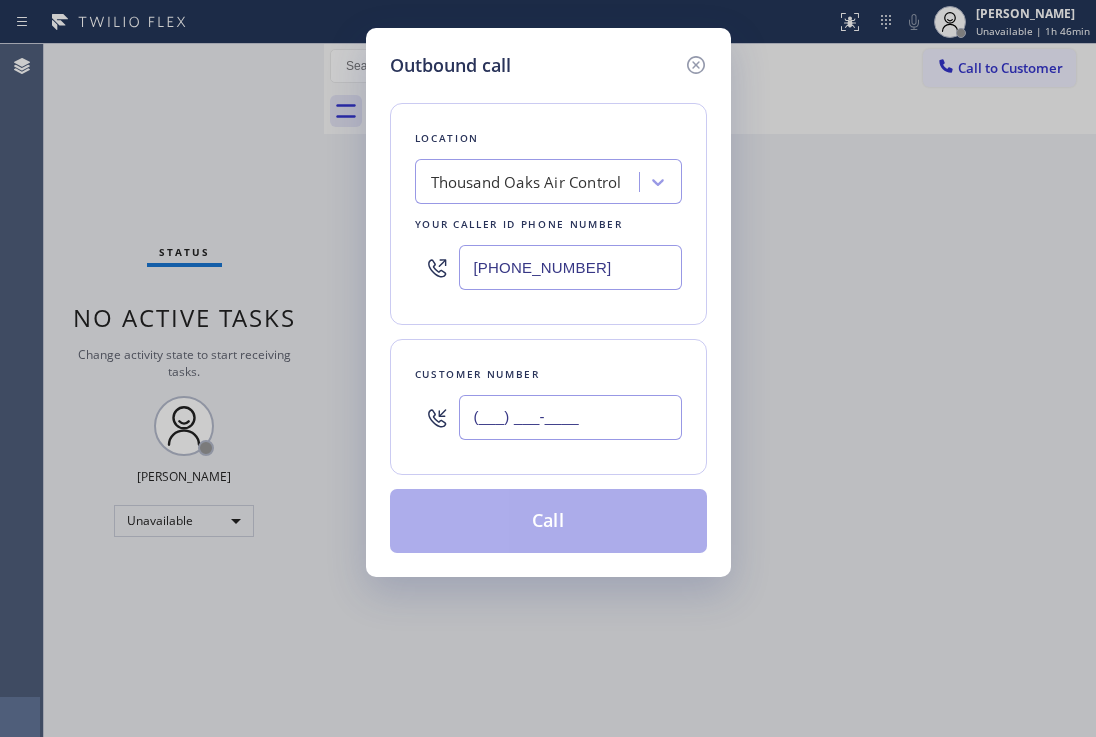 click on "(___) ___-____" at bounding box center [570, 417] 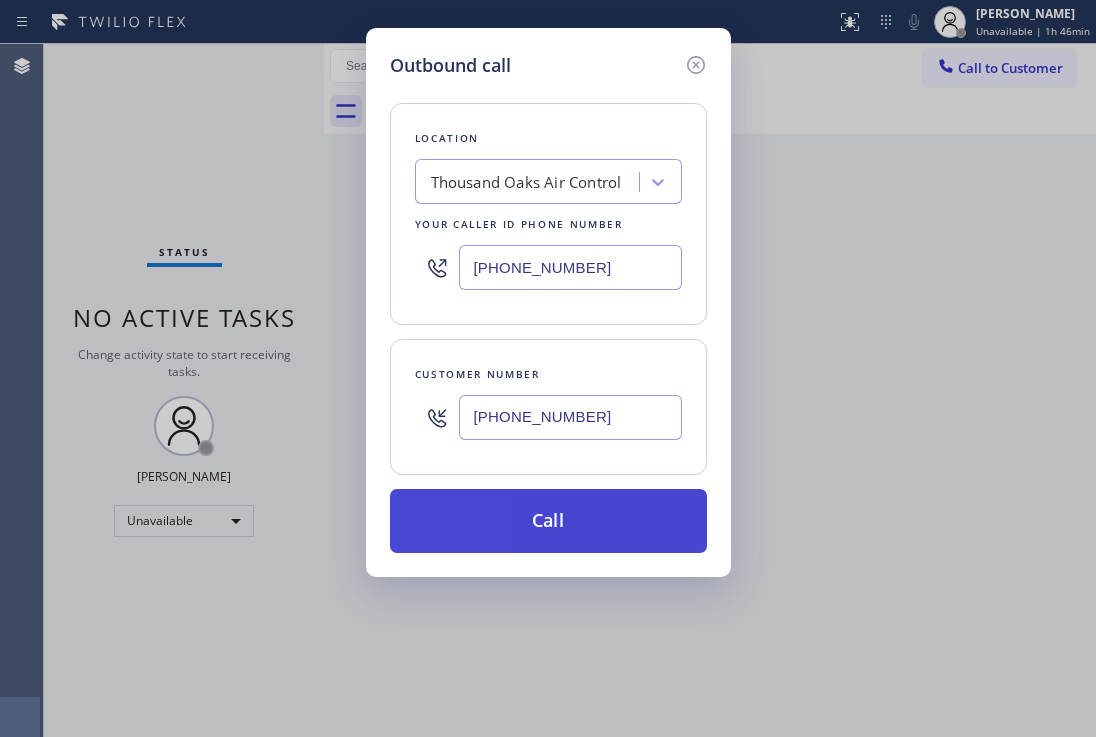 type on "[PHONE_NUMBER]" 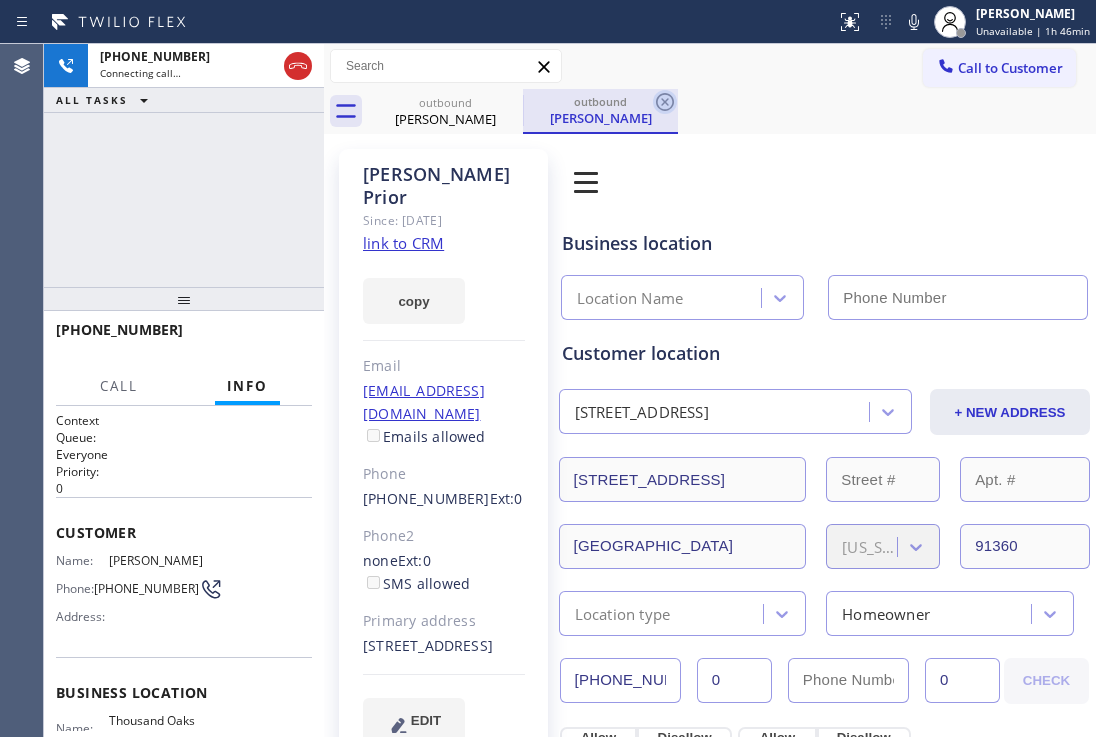 click 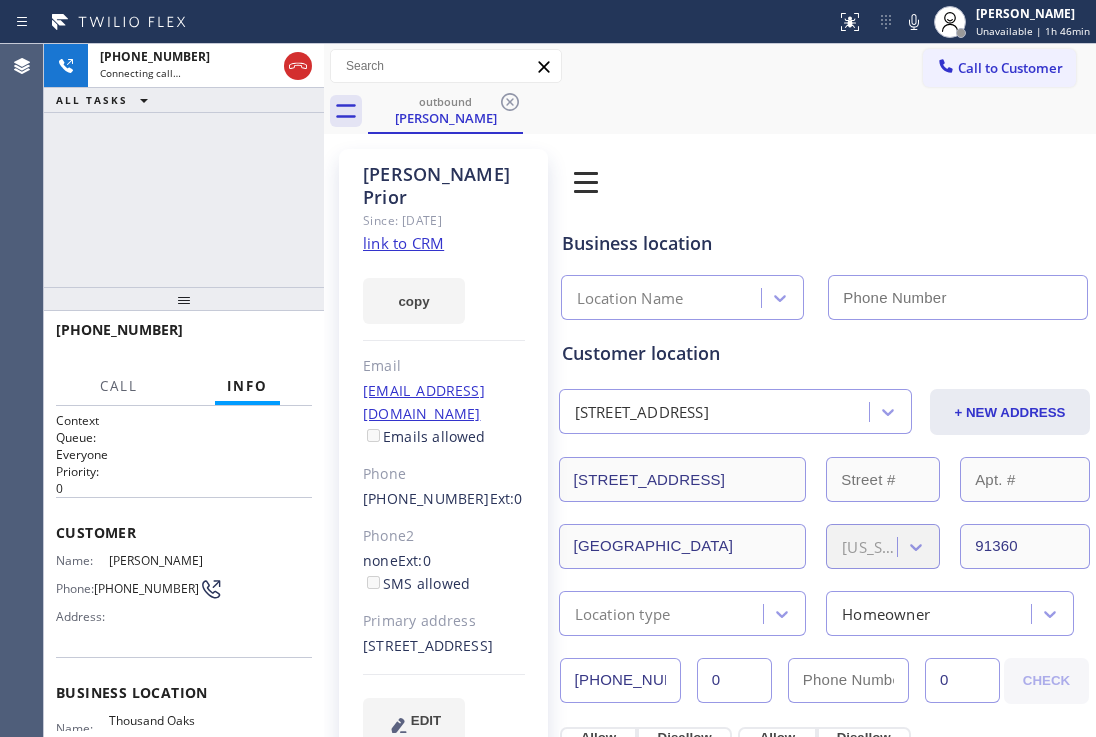 type on "[PHONE_NUMBER]" 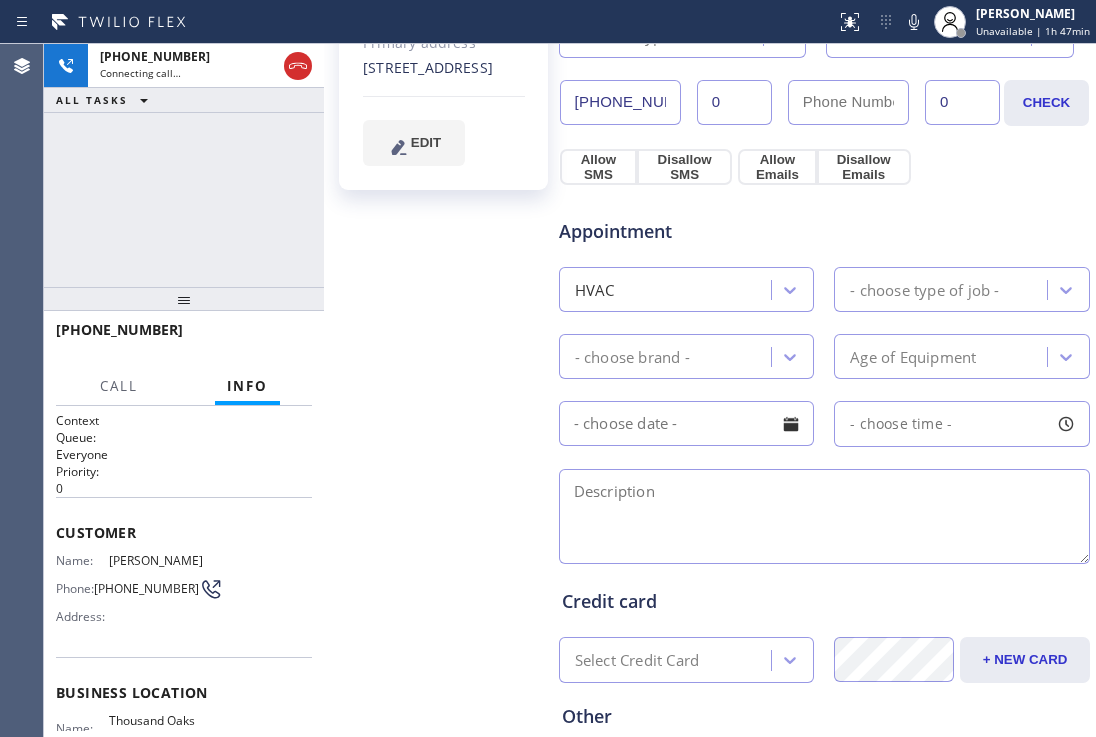 scroll, scrollTop: 771, scrollLeft: 0, axis: vertical 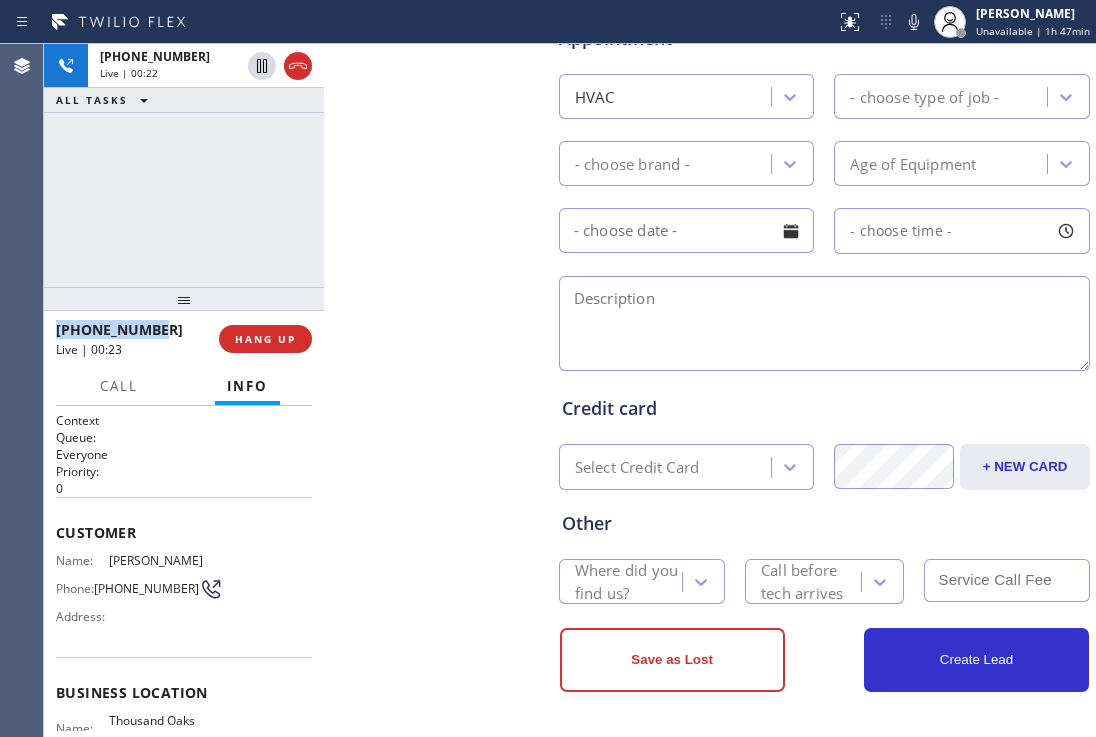 drag, startPoint x: 163, startPoint y: 327, endPoint x: 46, endPoint y: 320, distance: 117.20921 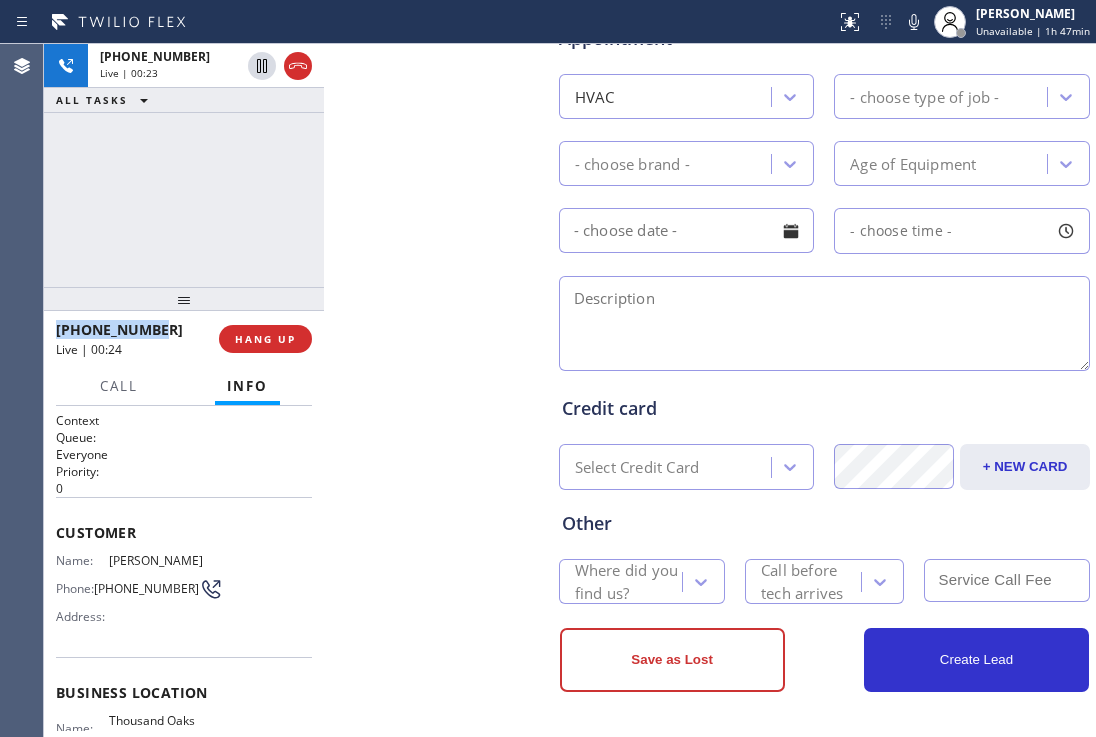 copy on "[PHONE_NUMBER]" 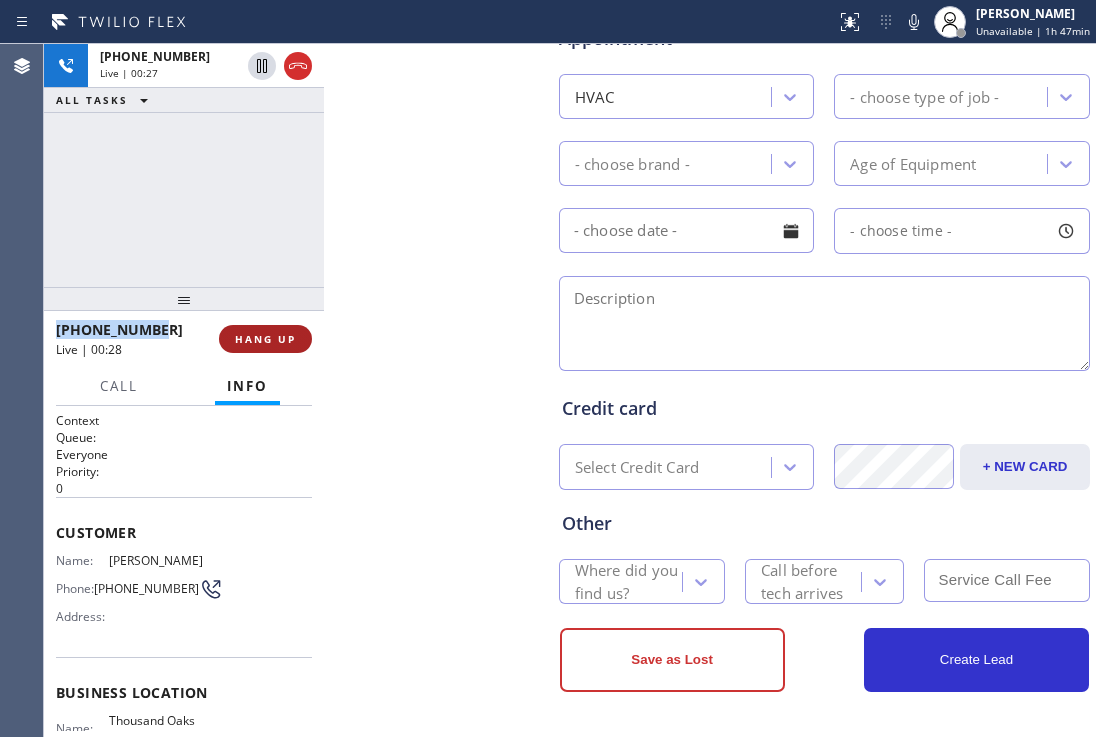 click on "HANG UP" at bounding box center (265, 339) 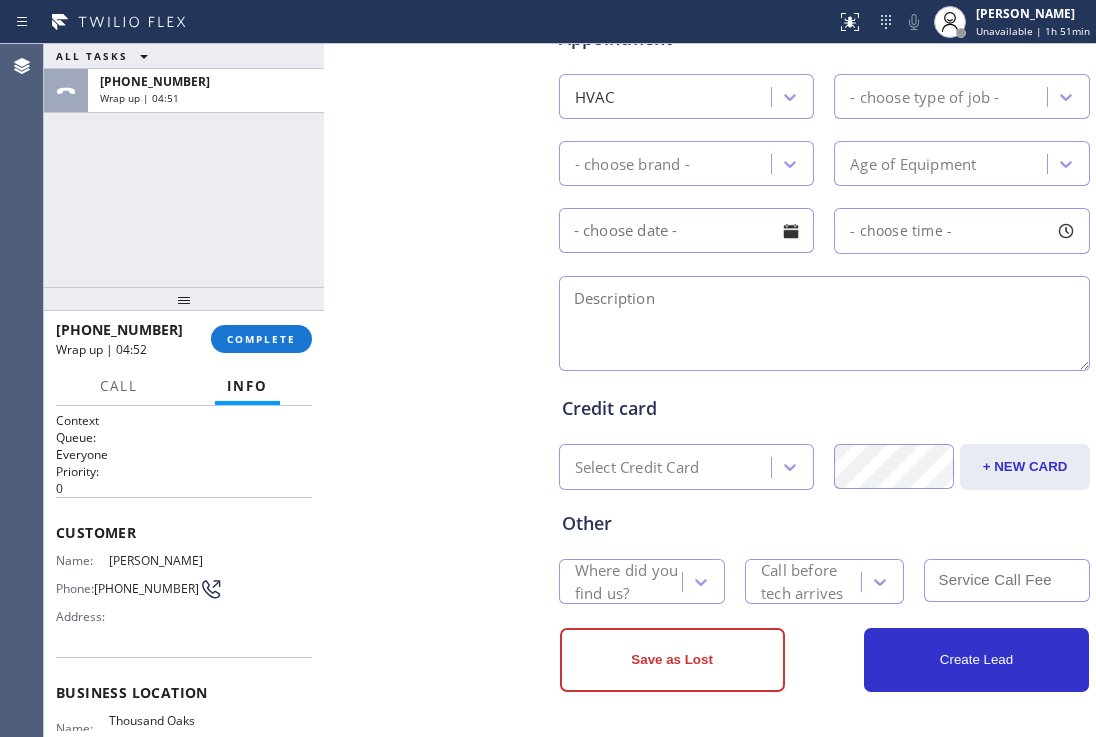click on "Wrap up | 04:52" at bounding box center (126, 349) 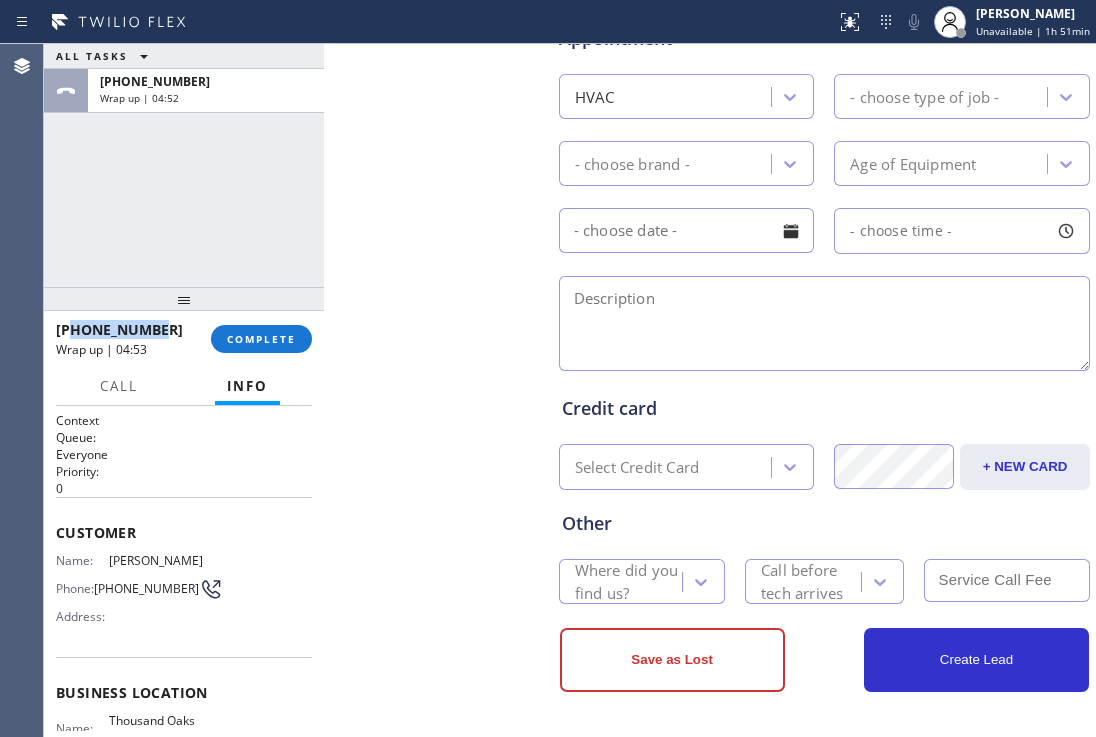 drag, startPoint x: 188, startPoint y: 330, endPoint x: 69, endPoint y: 332, distance: 119.01681 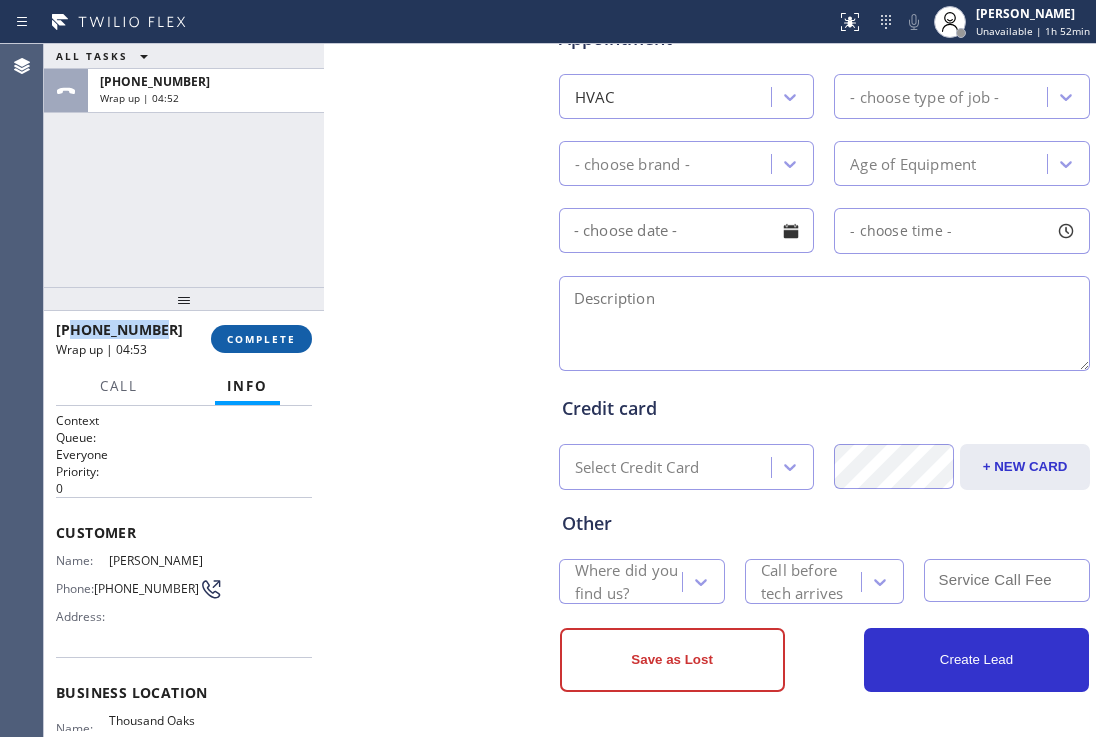 copy on "8185237972" 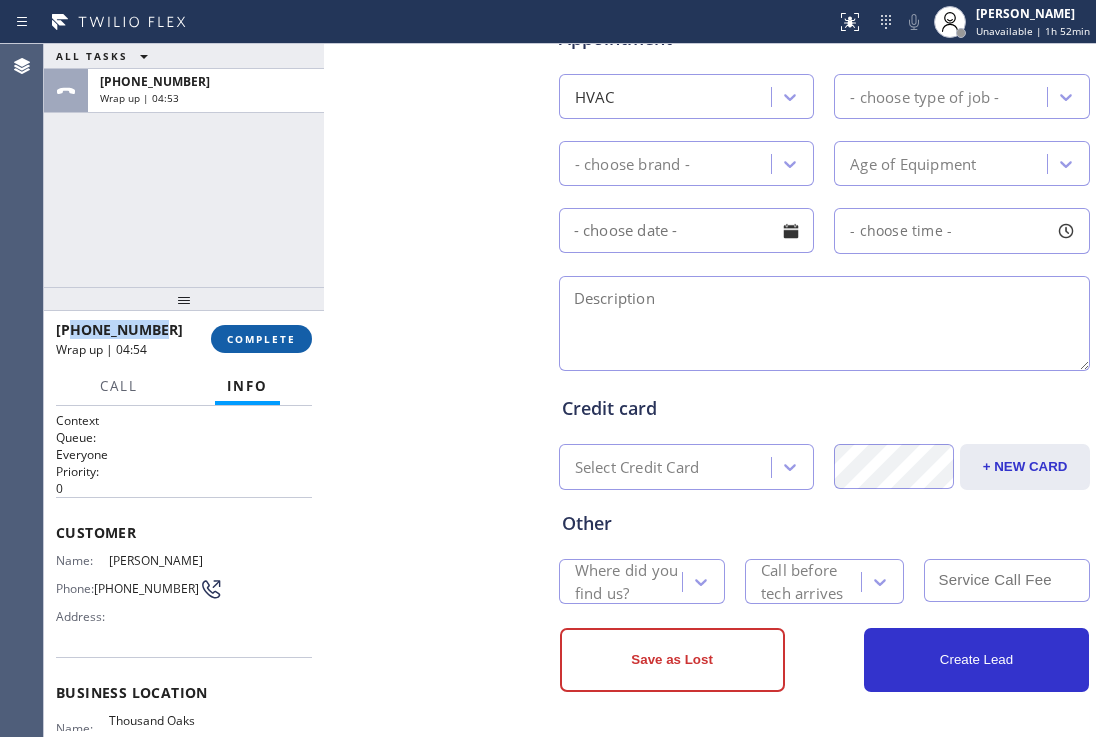 type 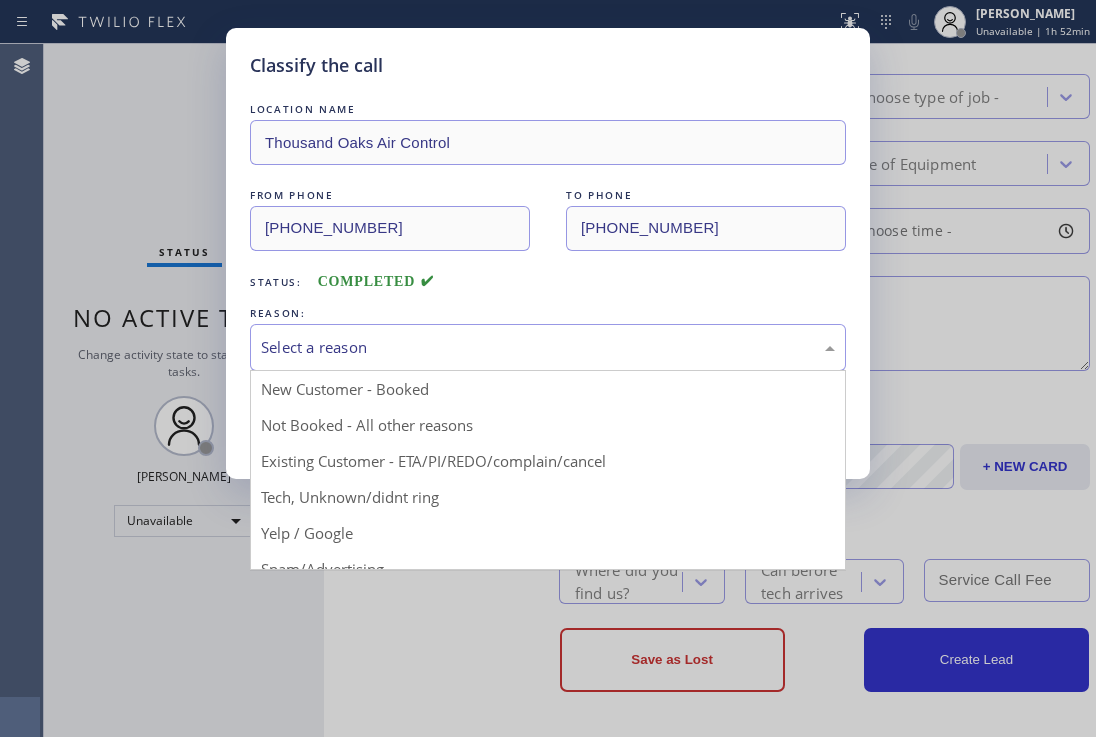 click on "Select a reason" at bounding box center (548, 347) 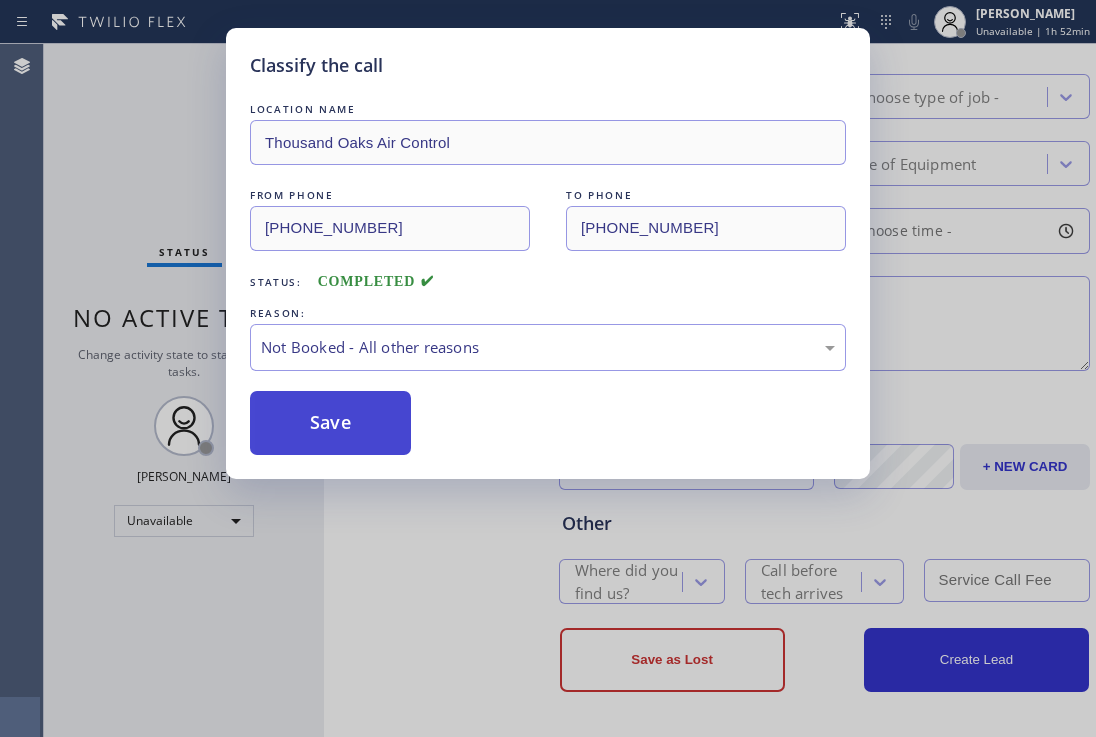 click on "Save" at bounding box center [330, 423] 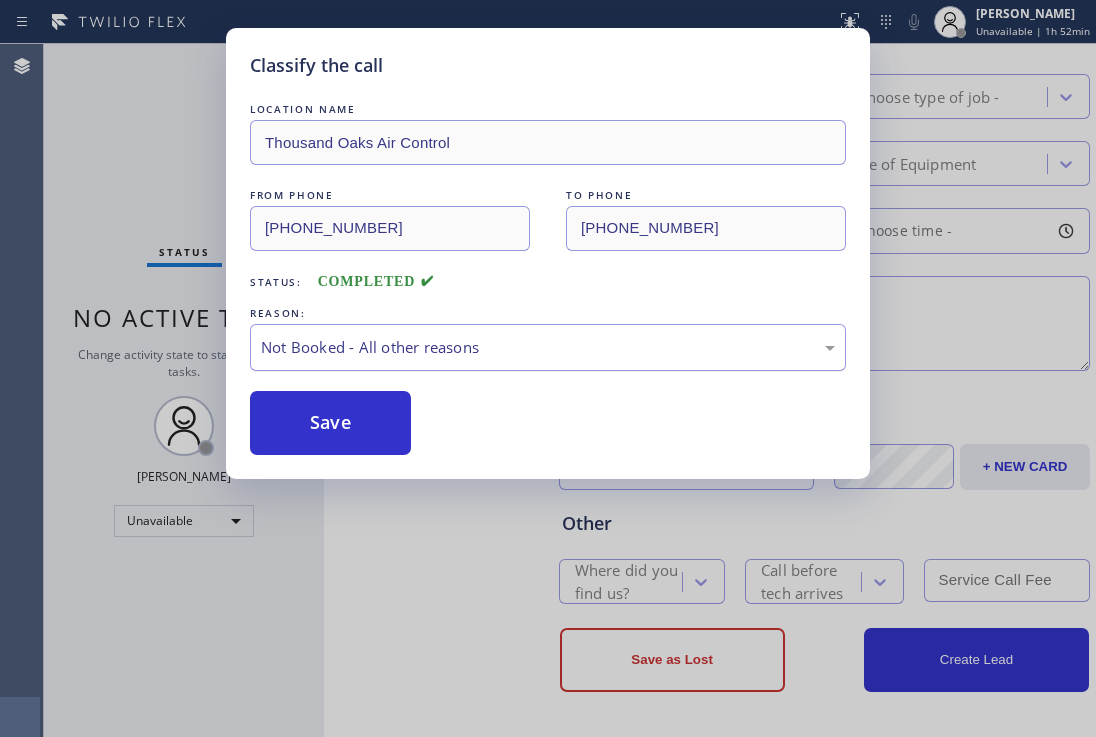 scroll, scrollTop: 0, scrollLeft: 0, axis: both 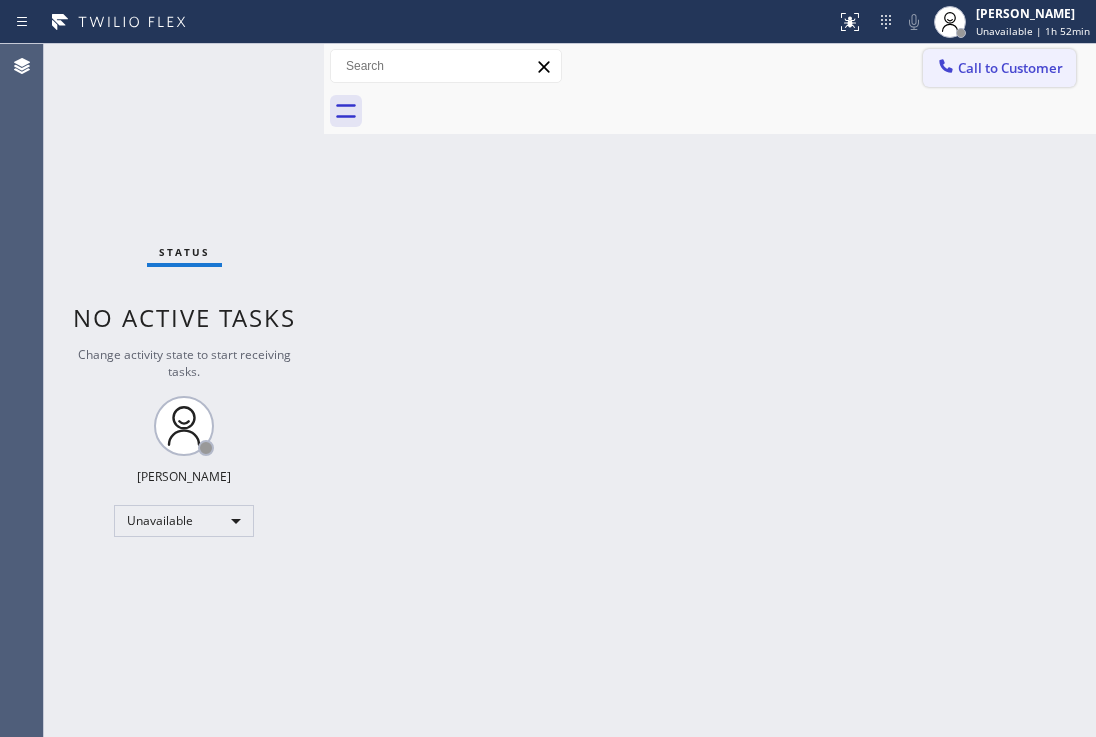 click on "Call to Customer" at bounding box center [1010, 68] 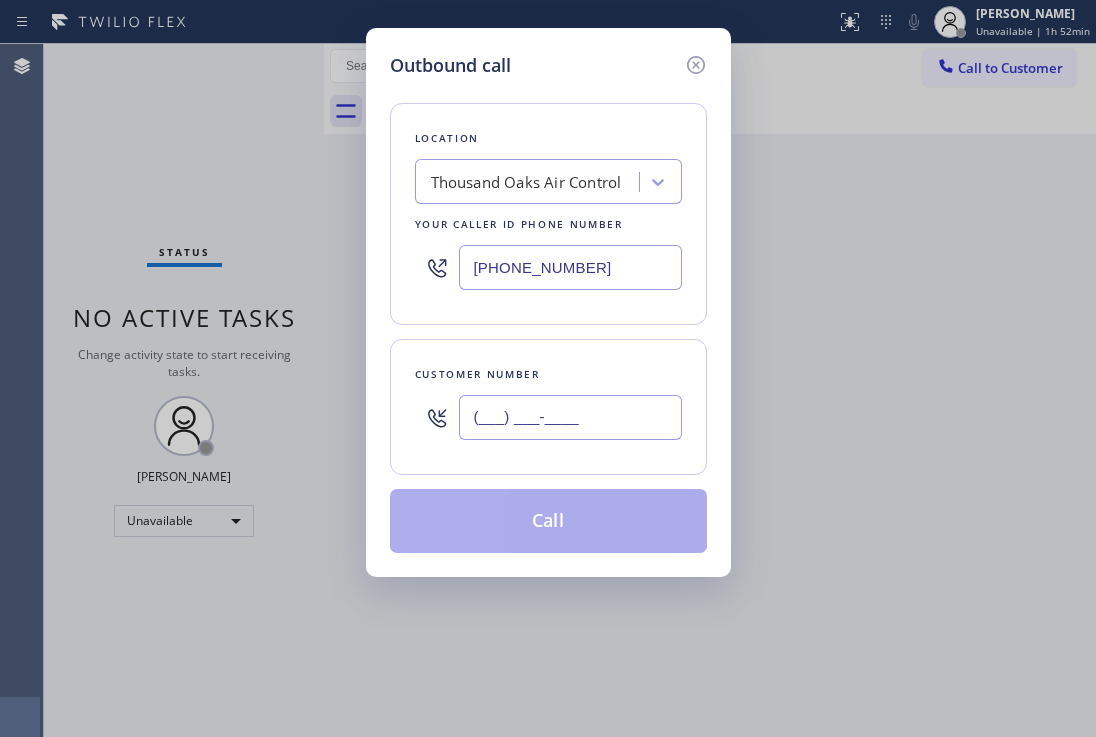 click on "(___) ___-____" at bounding box center (570, 417) 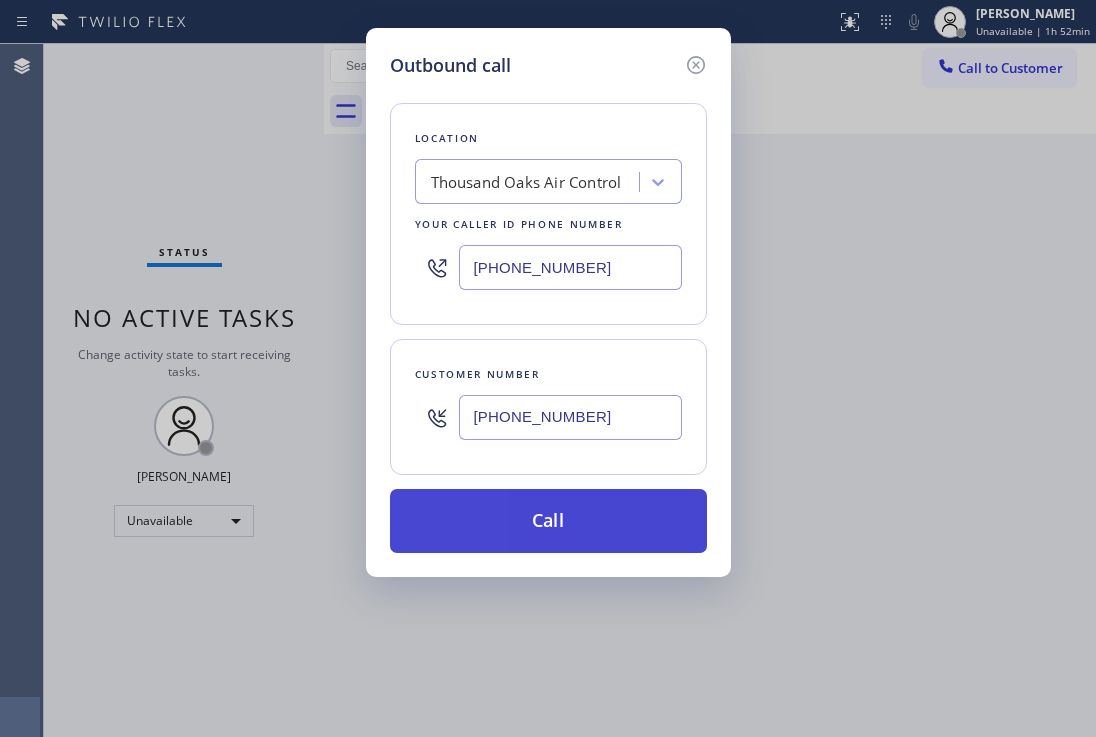 type on "[PHONE_NUMBER]" 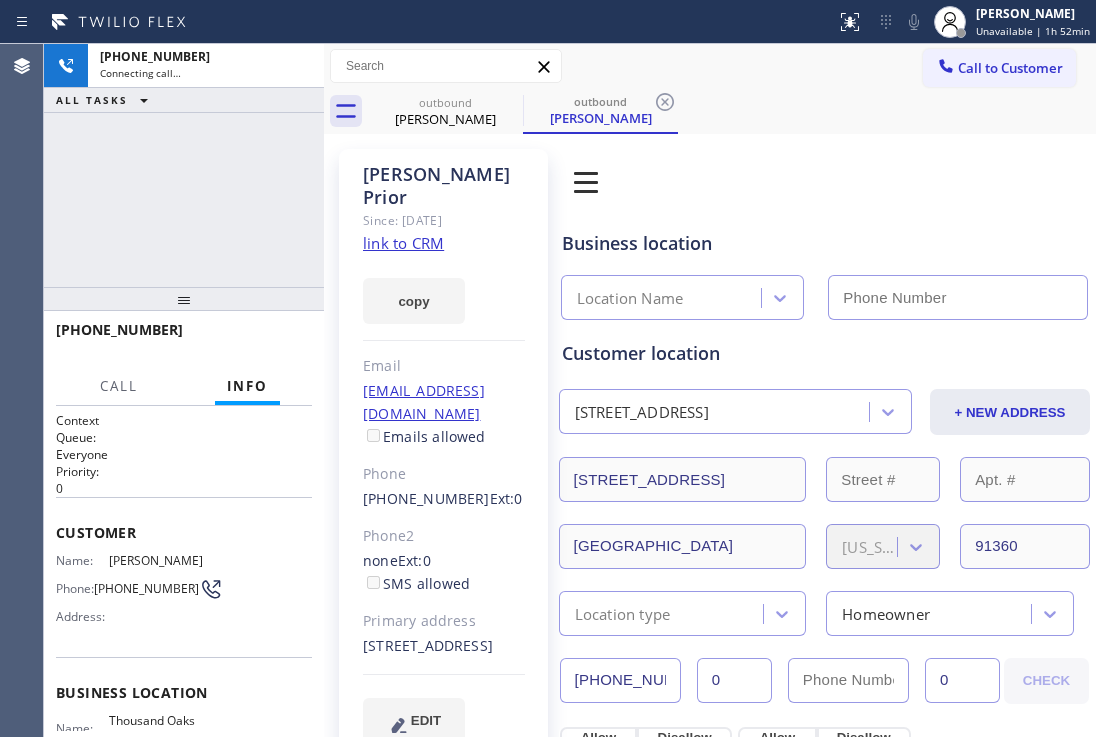 type on "[PHONE_NUMBER]" 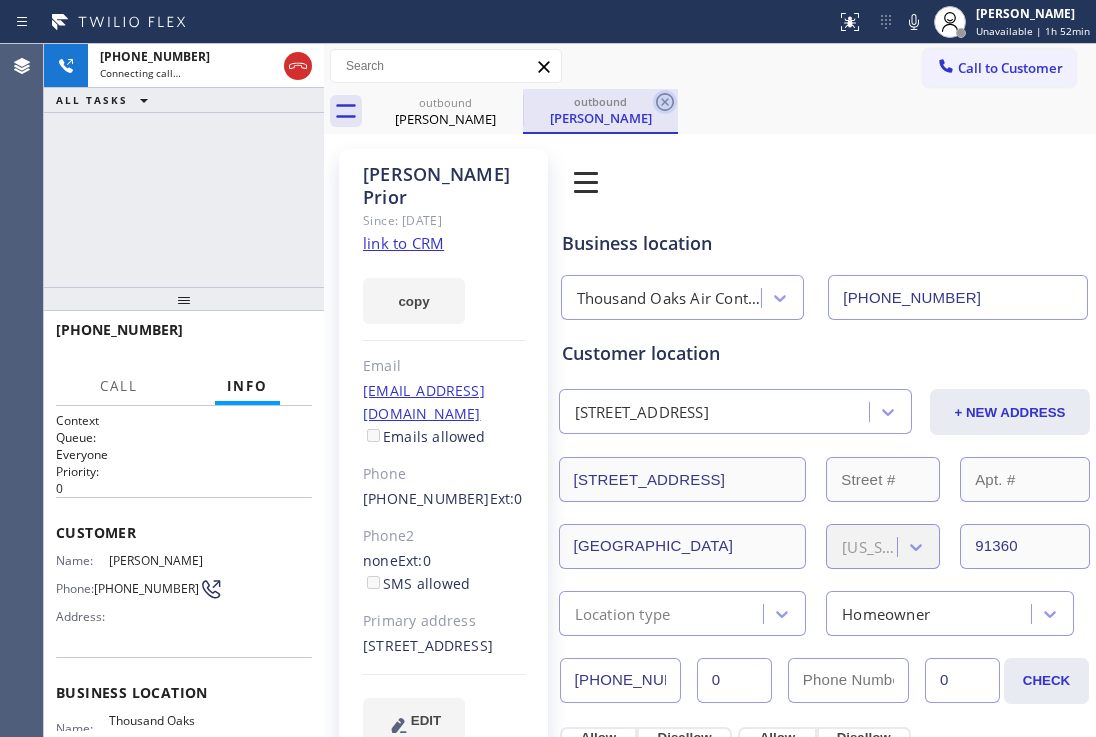 click 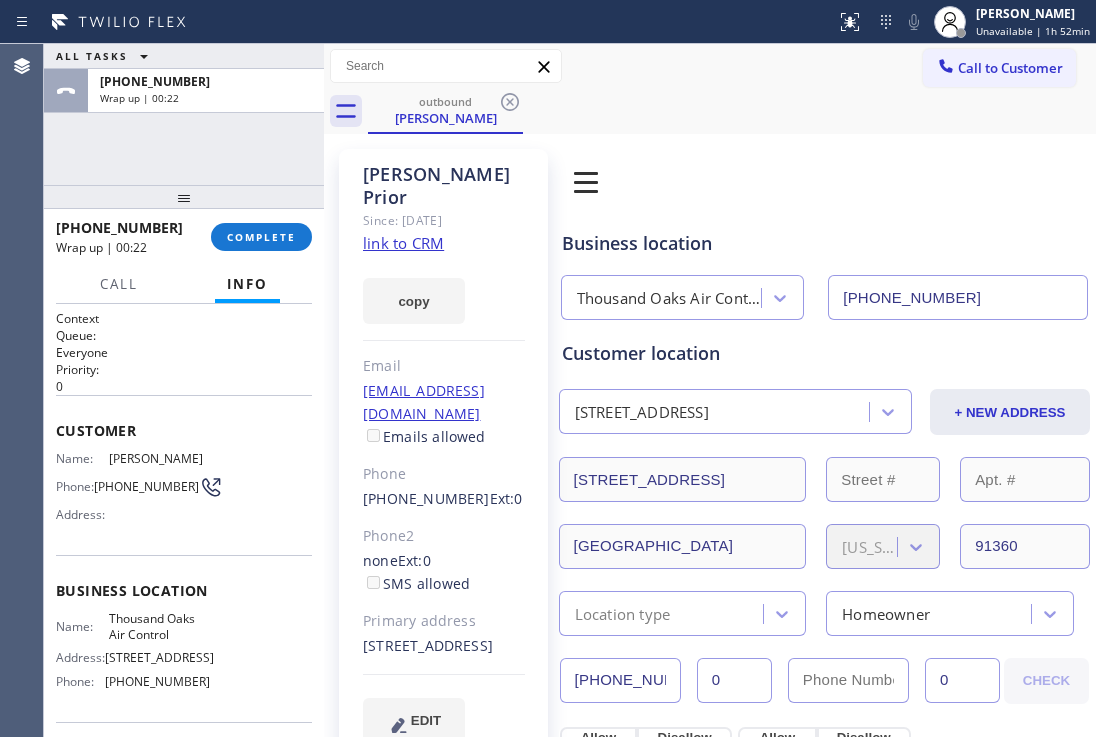 drag, startPoint x: 185, startPoint y: 312, endPoint x: 261, endPoint y: 258, distance: 93.230896 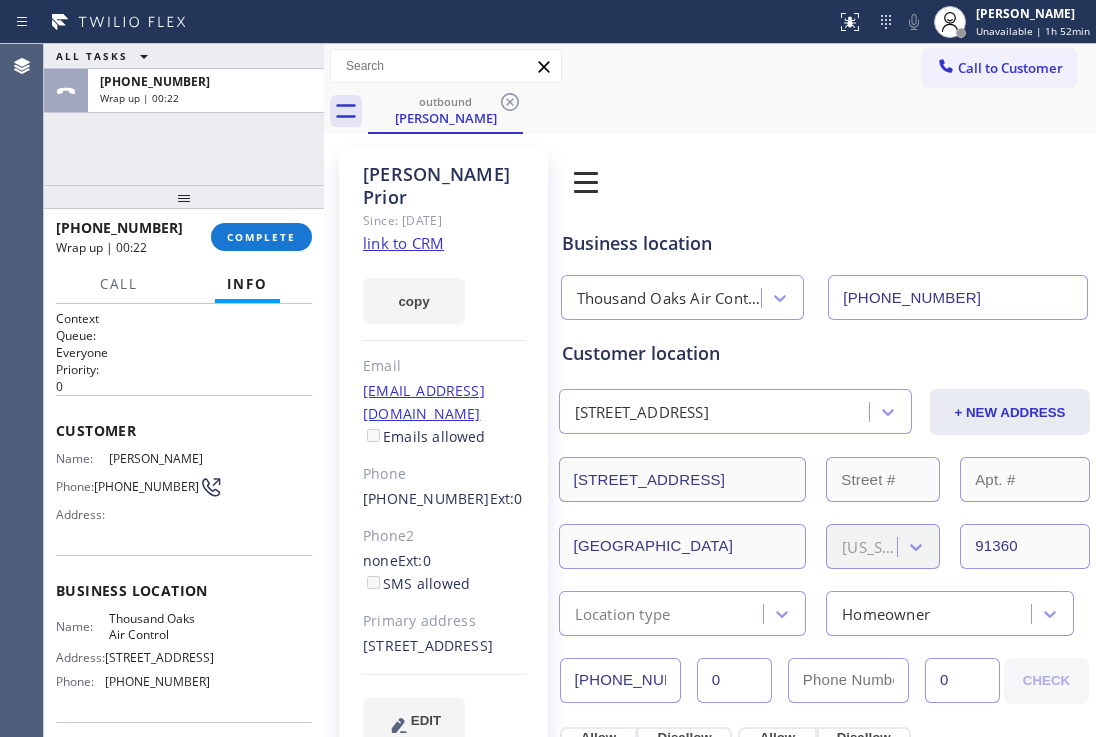 click at bounding box center [184, 197] 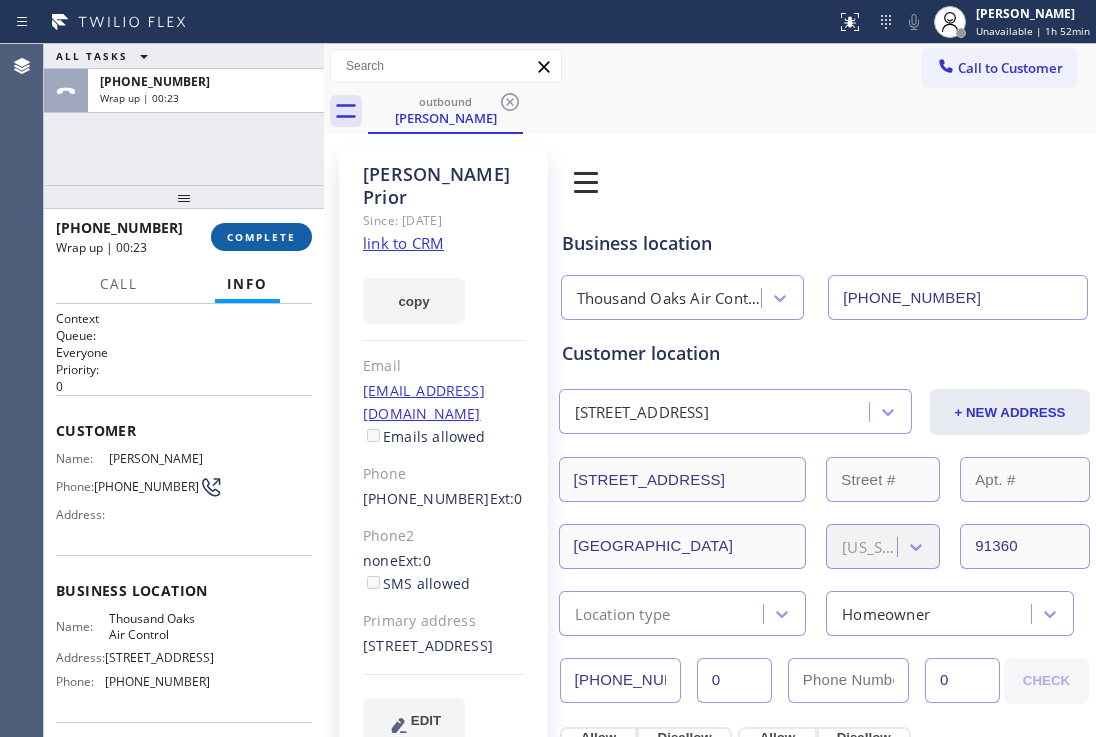 click on "COMPLETE" at bounding box center (261, 237) 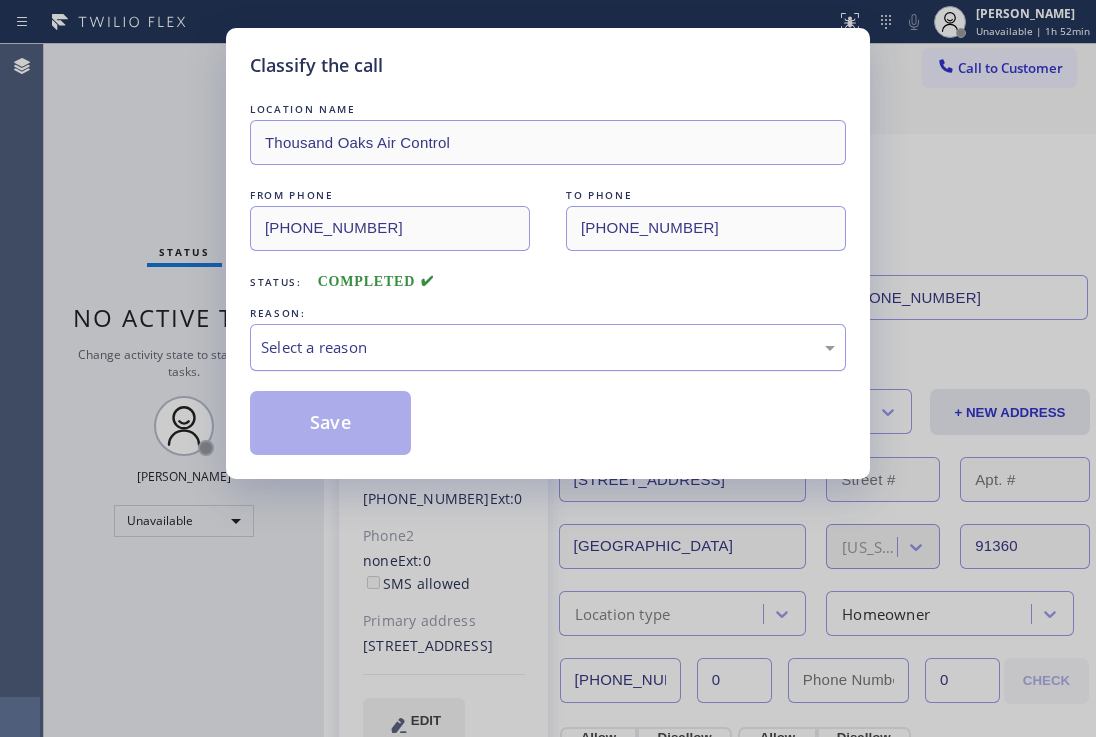 click on "Select a reason" at bounding box center (548, 347) 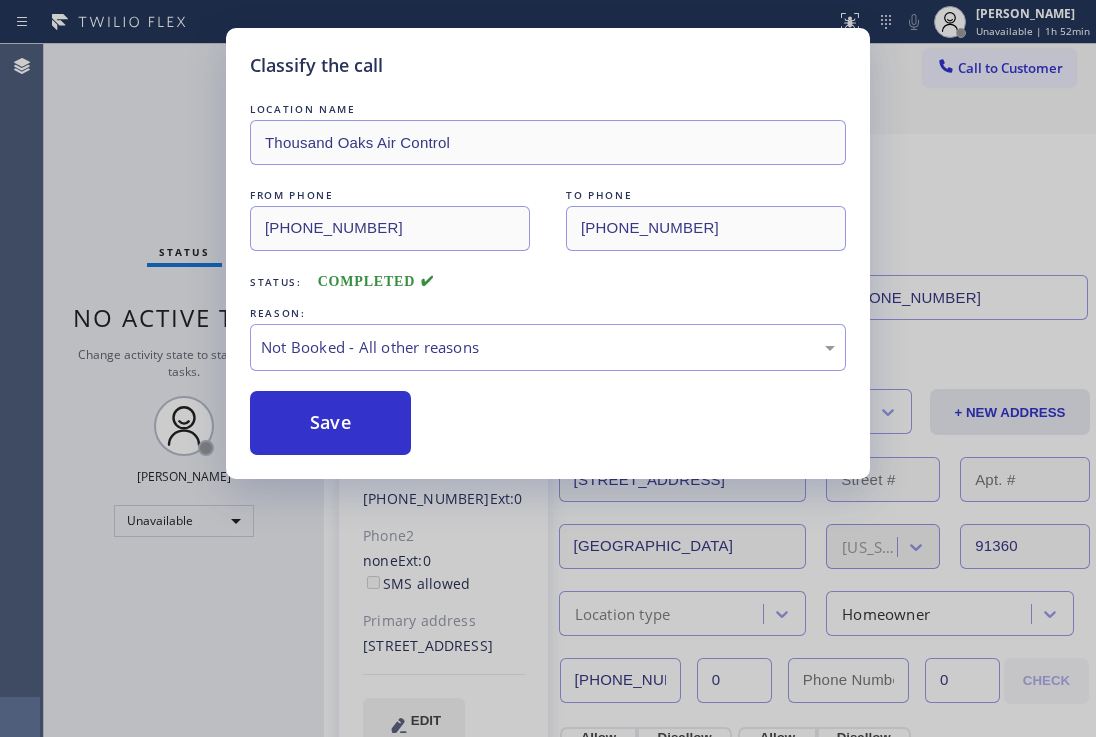 click on "Save" at bounding box center [330, 423] 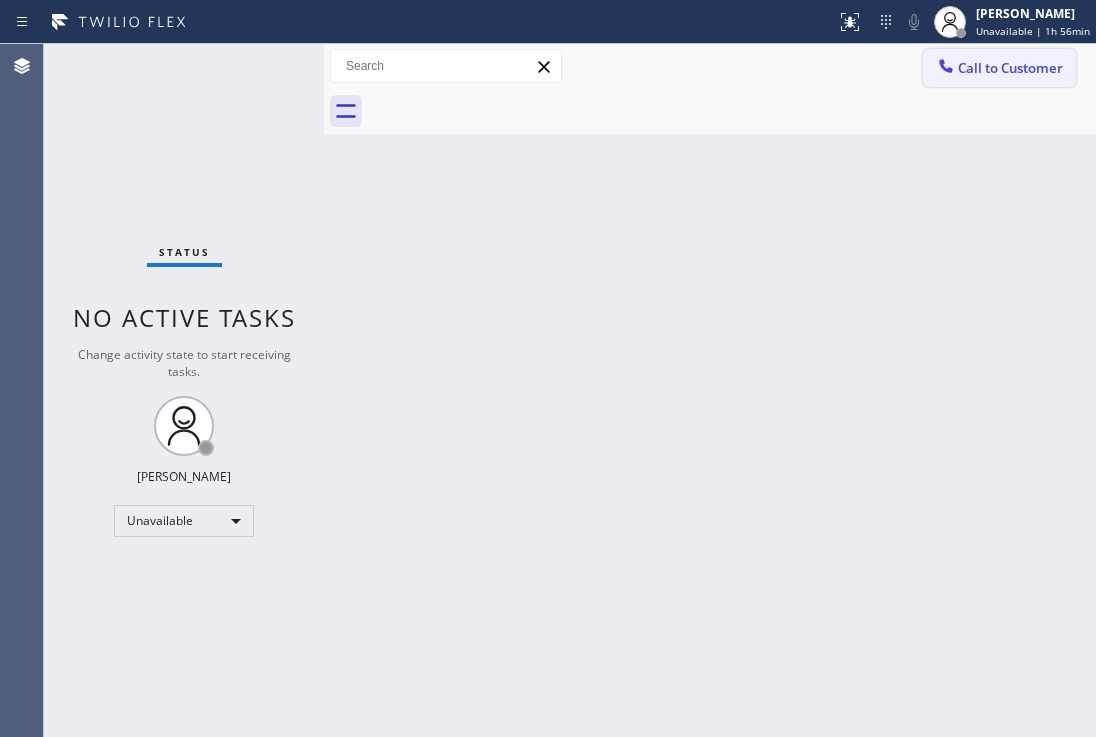 click on "Call to Customer" at bounding box center [1010, 68] 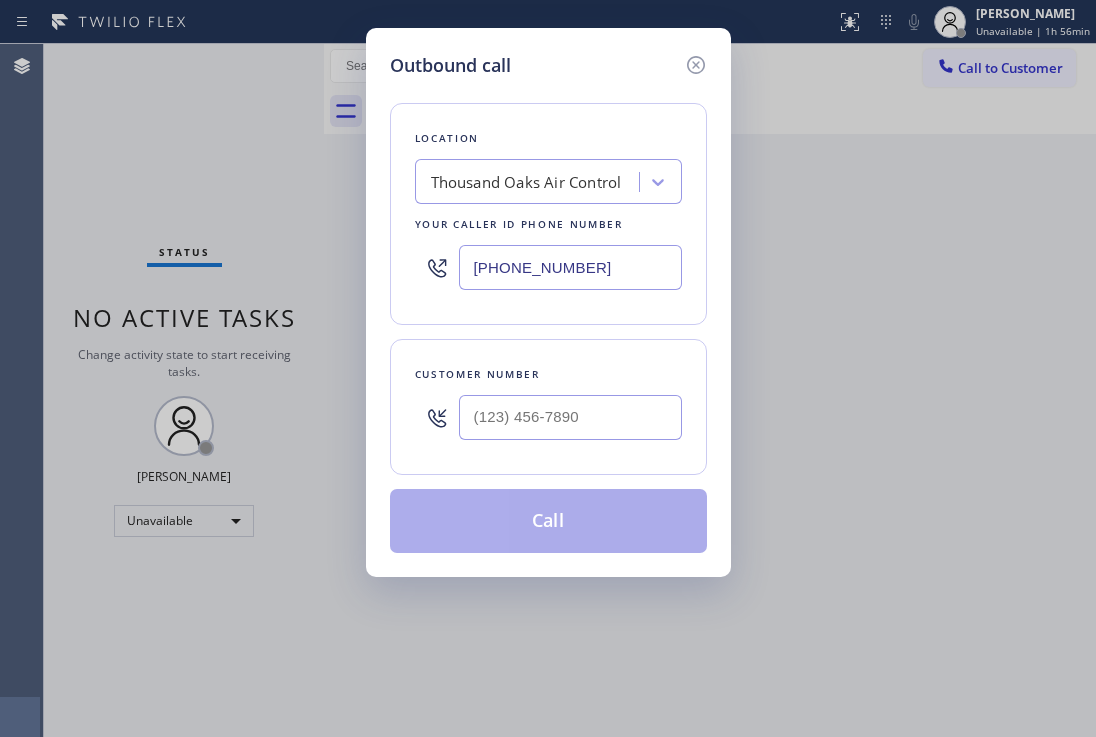 drag, startPoint x: 607, startPoint y: 275, endPoint x: 336, endPoint y: 130, distance: 307.3532 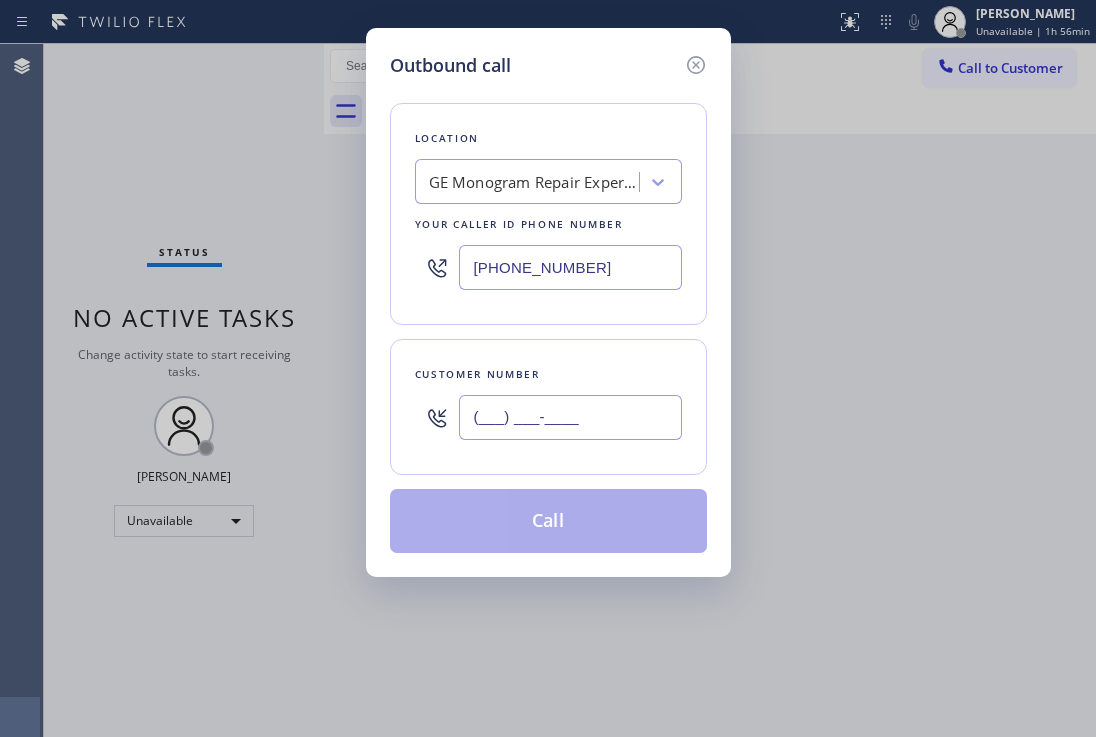 drag, startPoint x: 580, startPoint y: 414, endPoint x: 402, endPoint y: 379, distance: 181.40839 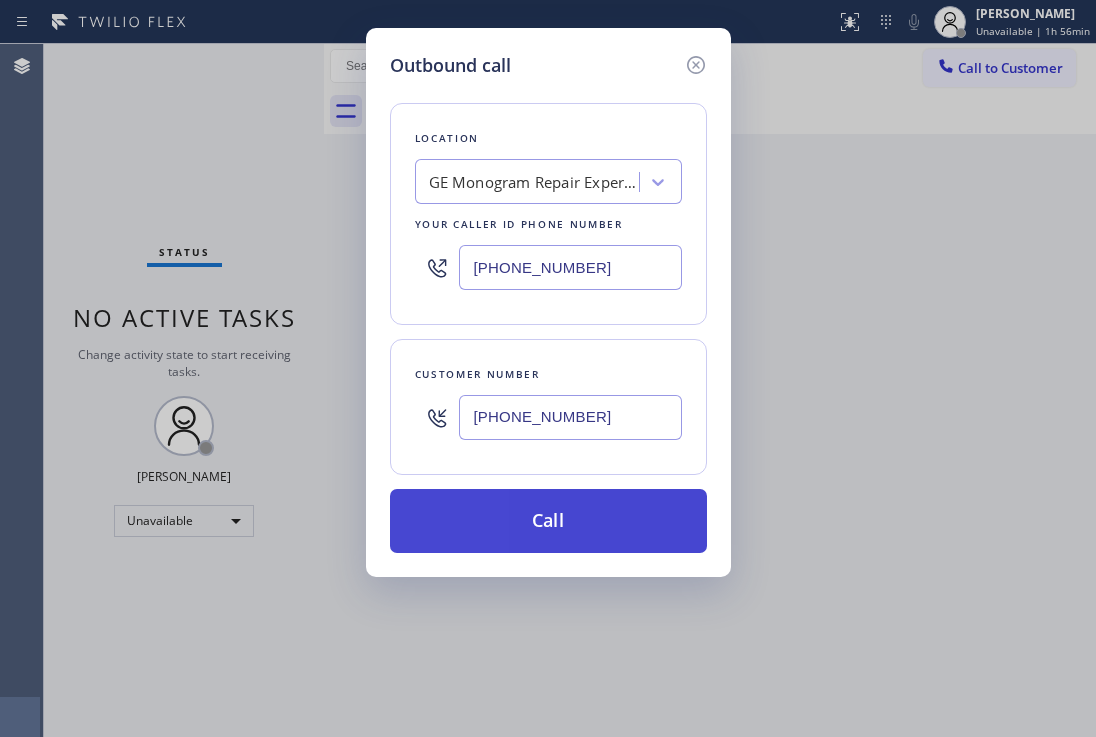 click on "Call" at bounding box center (548, 521) 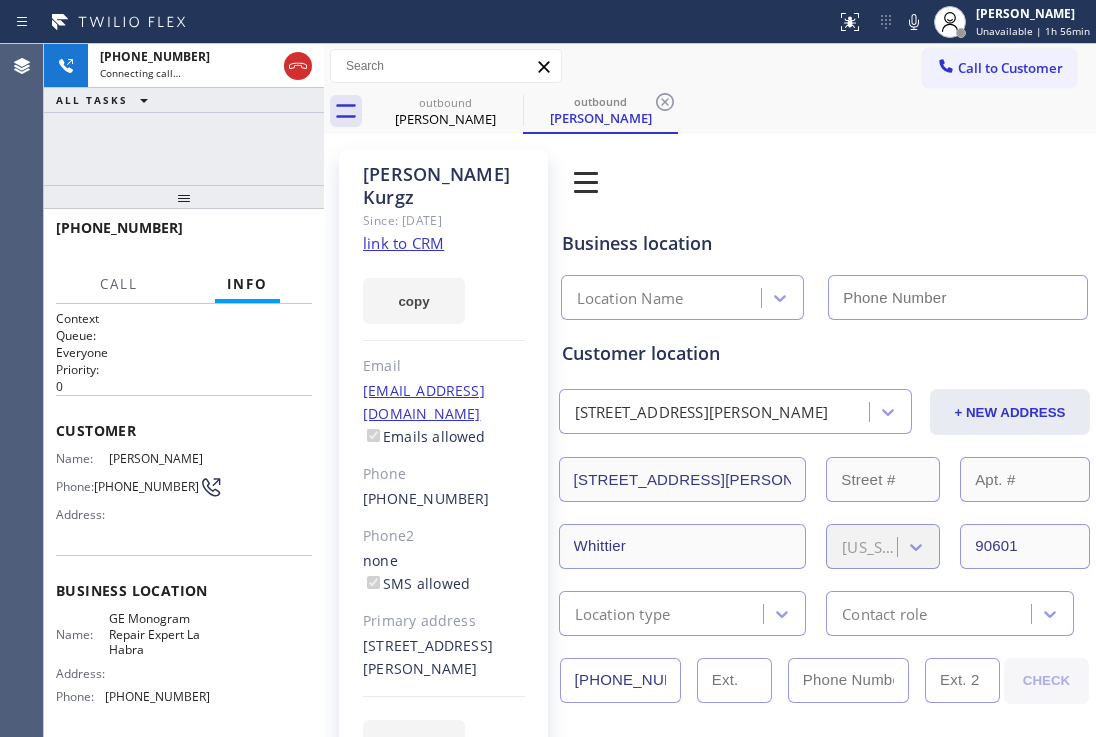 drag, startPoint x: 672, startPoint y: 106, endPoint x: 657, endPoint y: 100, distance: 16.155495 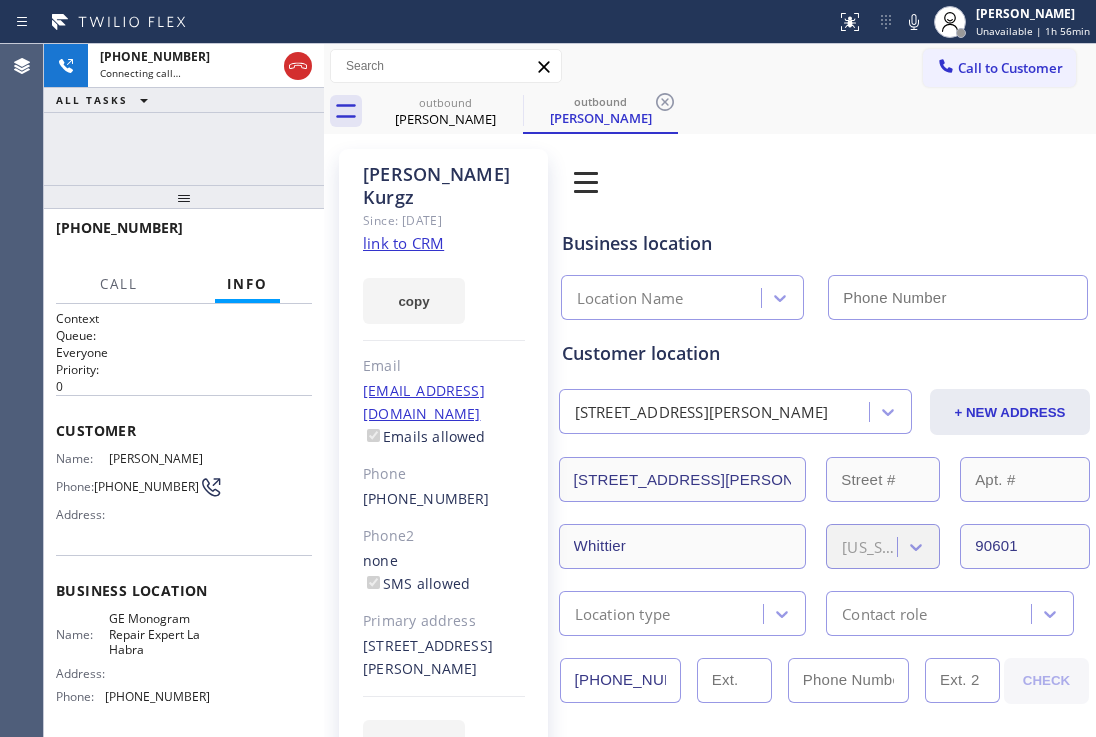 click 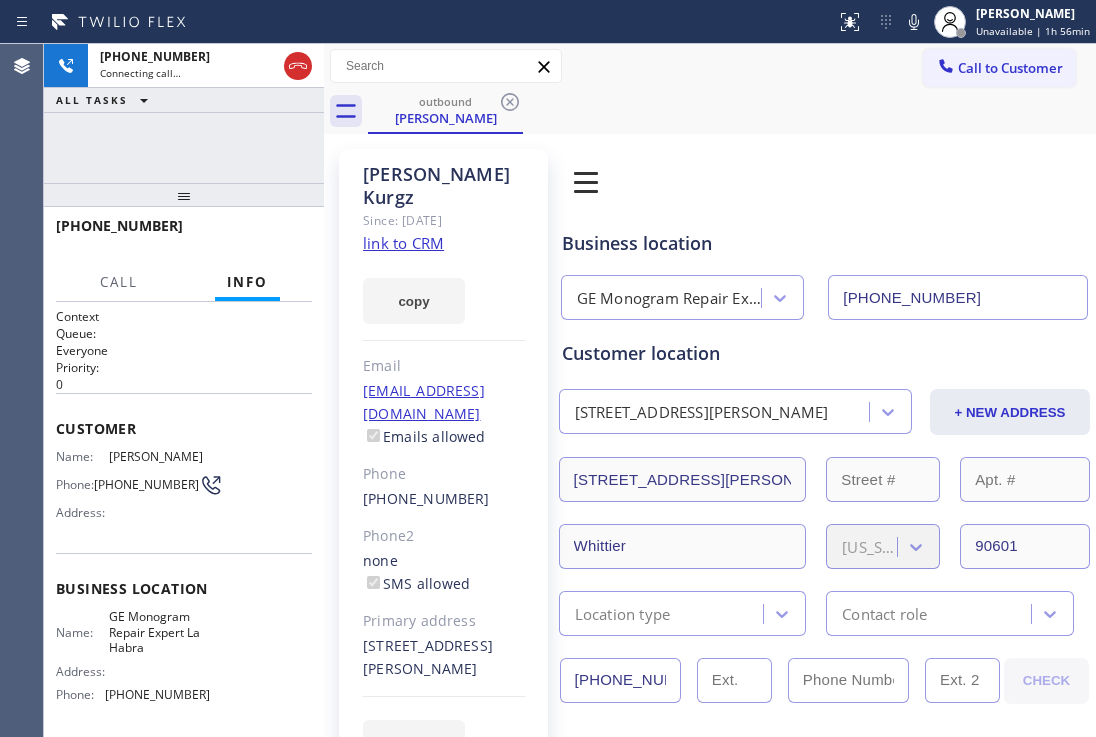 drag, startPoint x: 195, startPoint y: 208, endPoint x: 211, endPoint y: 154, distance: 56.32051 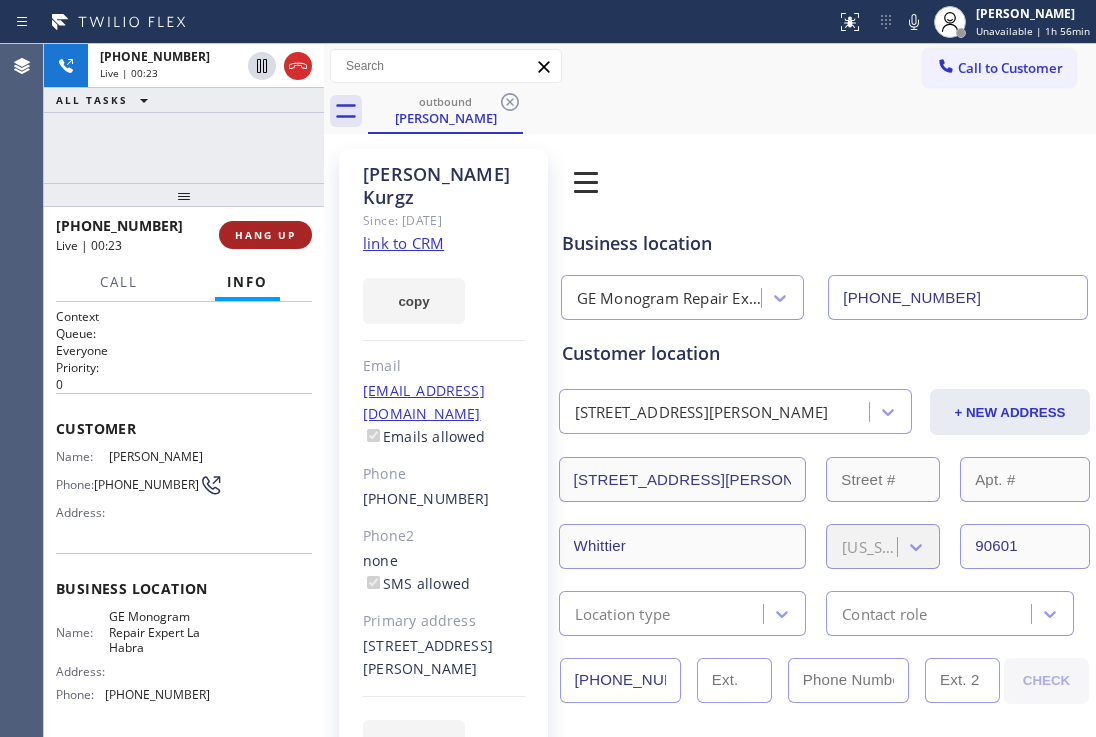 click on "HANG UP" at bounding box center (265, 235) 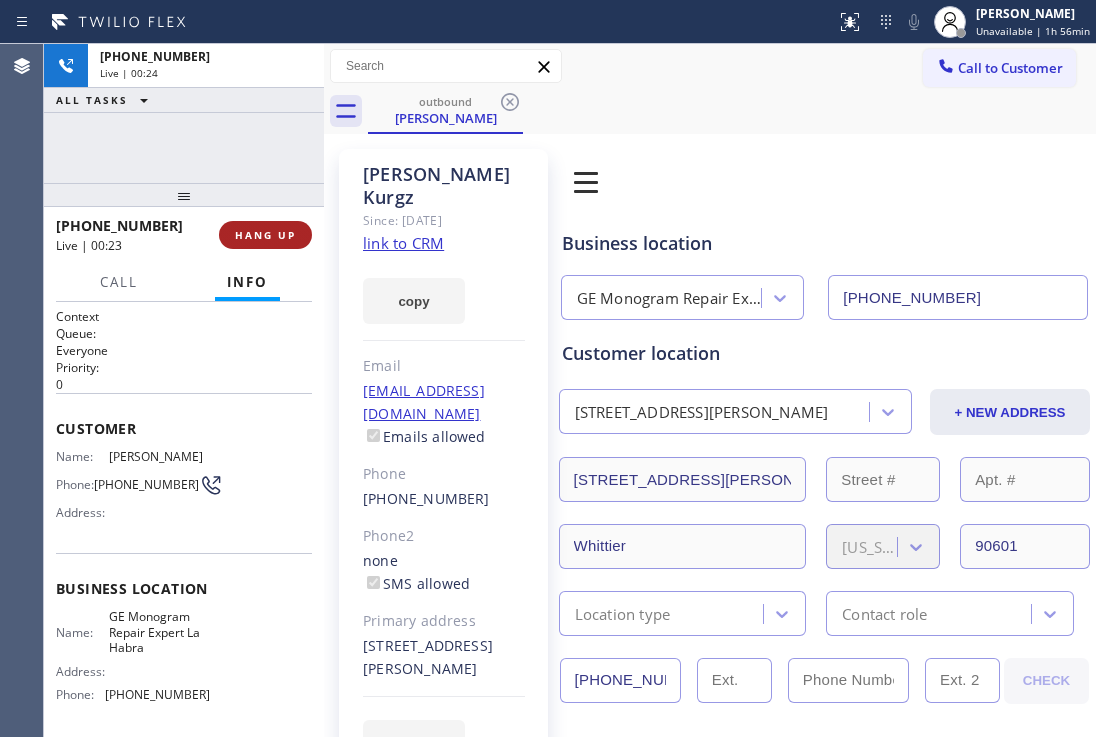 click on "HANG UP" at bounding box center (265, 235) 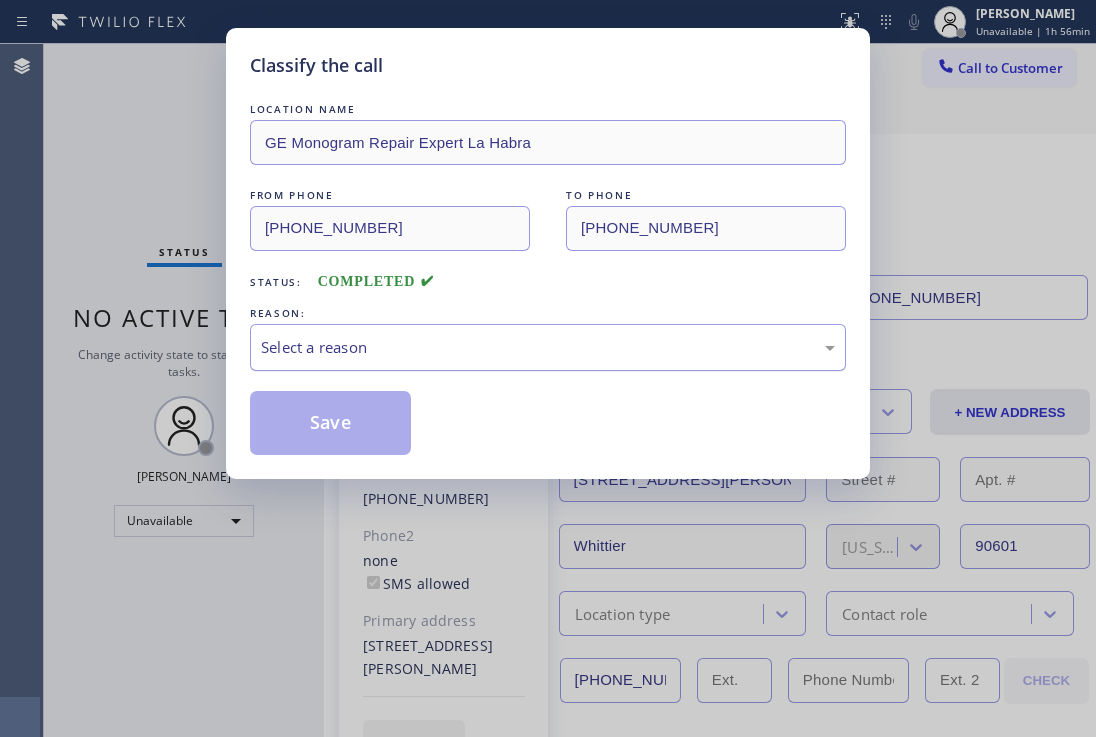 click on "Select a reason" at bounding box center [548, 347] 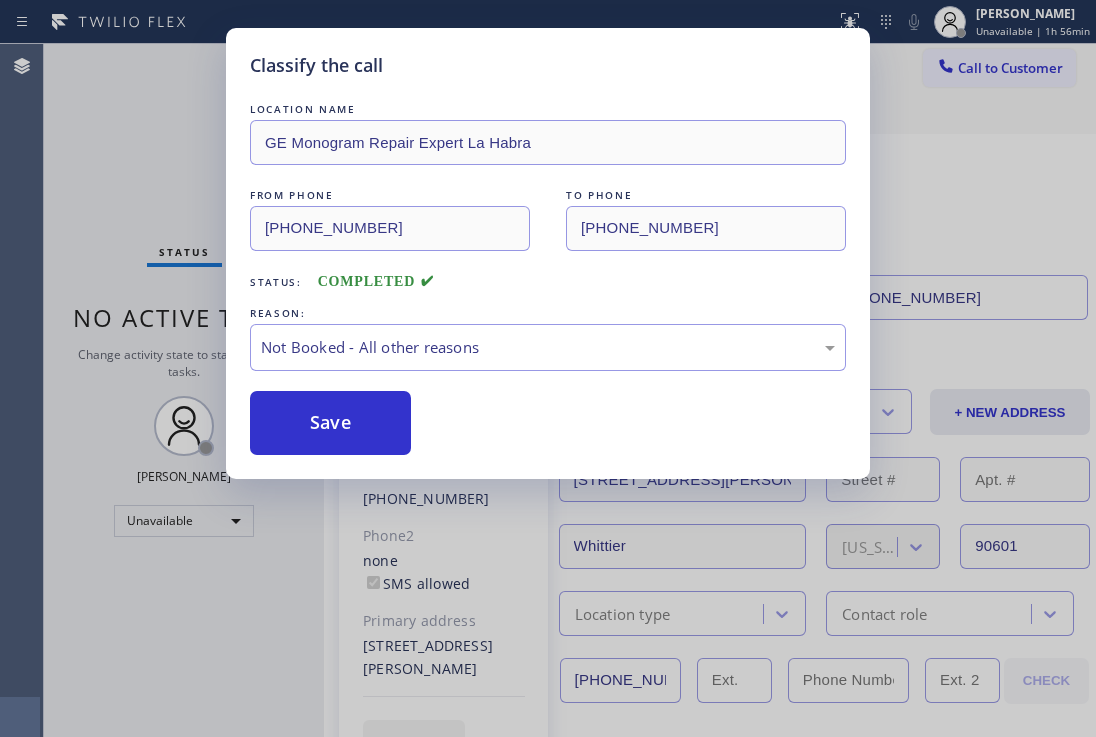 click on "Save" at bounding box center [330, 423] 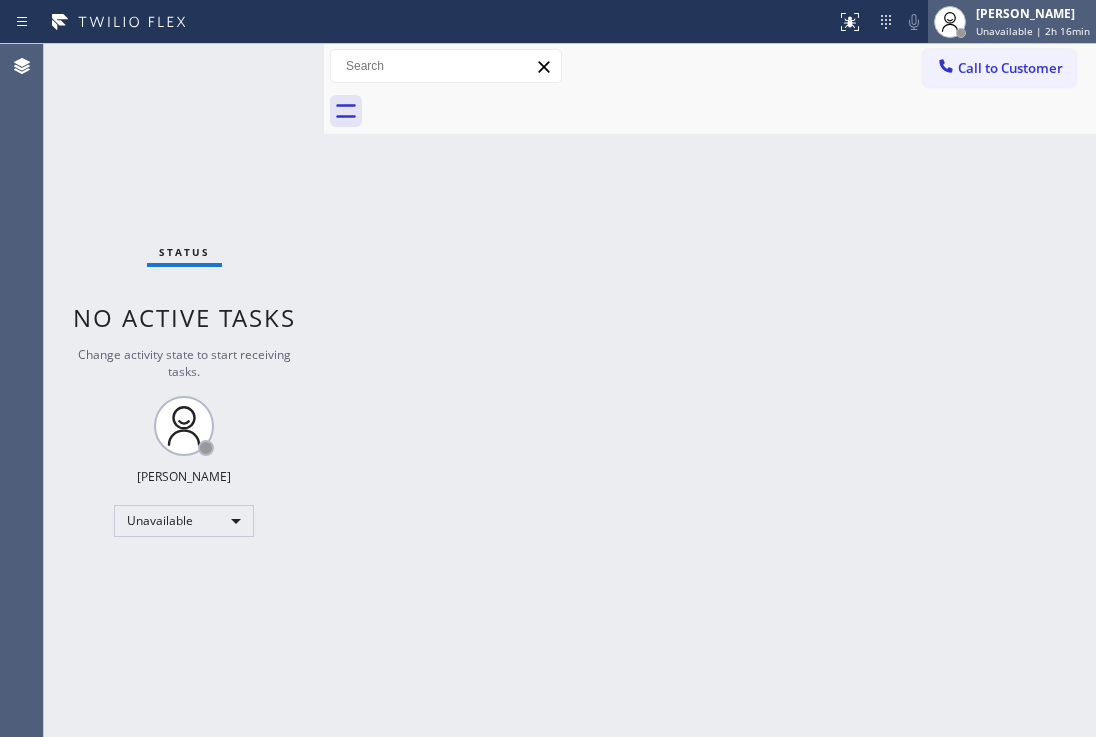 click on "Unavailable | 2h 16min" at bounding box center [1033, 31] 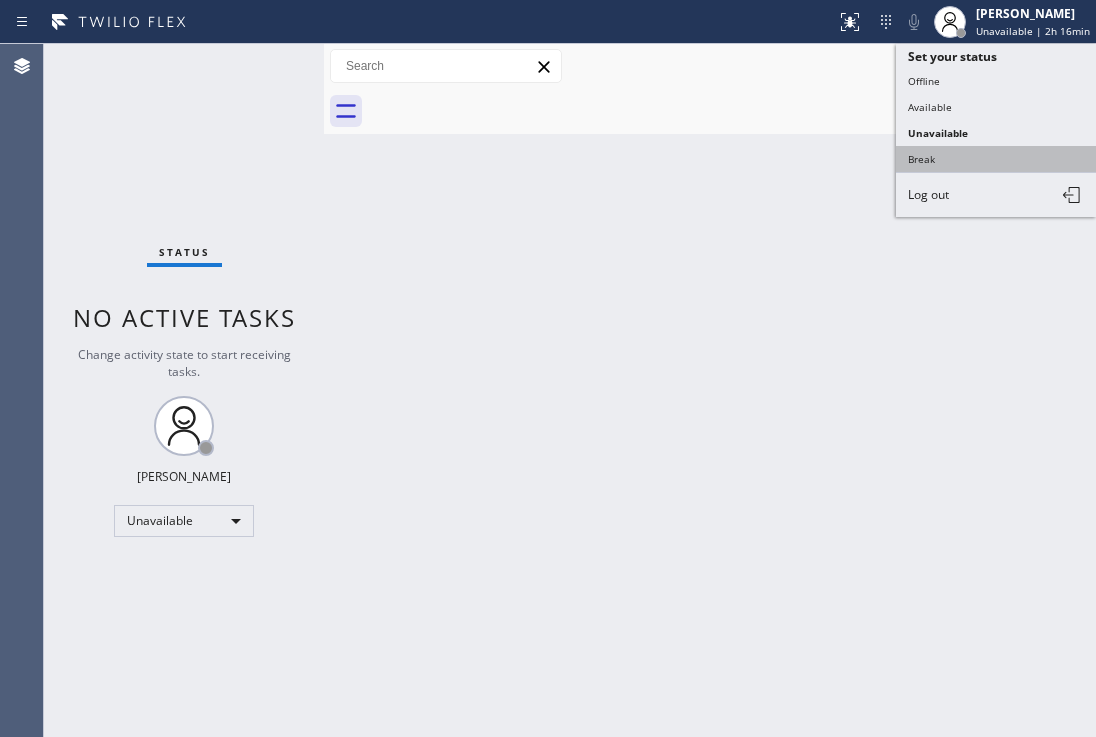 click on "Break" at bounding box center [996, 159] 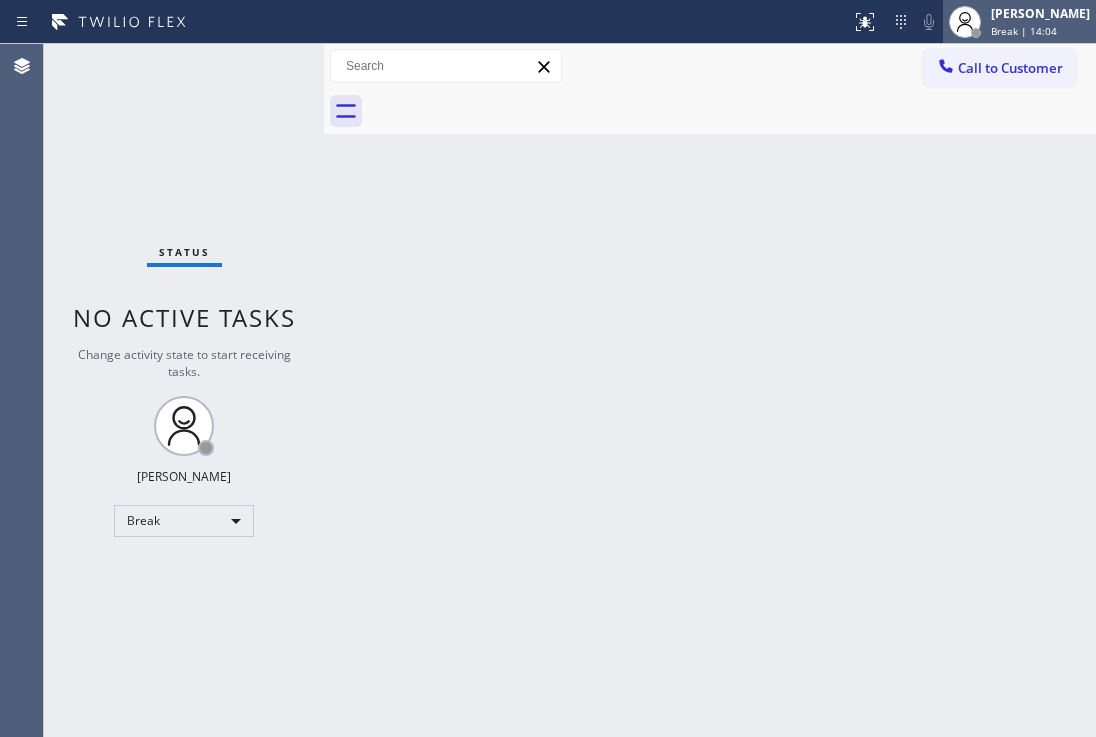 click on "[PERSON_NAME] Break | 14:04" at bounding box center [1041, 21] 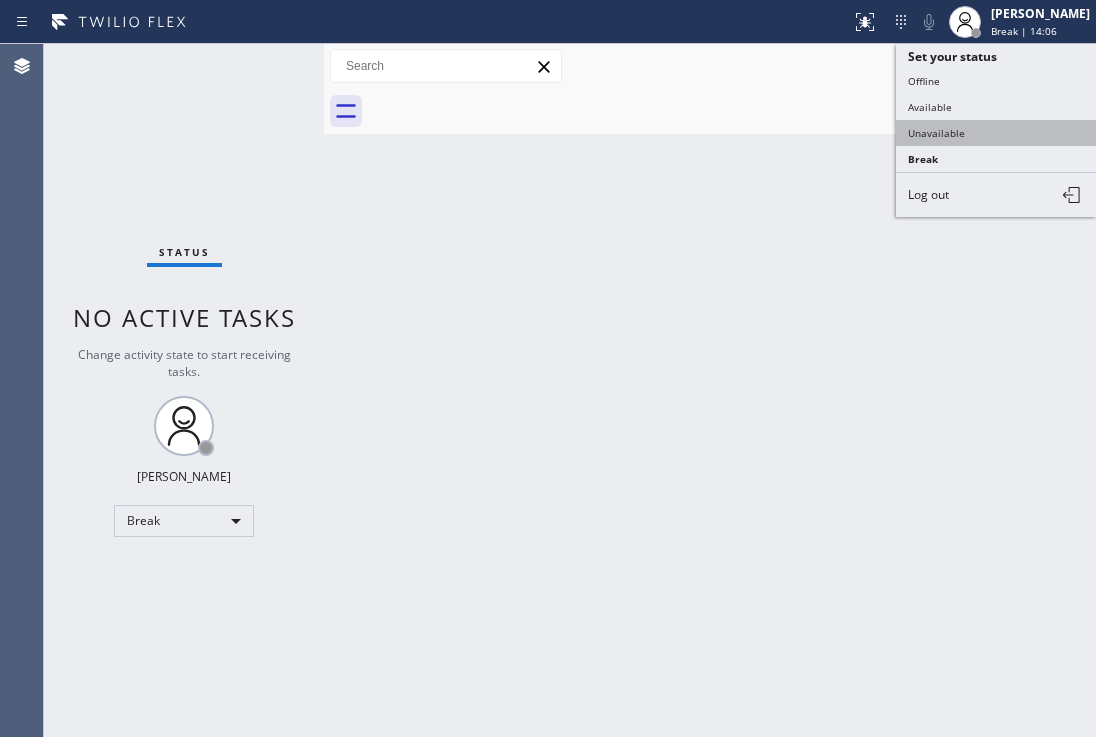 click on "Unavailable" at bounding box center [996, 133] 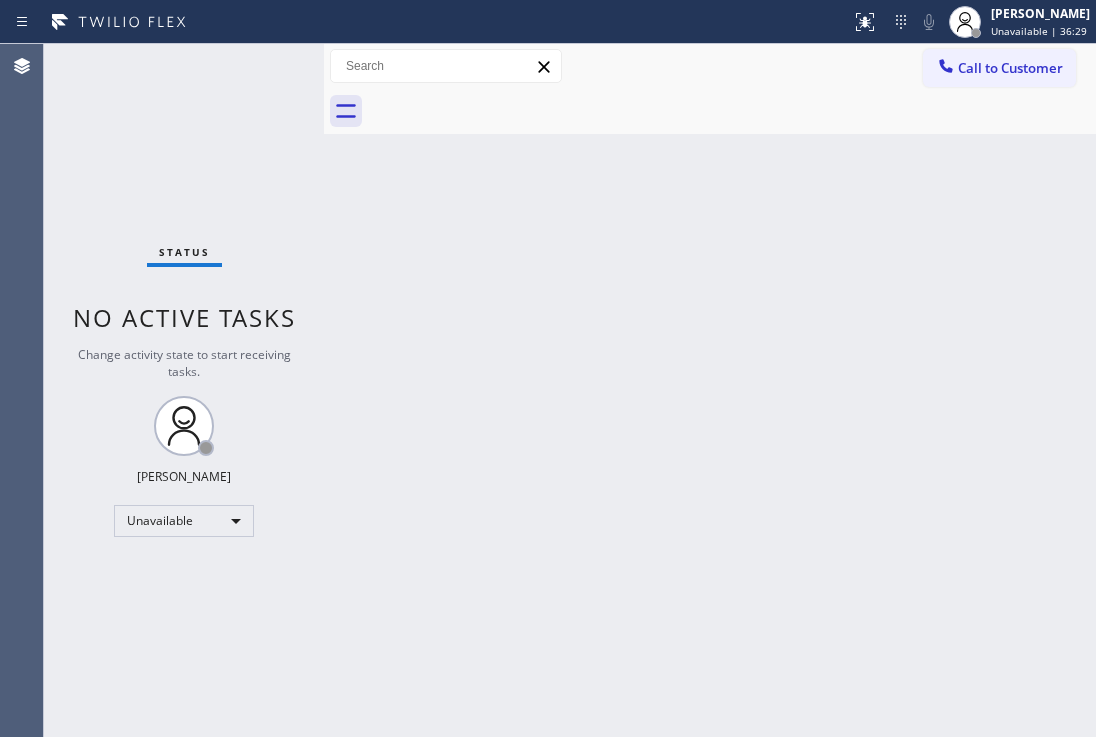 click on "Call to Customer" at bounding box center (1010, 68) 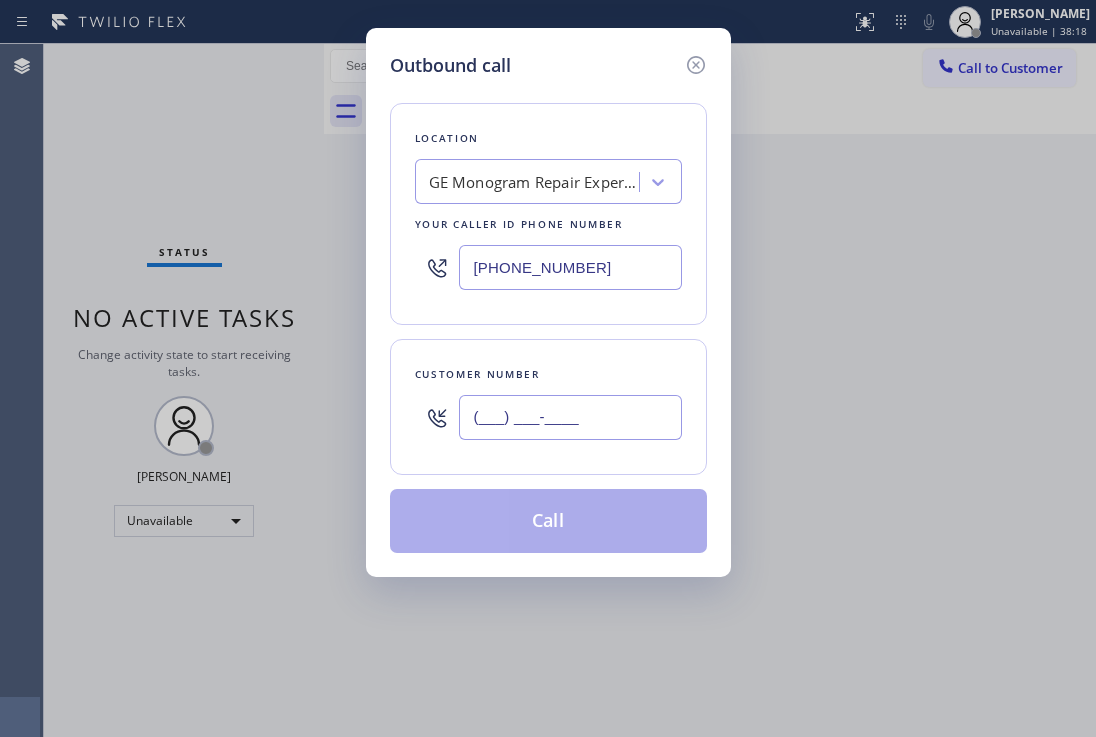 click on "(___) ___-____" at bounding box center [570, 417] 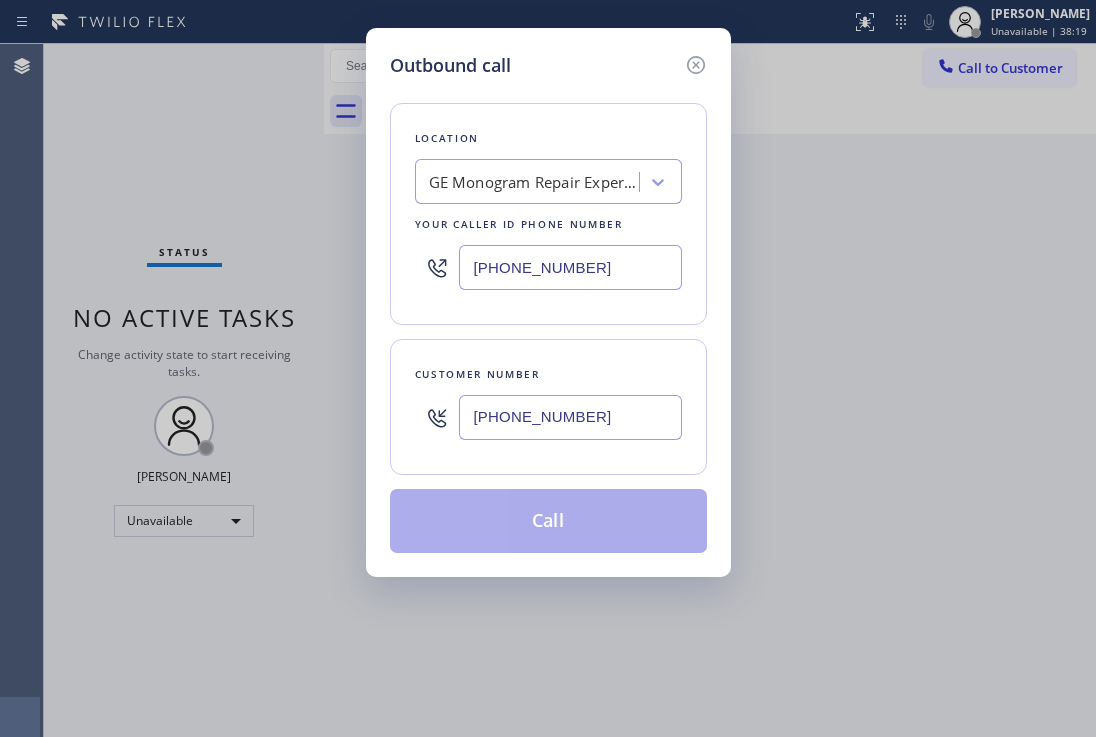 type on "[PHONE_NUMBER]" 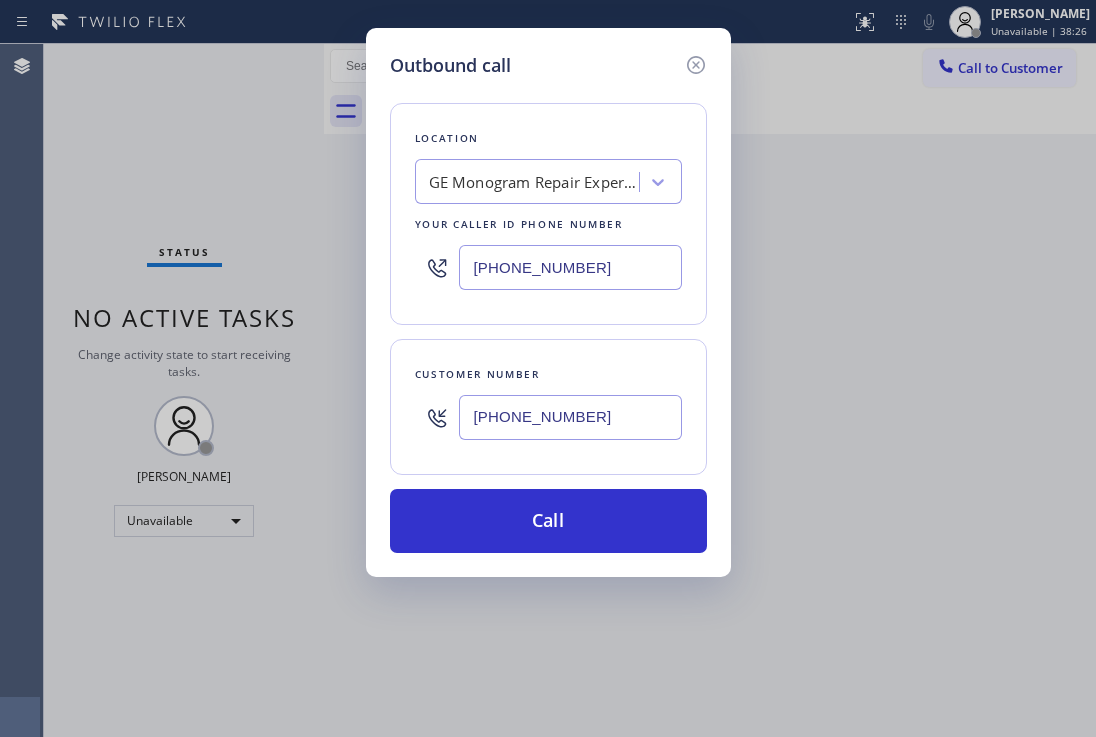 click on "GE Monogram Repair Expert La Habra" at bounding box center [534, 182] 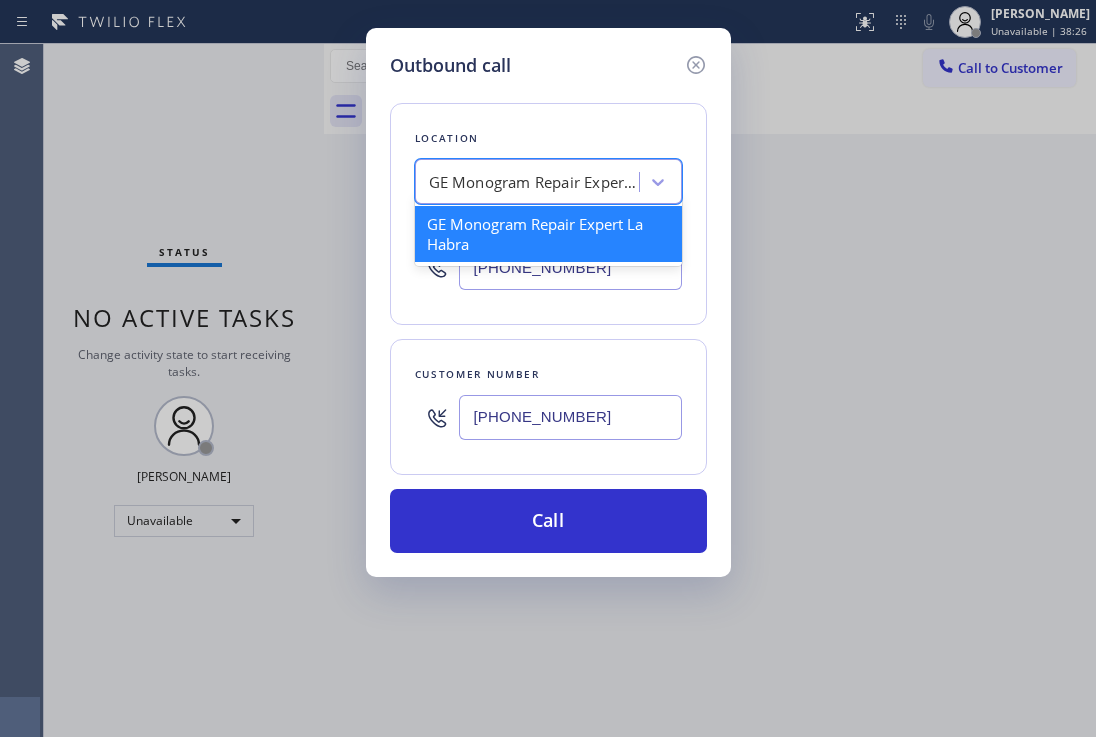 paste on "Mission Viejo Heating and Air Conditioning" 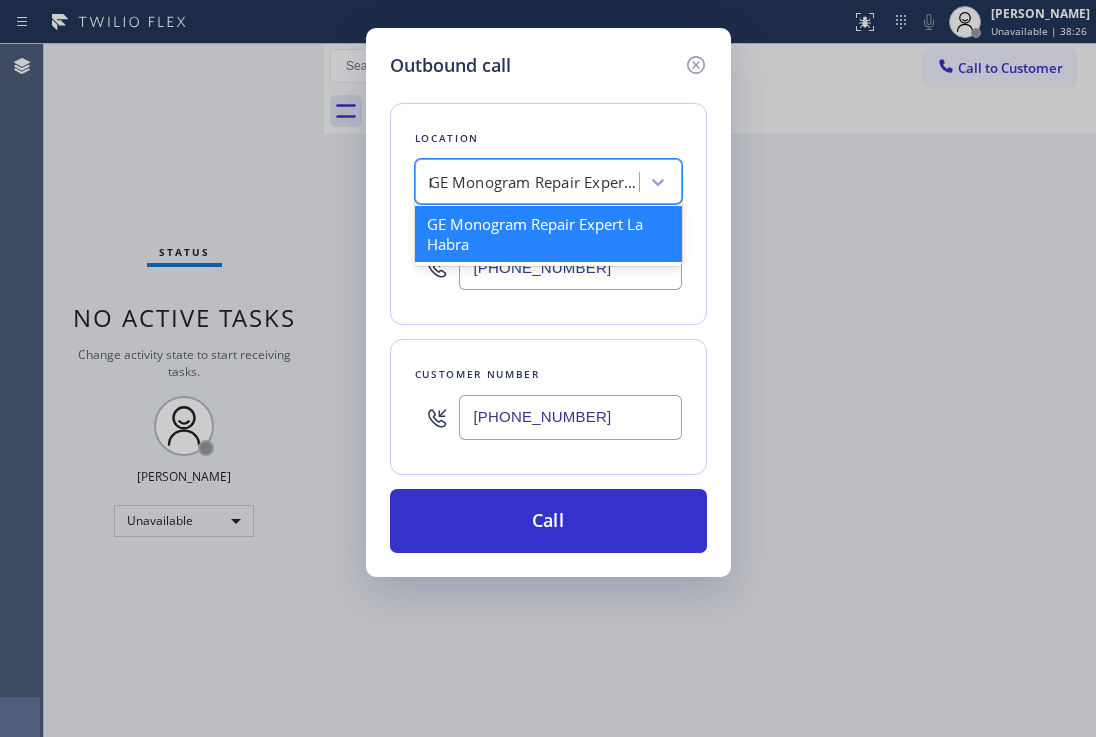 scroll, scrollTop: 0, scrollLeft: 116, axis: horizontal 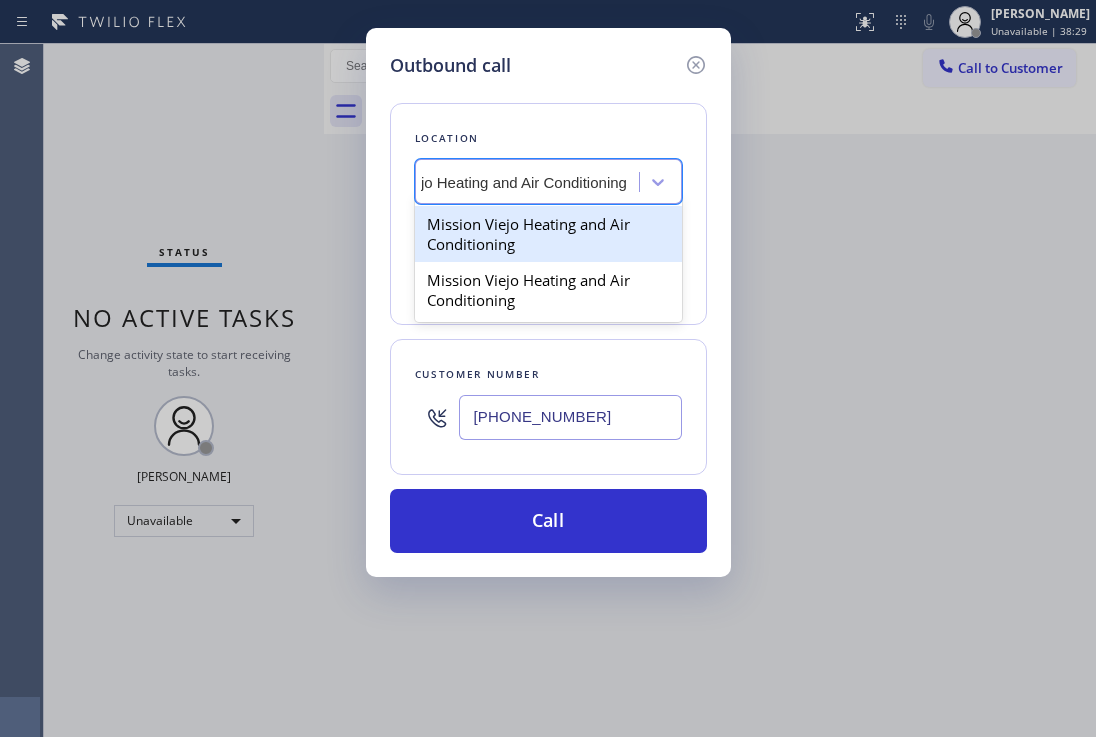 click on "Mission Viejo Heating and Air Conditioning" at bounding box center (548, 234) 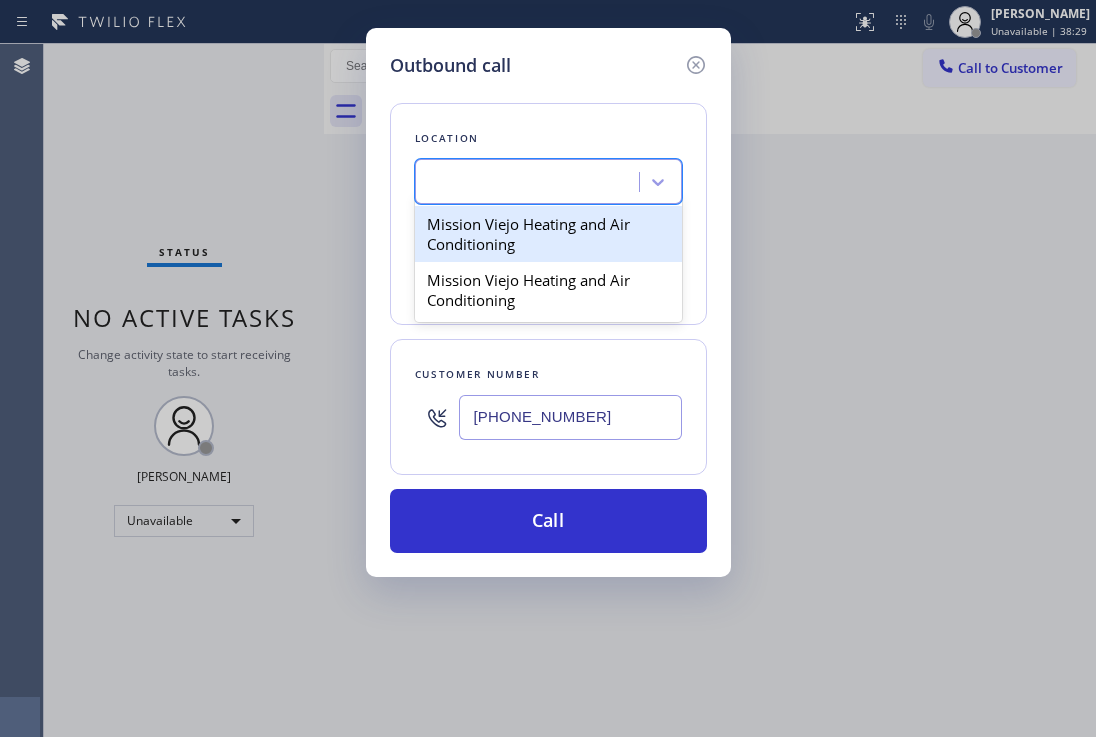 scroll, scrollTop: 0, scrollLeft: 2, axis: horizontal 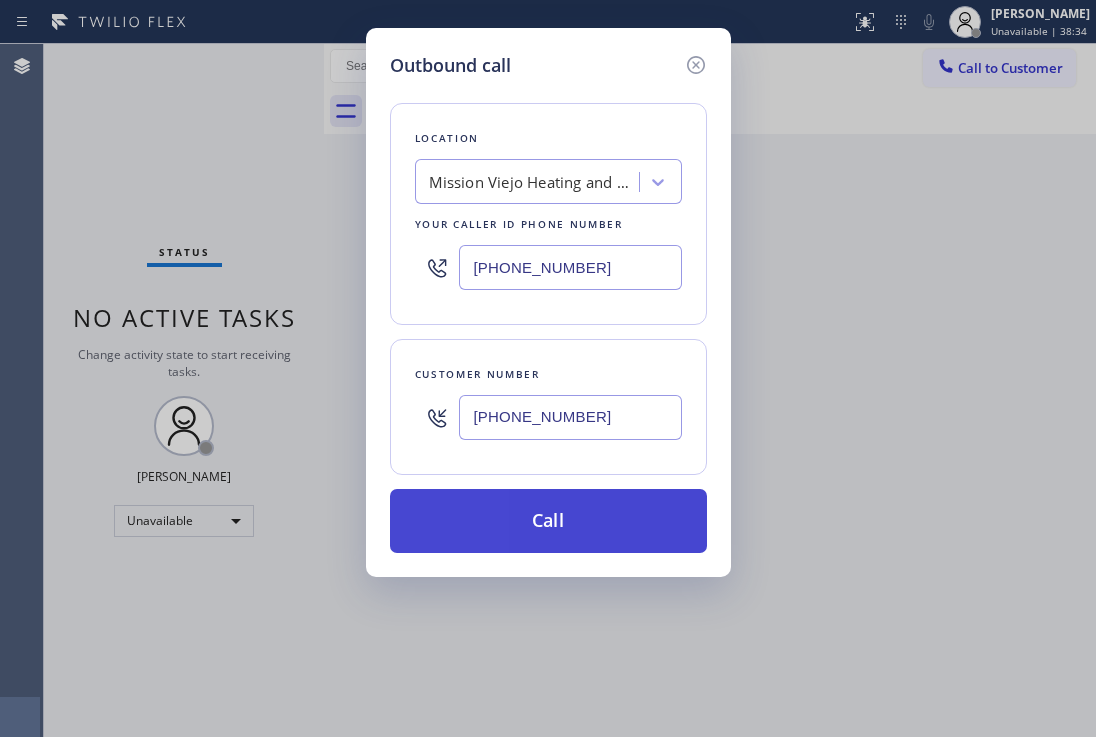 click on "Call" at bounding box center [548, 521] 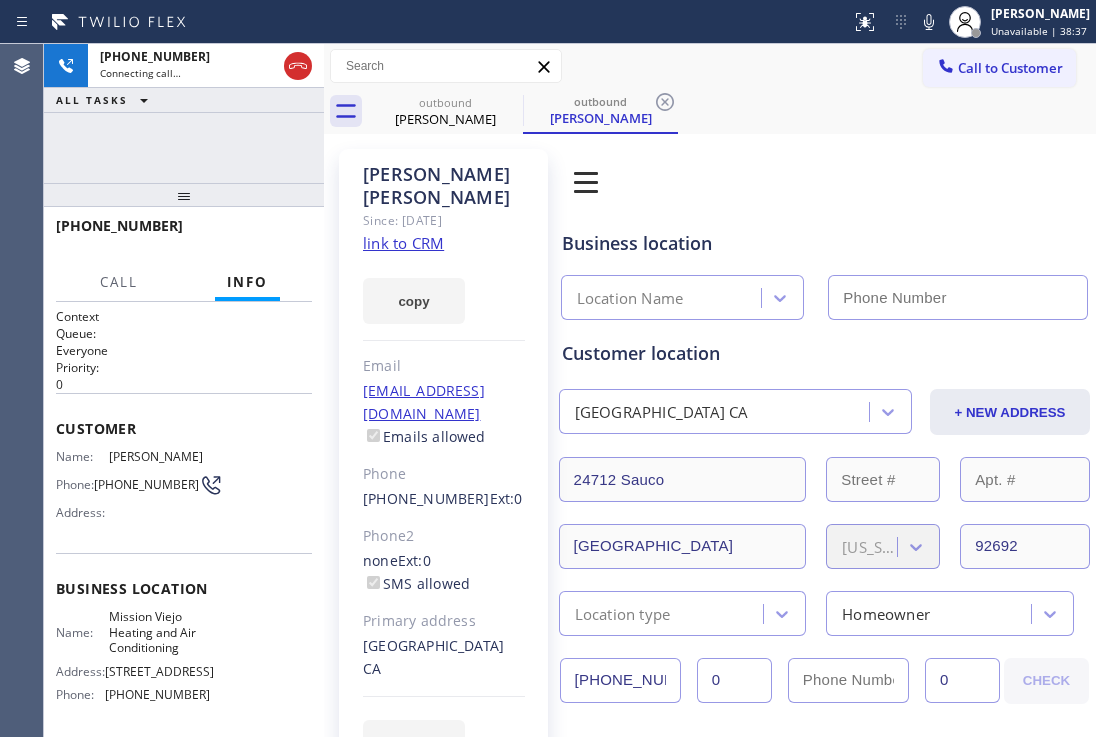 type on "[PHONE_NUMBER]" 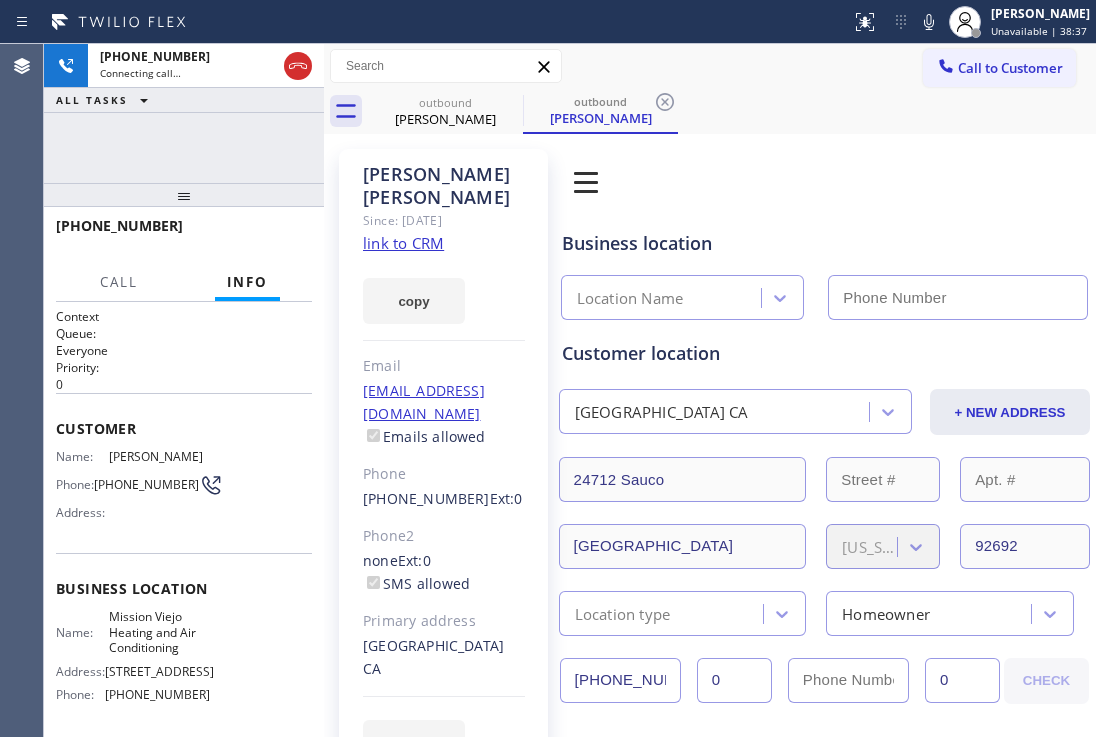 drag, startPoint x: 661, startPoint y: 104, endPoint x: 685, endPoint y: 71, distance: 40.804413 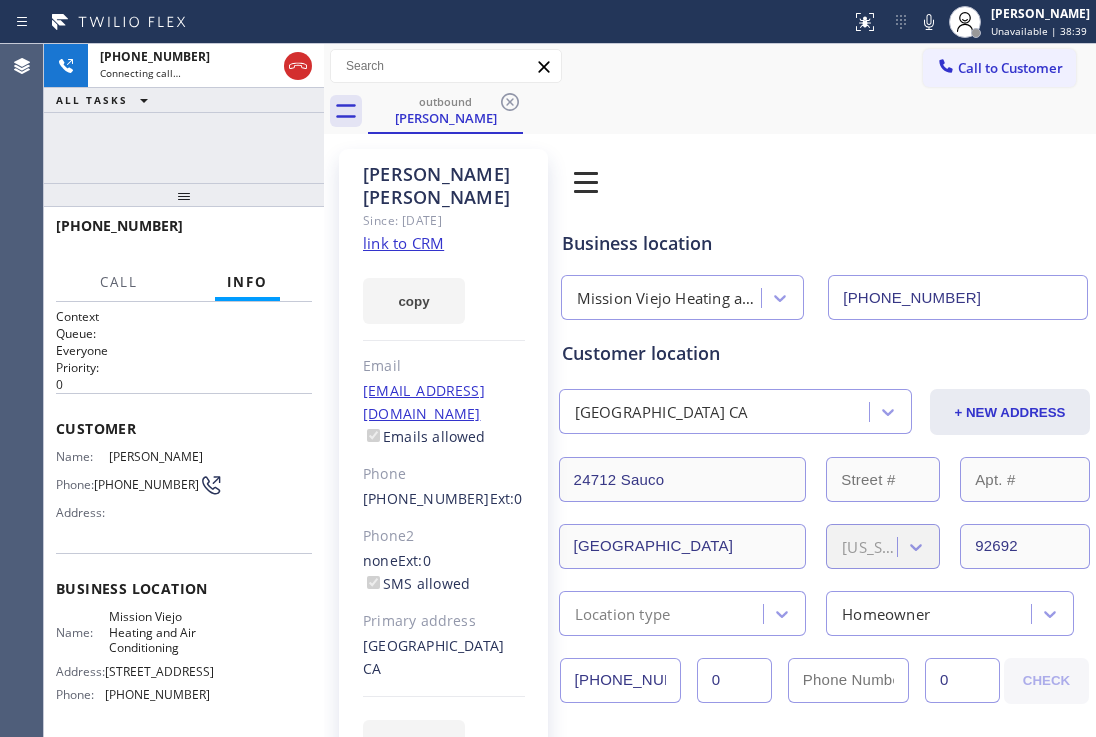 drag, startPoint x: 179, startPoint y: 205, endPoint x: 192, endPoint y: 145, distance: 61.39218 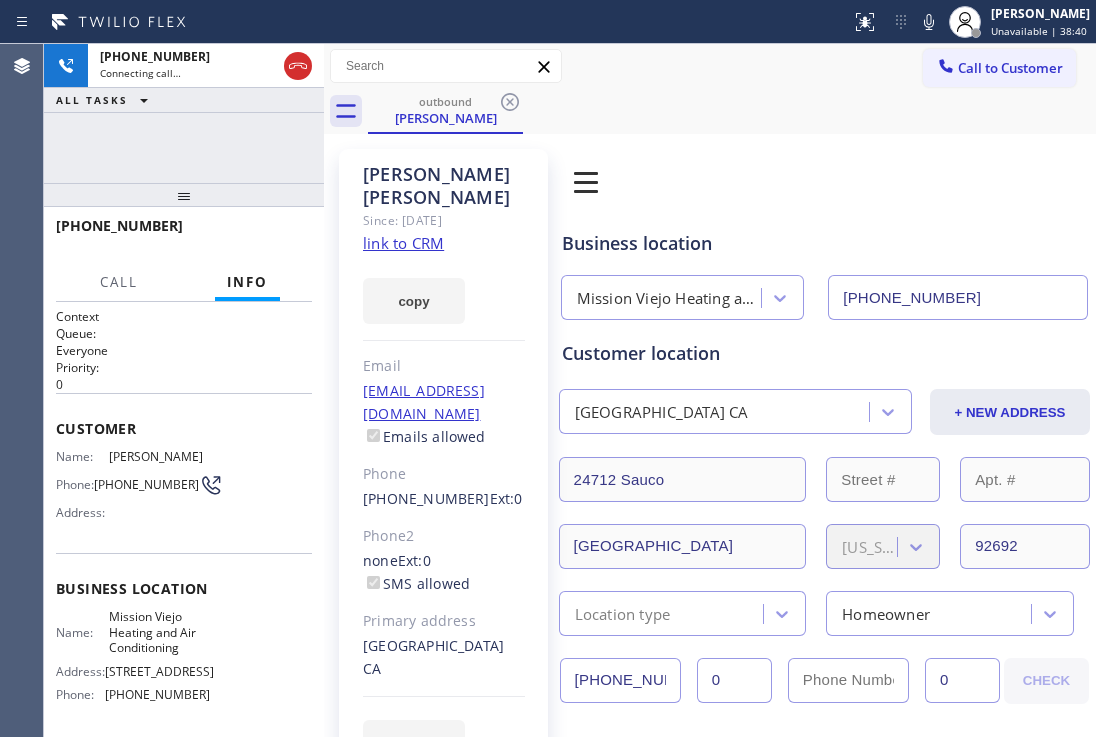 drag, startPoint x: 183, startPoint y: 206, endPoint x: 187, endPoint y: 154, distance: 52.153618 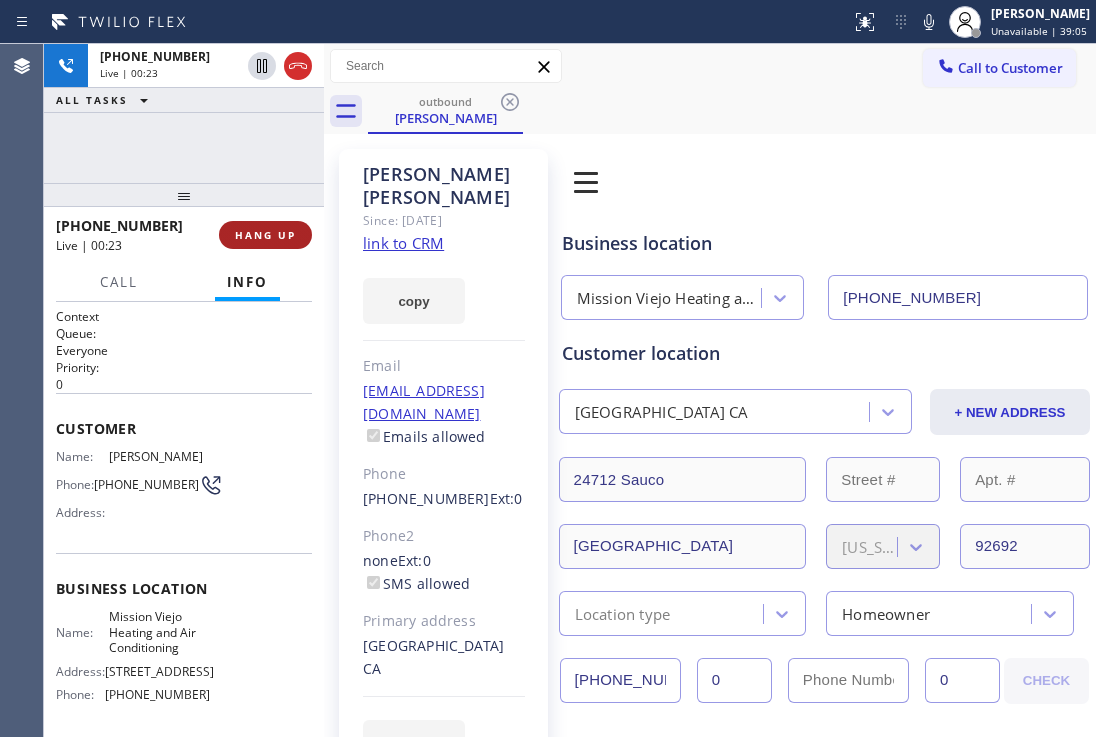 click on "HANG UP" at bounding box center [265, 235] 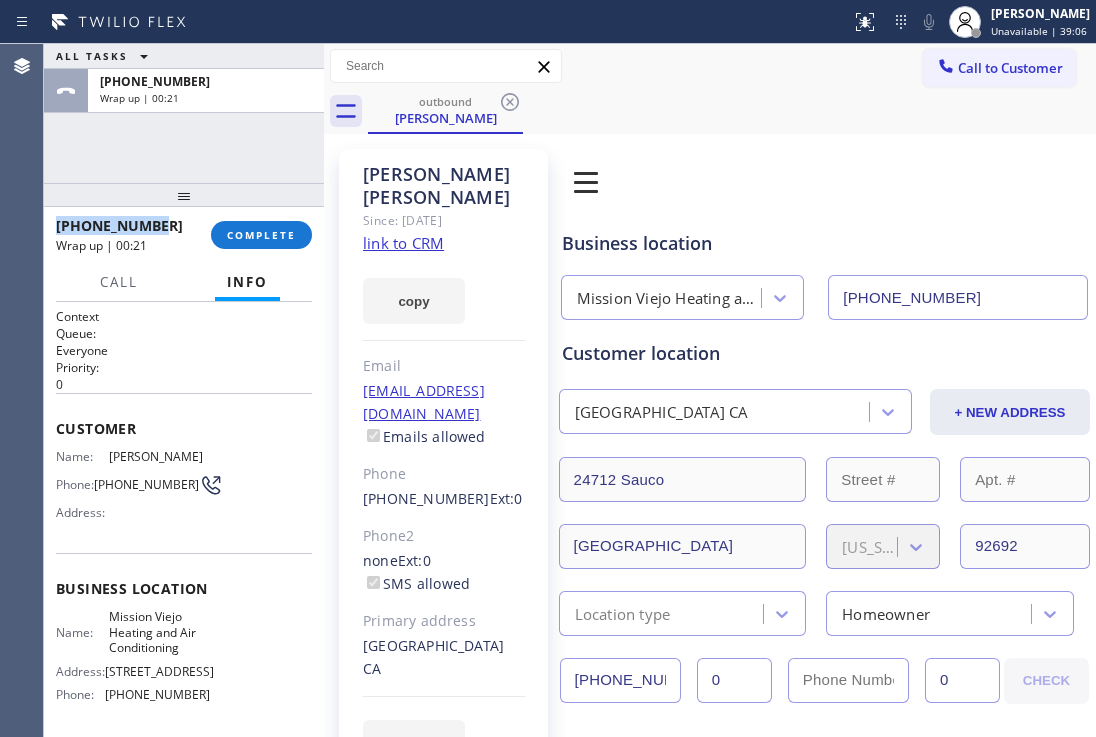 drag, startPoint x: 168, startPoint y: 226, endPoint x: 58, endPoint y: 229, distance: 110.0409 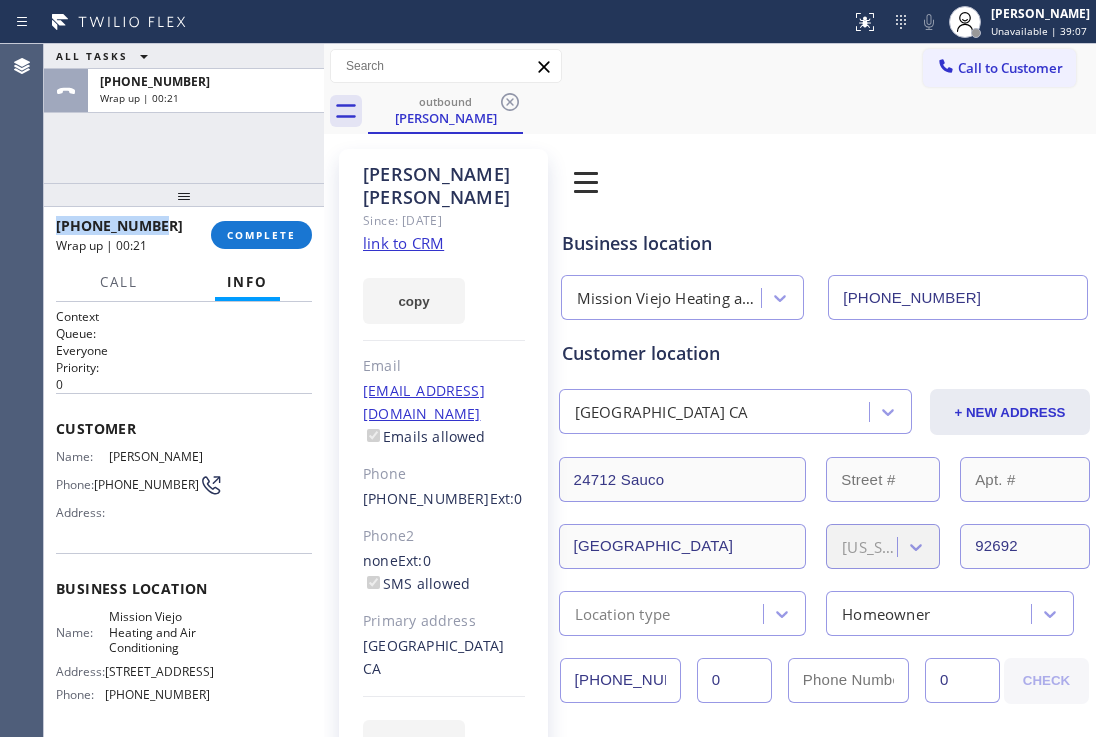 copy on "[PHONE_NUMBER]" 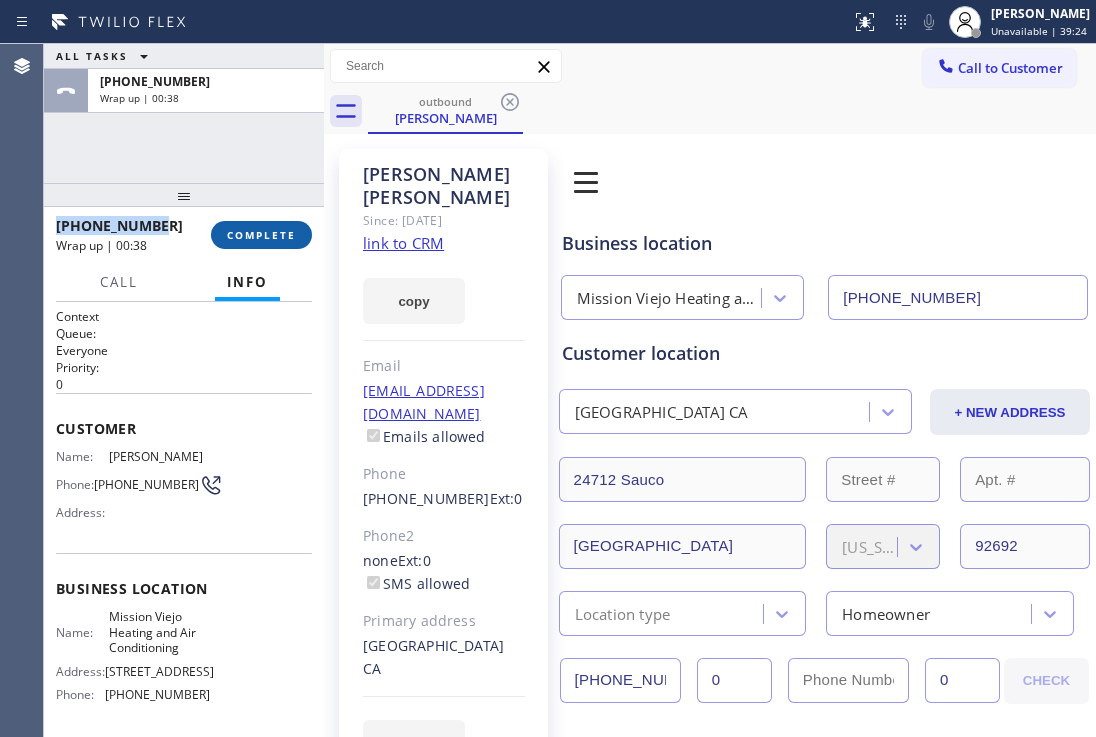 click on "COMPLETE" at bounding box center [261, 235] 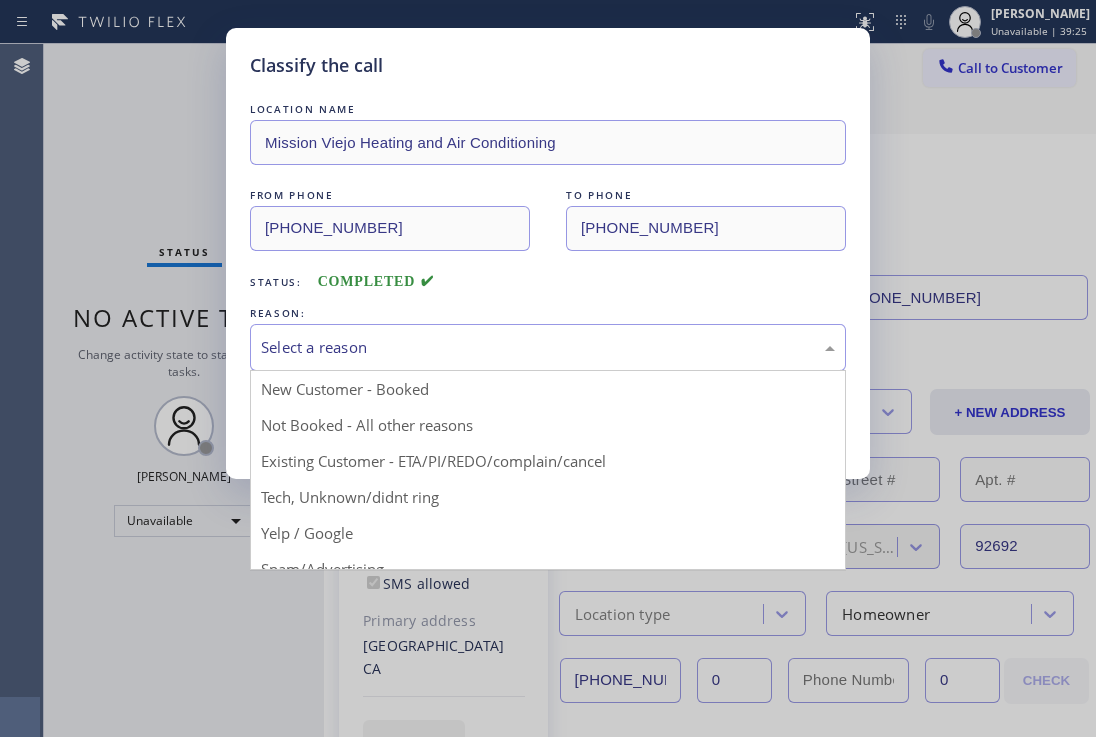 click on "Select a reason" at bounding box center (548, 347) 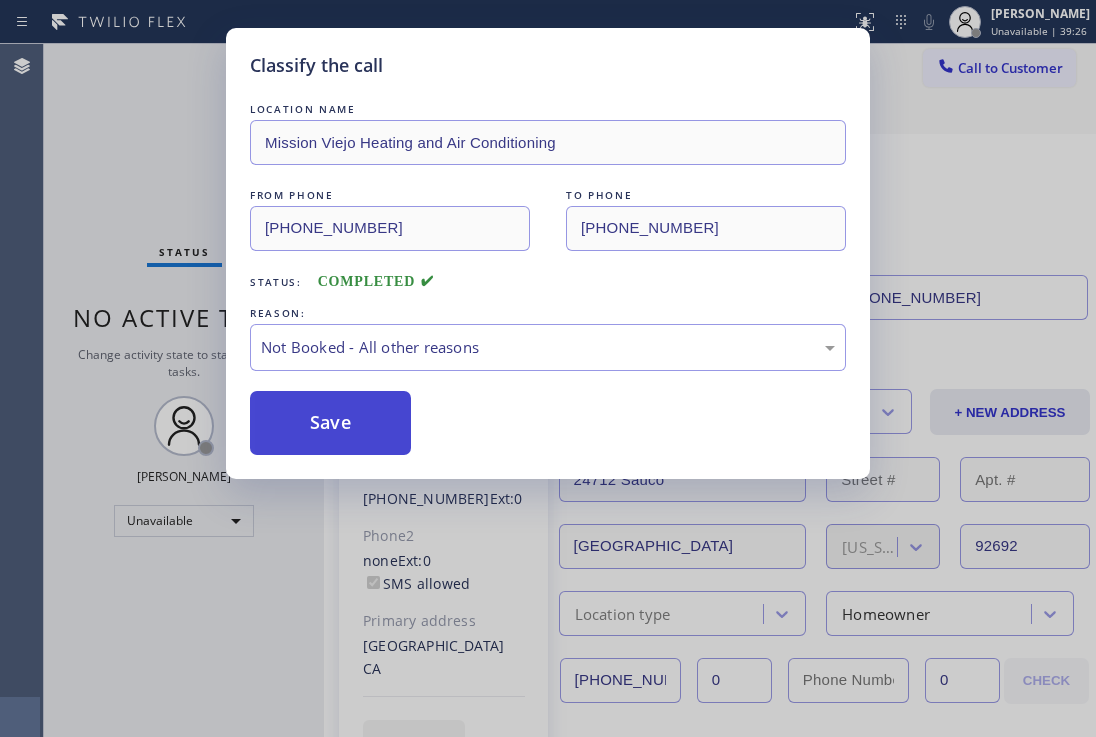 click on "Save" at bounding box center [330, 423] 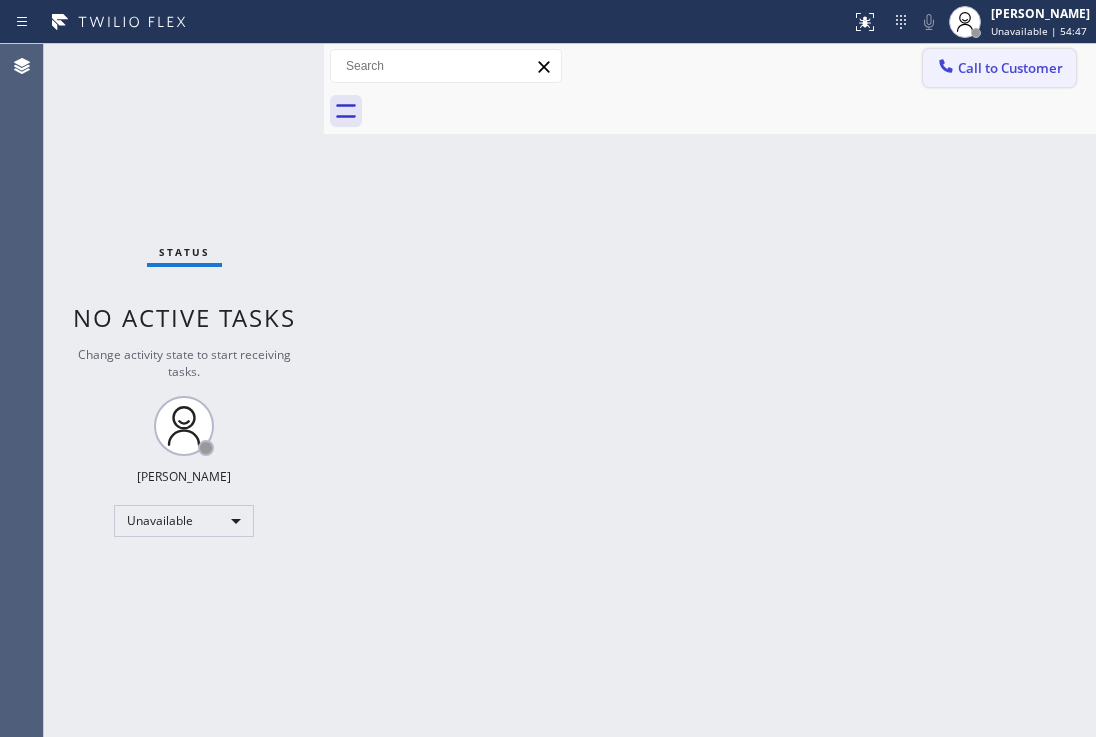click on "Call to Customer" at bounding box center [1010, 68] 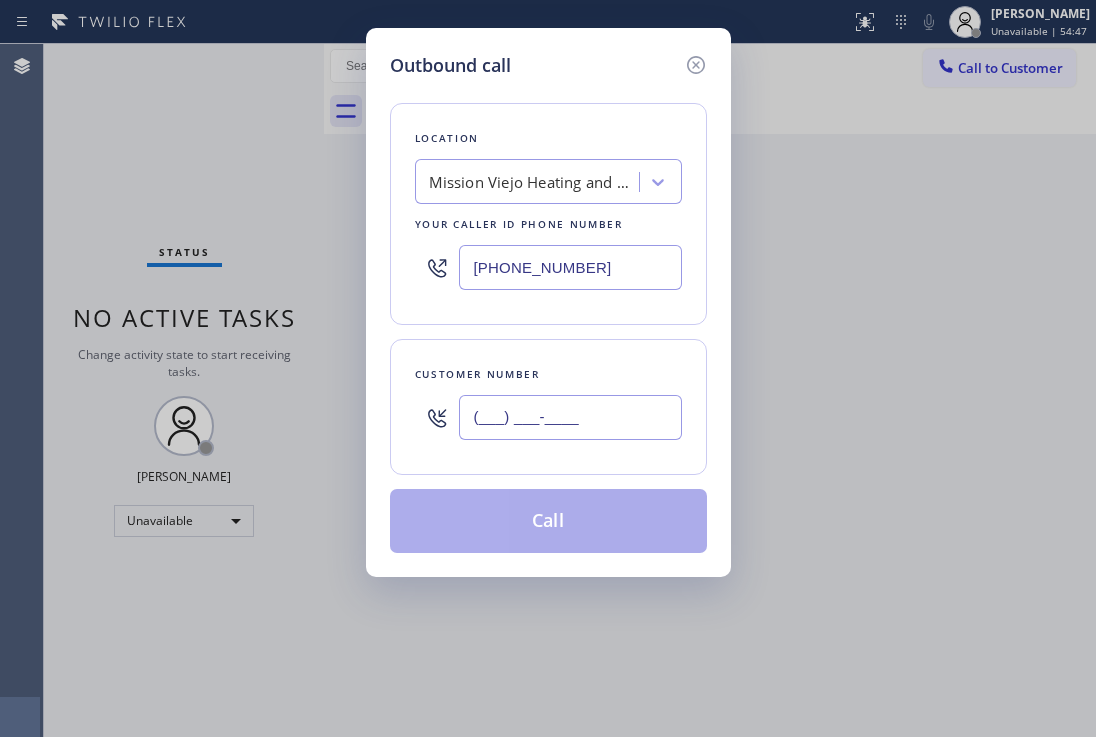 drag, startPoint x: 670, startPoint y: 416, endPoint x: 445, endPoint y: 408, distance: 225.14218 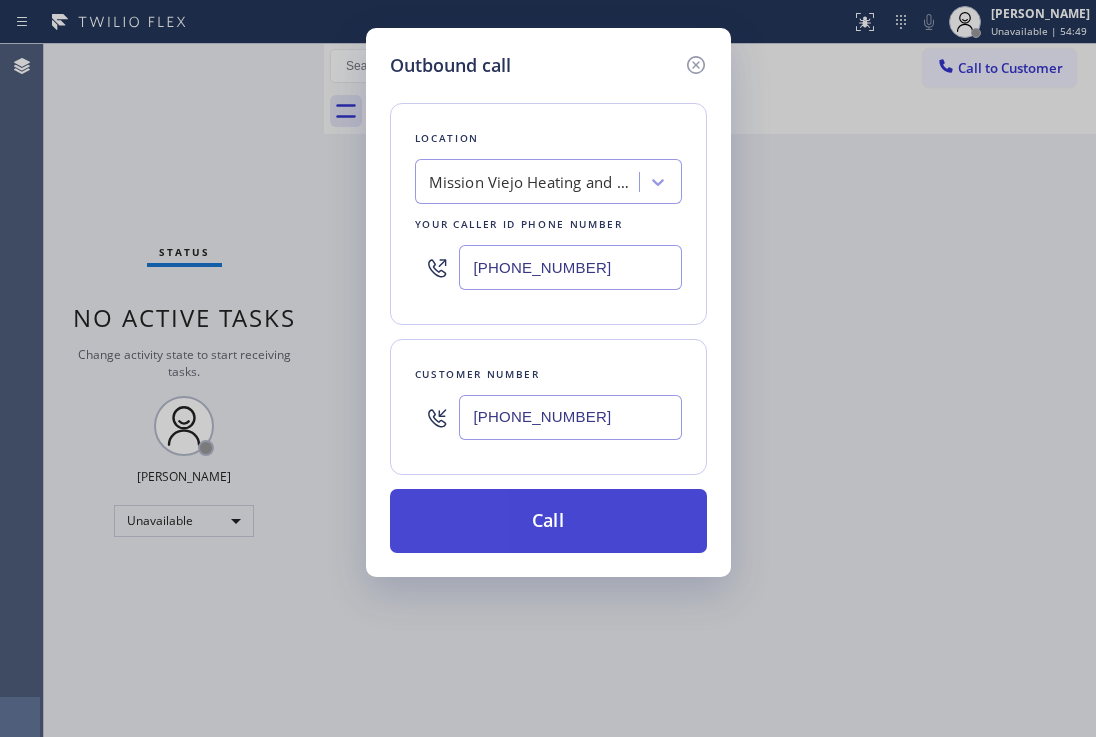 type on "[PHONE_NUMBER]" 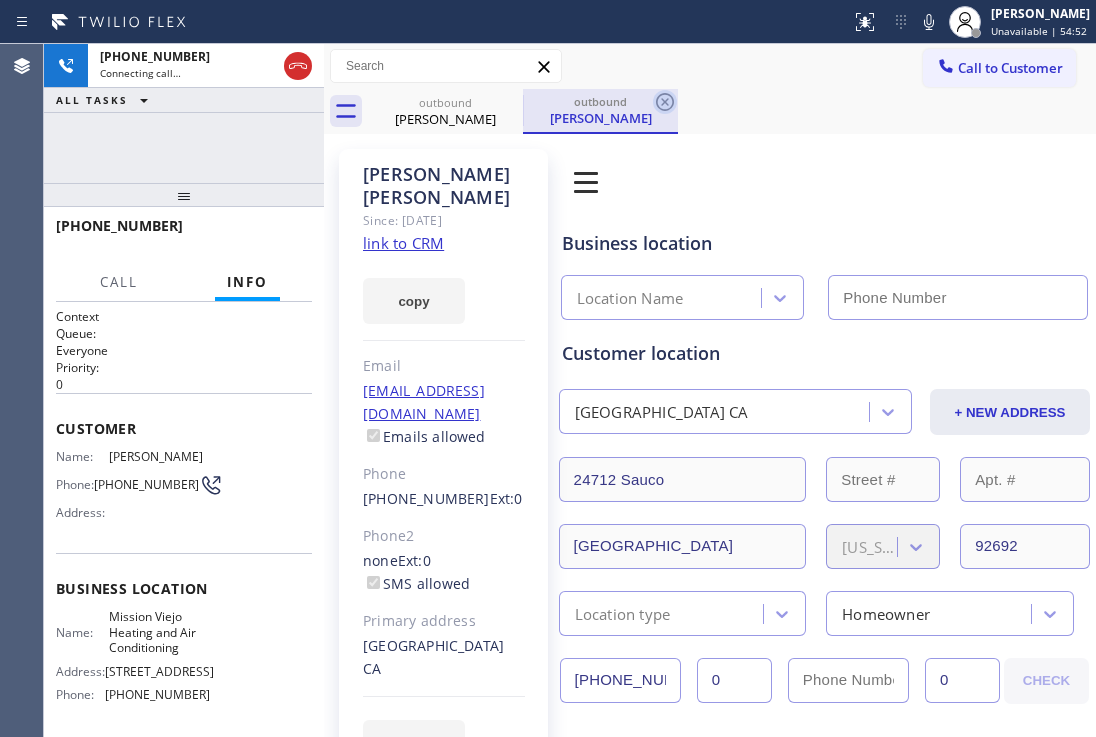 click 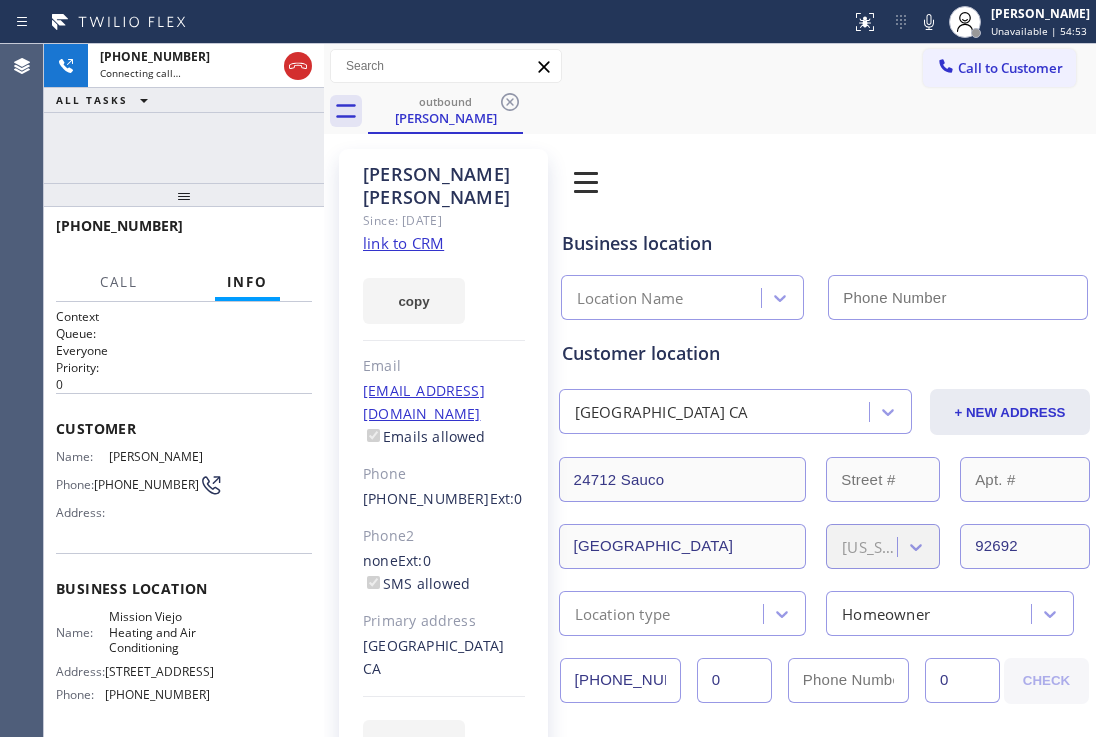 type on "[PHONE_NUMBER]" 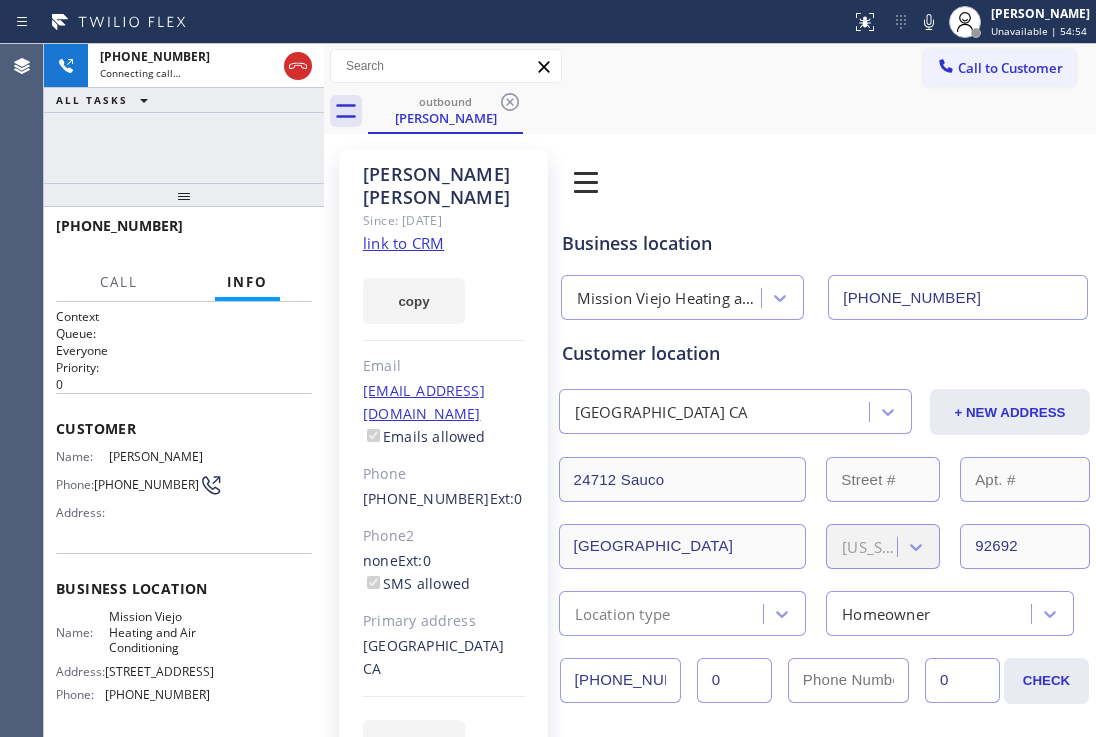 drag, startPoint x: 199, startPoint y: 205, endPoint x: 252, endPoint y: 105, distance: 113.17685 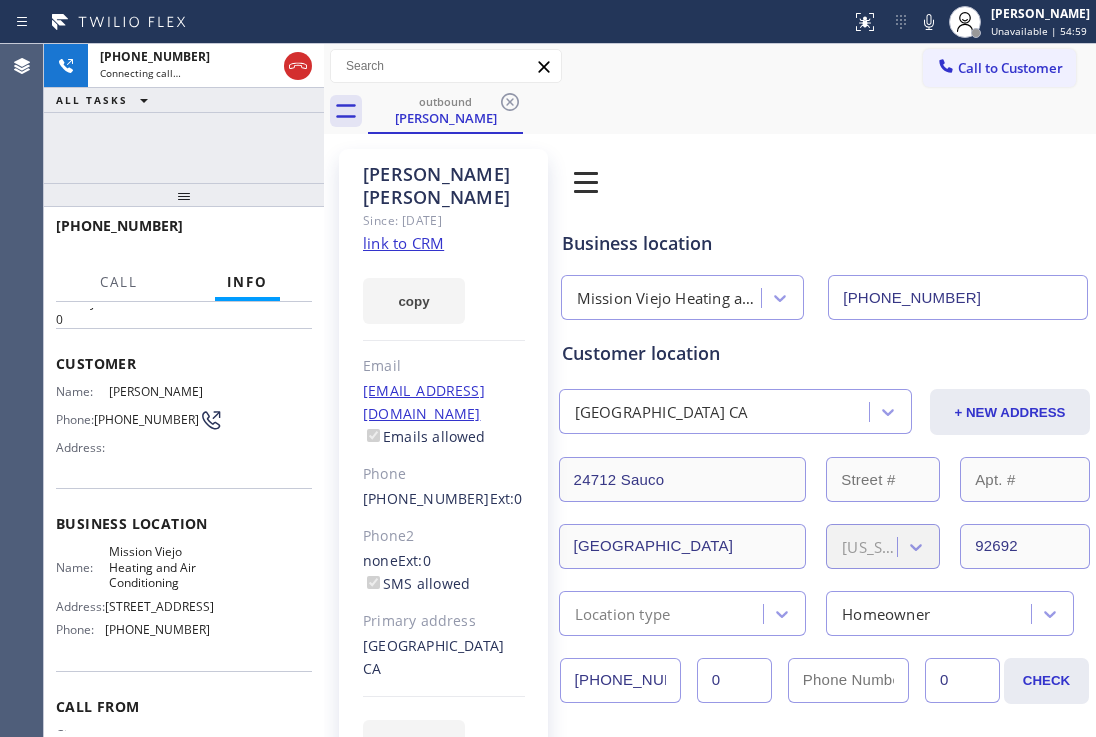 scroll, scrollTop: 178, scrollLeft: 0, axis: vertical 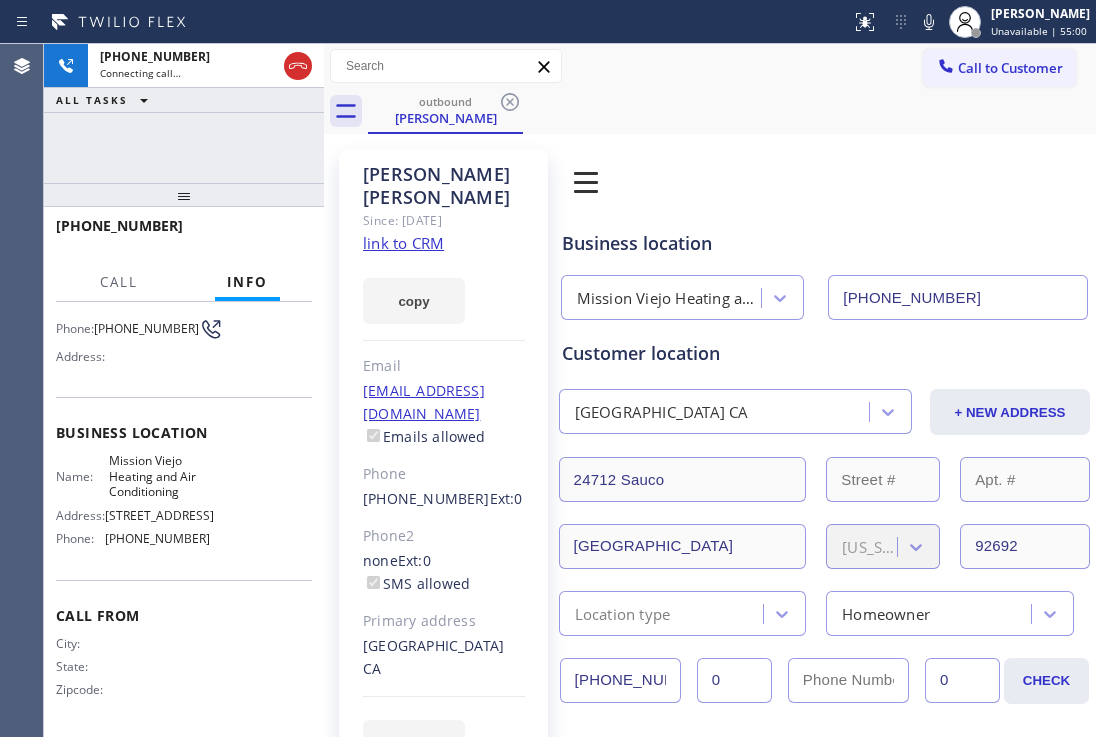 drag, startPoint x: 181, startPoint y: 202, endPoint x: 216, endPoint y: 100, distance: 107.837845 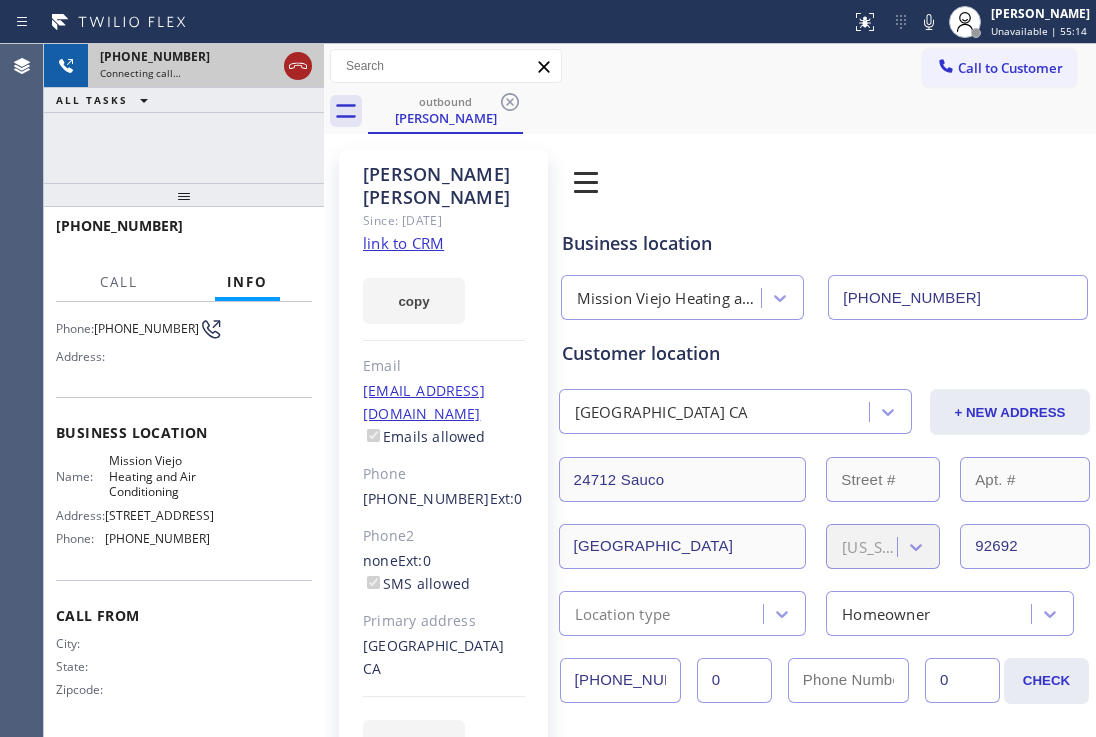 click 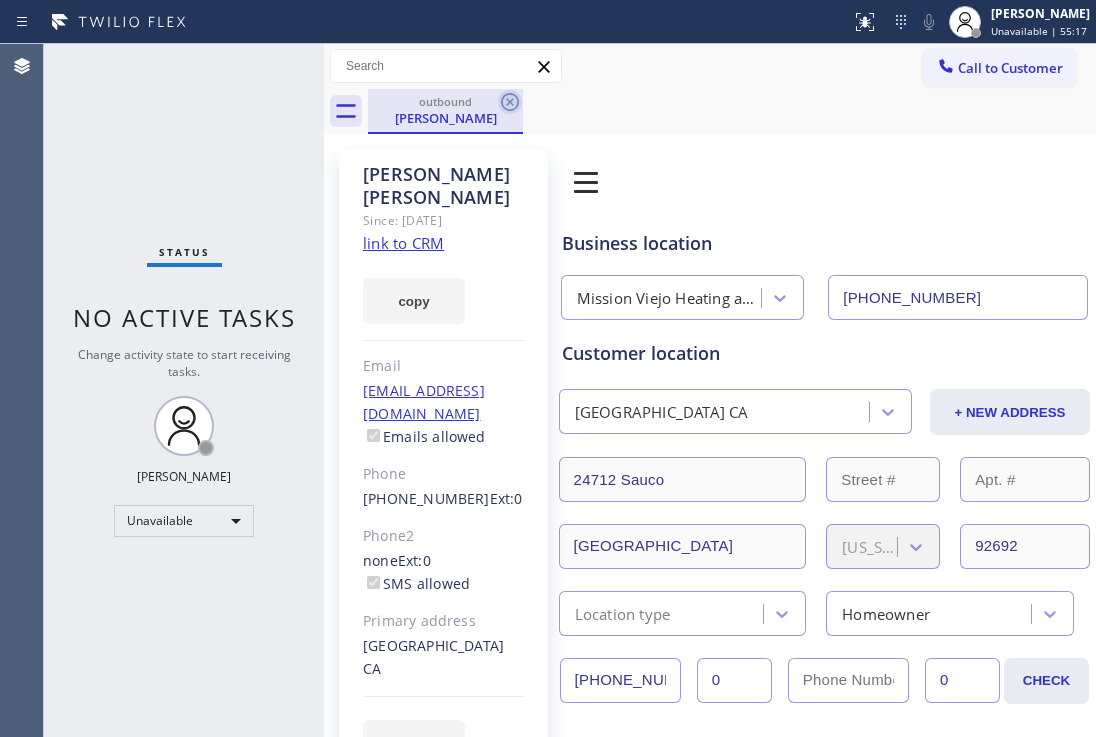 click 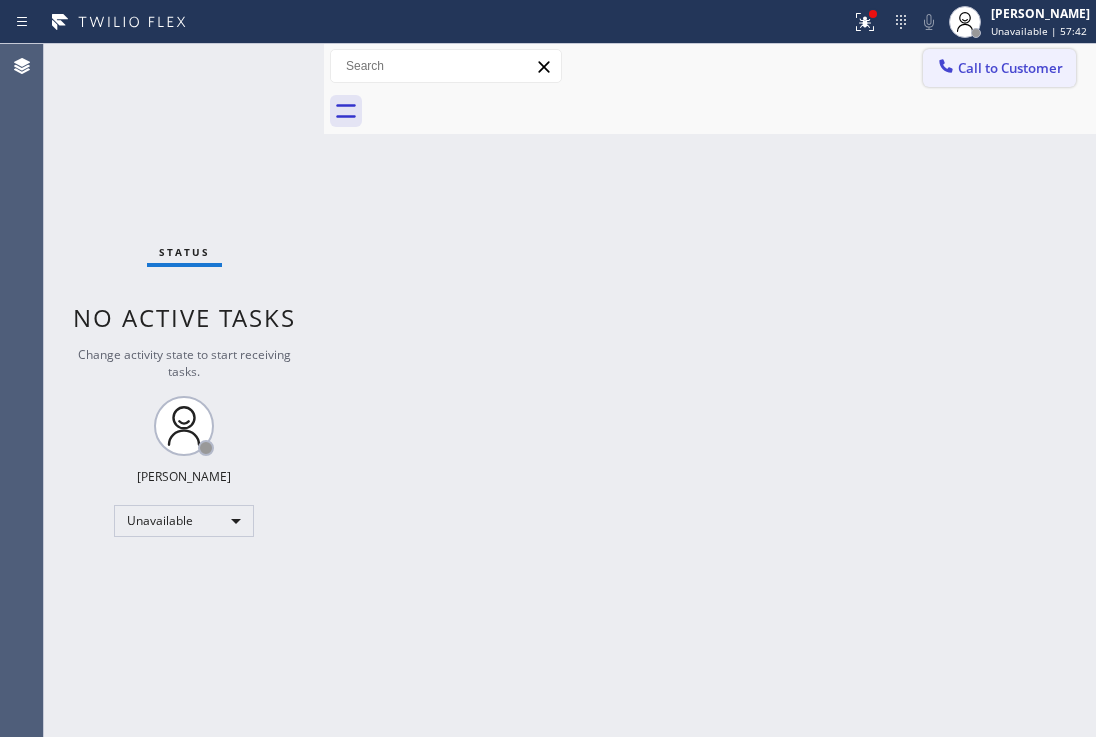 click on "Call to Customer" at bounding box center [999, 68] 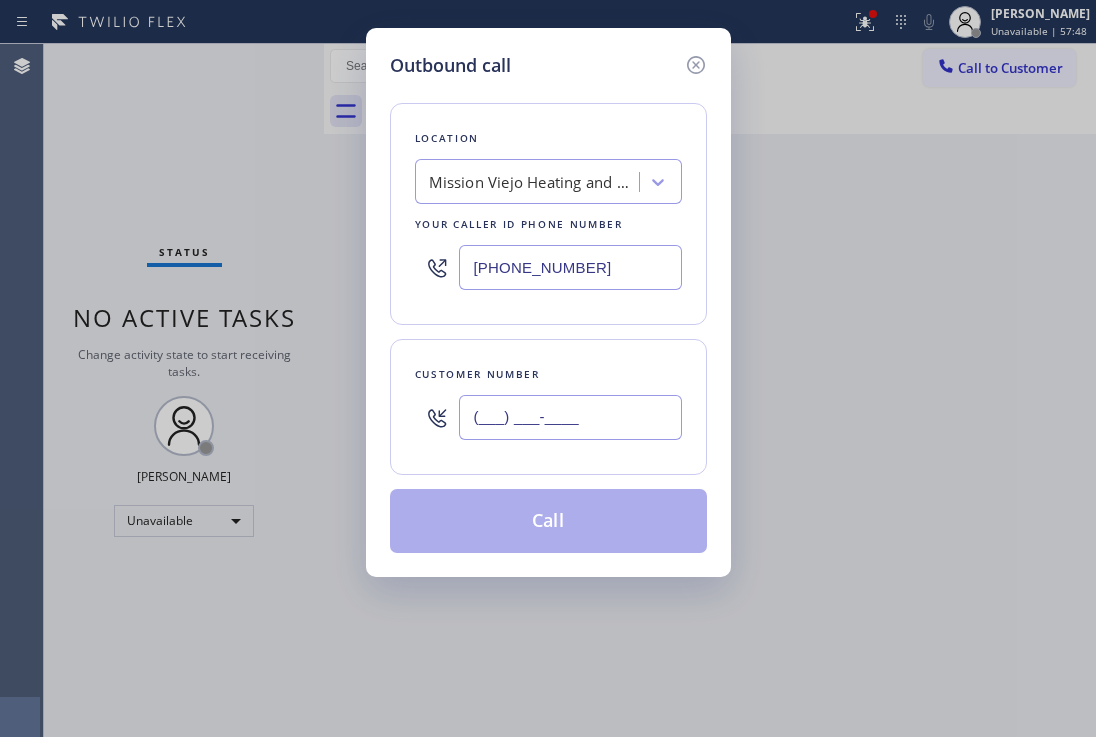 click on "(___) ___-____" at bounding box center (570, 417) 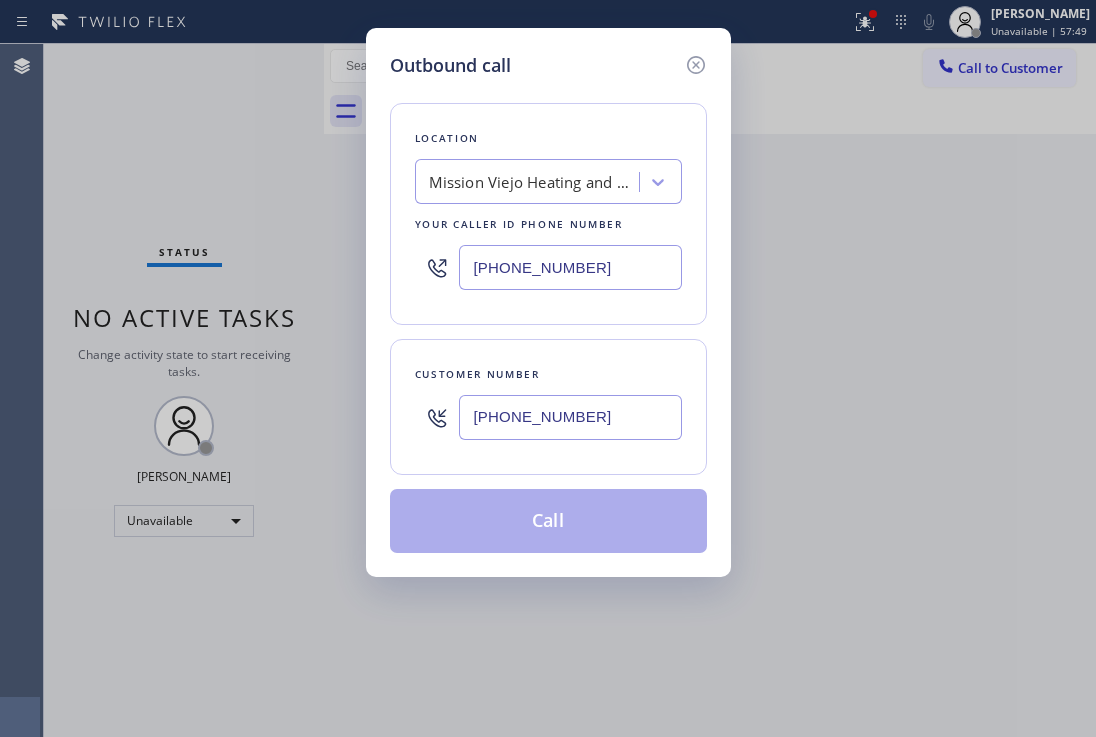 type on "[PHONE_NUMBER]" 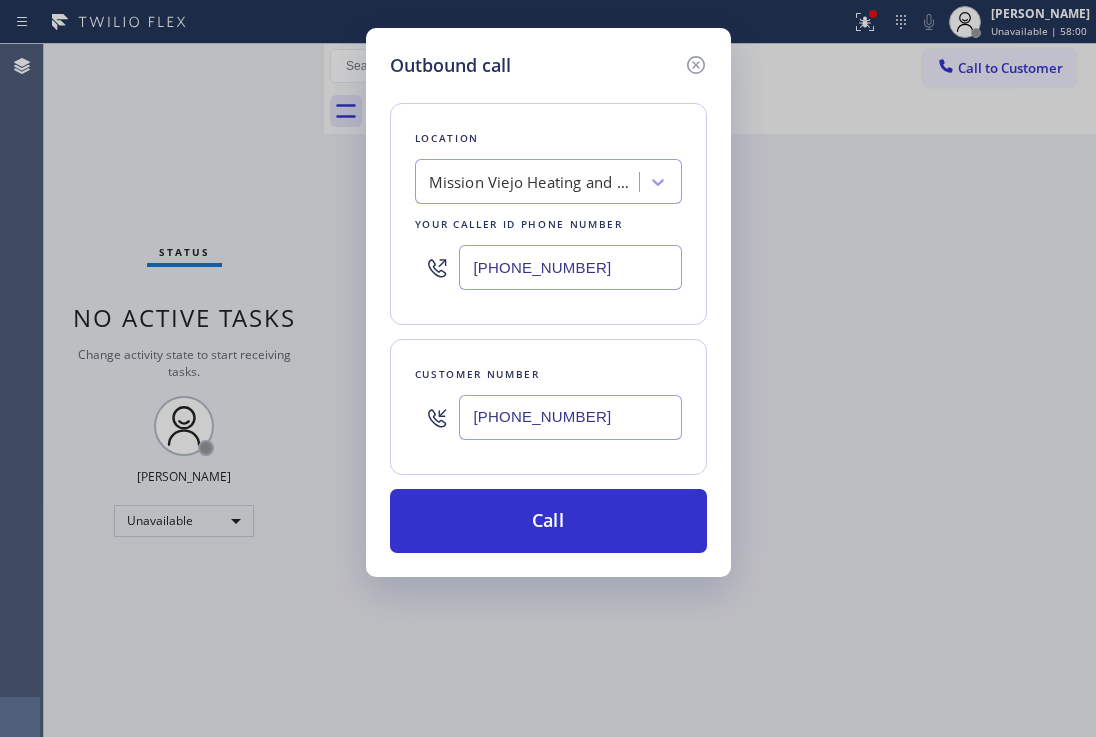 drag, startPoint x: 557, startPoint y: 268, endPoint x: 360, endPoint y: 270, distance: 197.01015 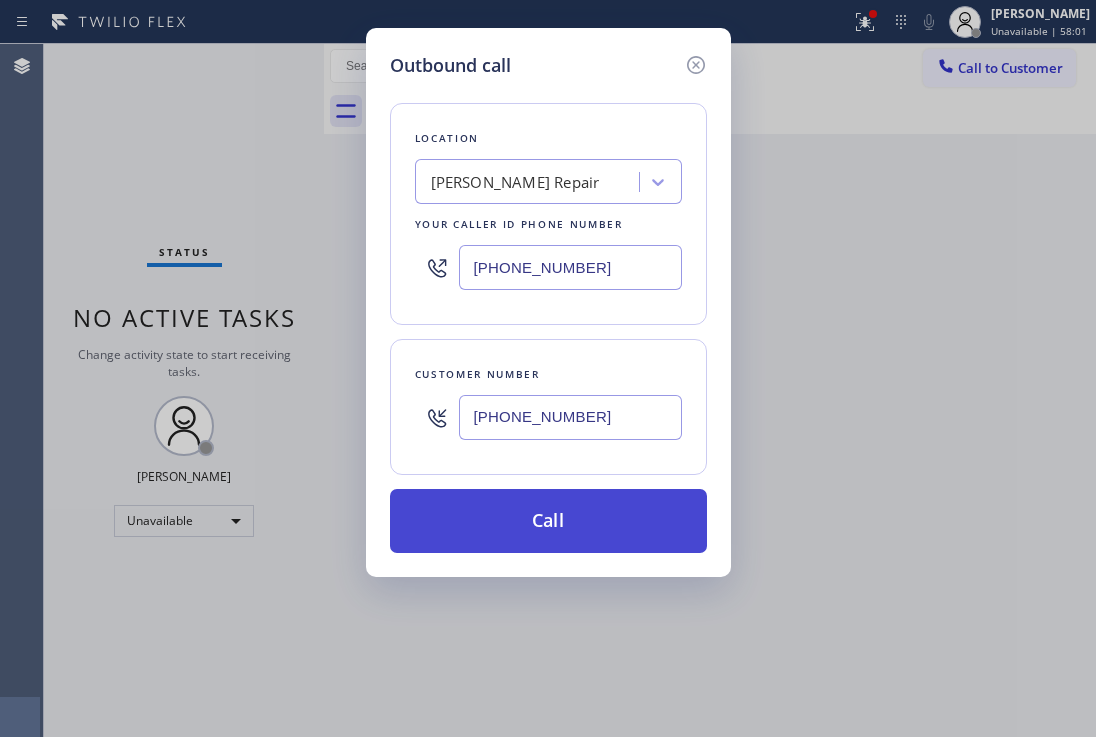 type on "[PHONE_NUMBER]" 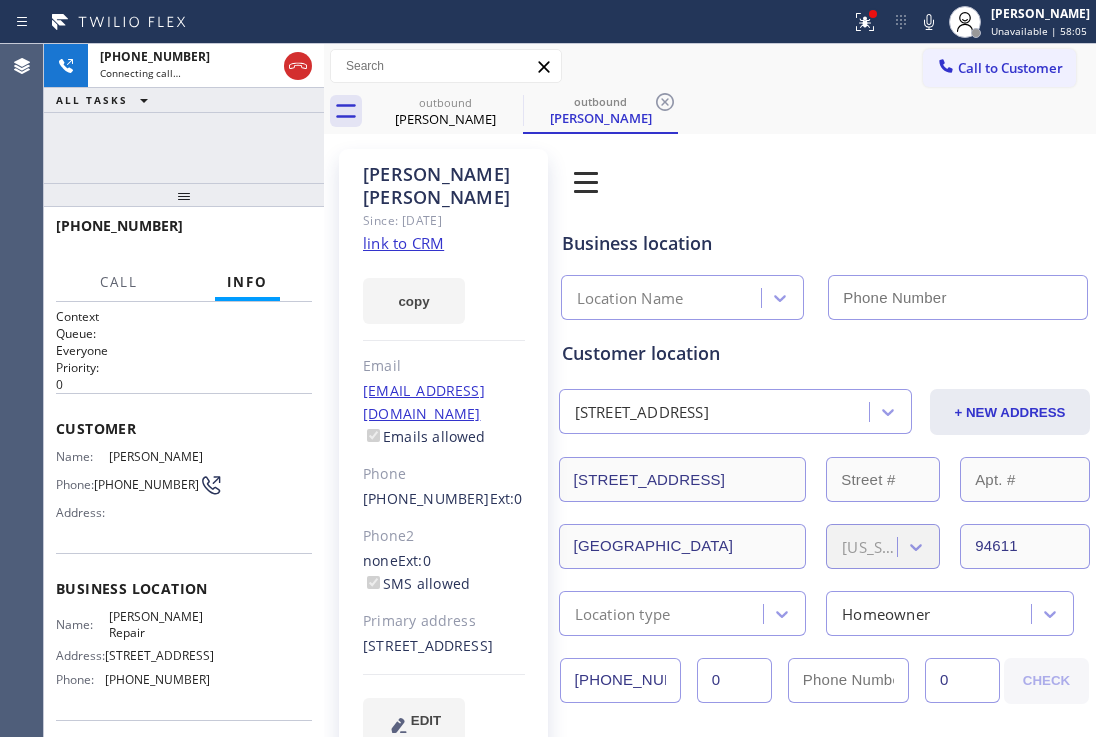 type on "[PHONE_NUMBER]" 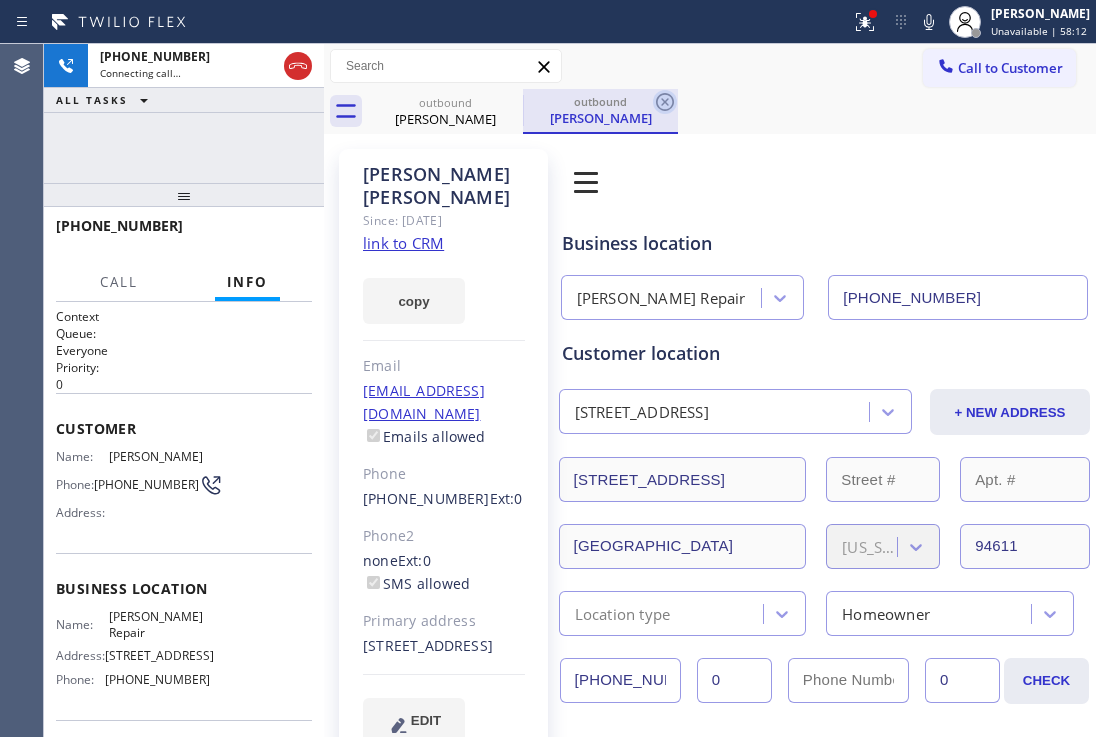 click 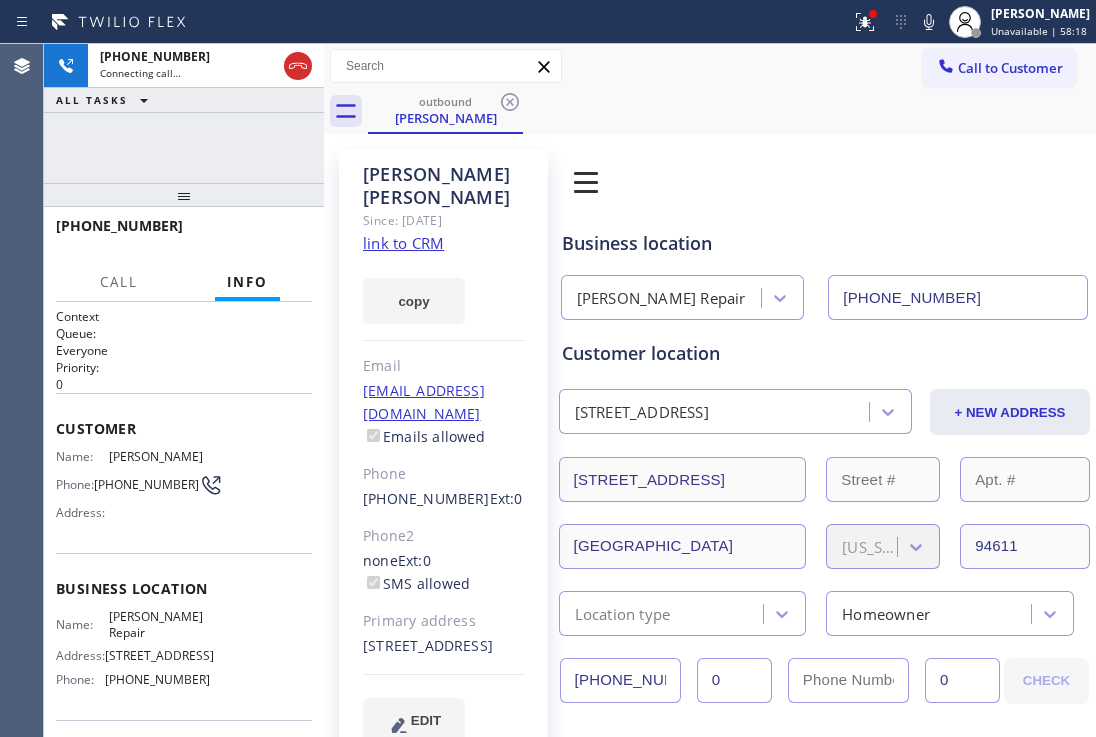 drag, startPoint x: 186, startPoint y: 204, endPoint x: 201, endPoint y: 130, distance: 75.50497 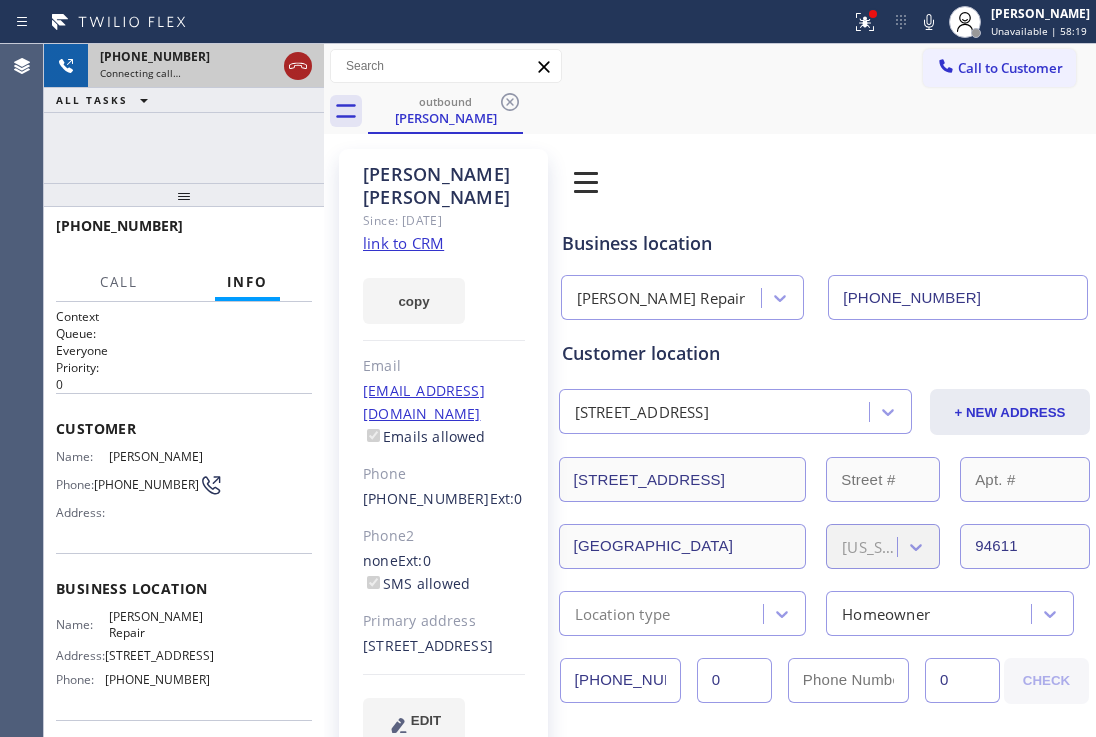 click 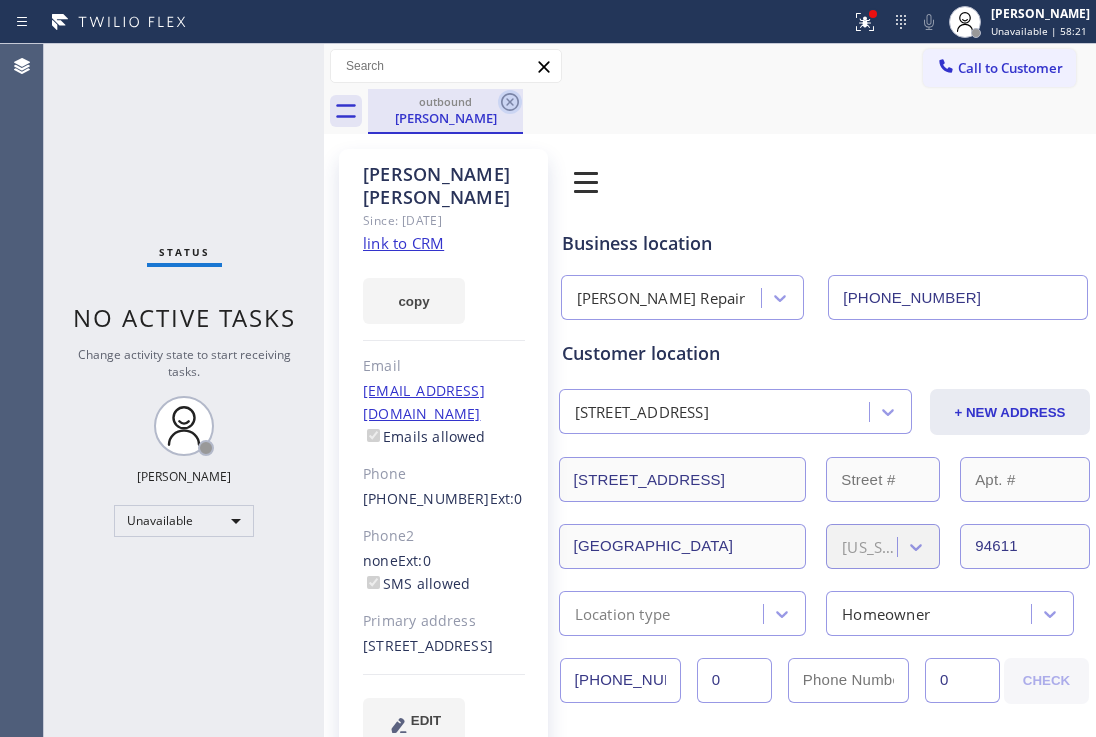 click 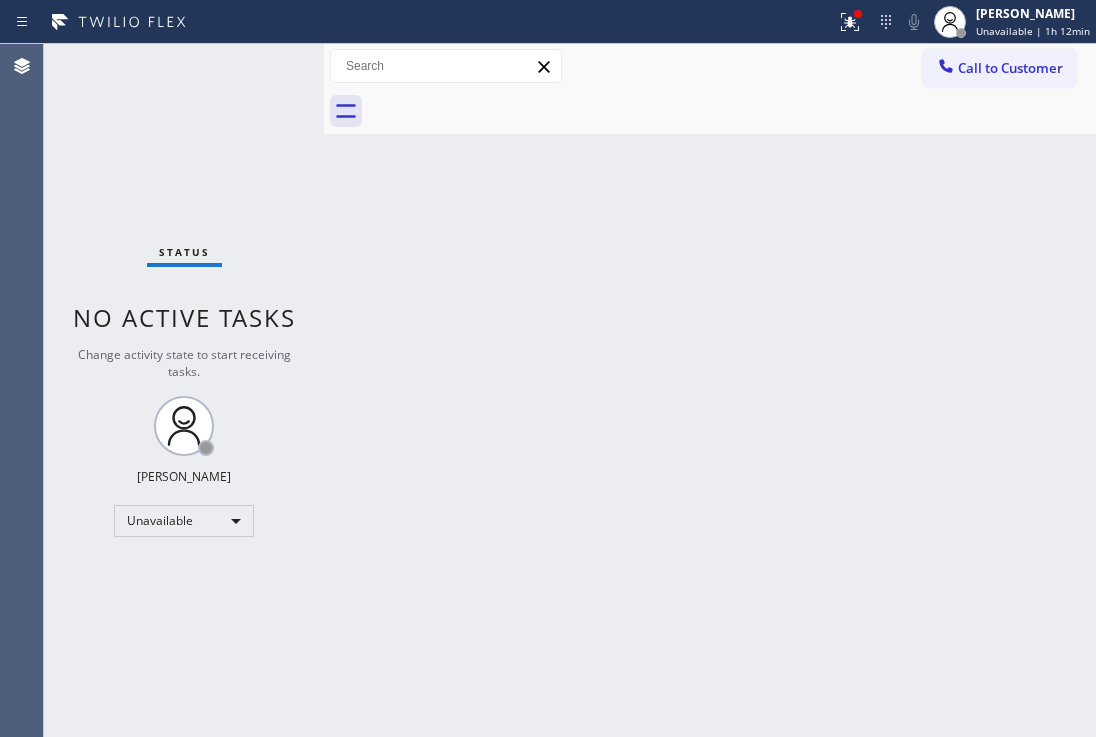 click on "Back to Dashboard Change Sender ID Customers Technicians Select a contact Outbound call Location Search location Your caller id phone number Customer number Call Customer info Name   Phone none Address none Change Sender ID HVAC [PHONE_NUMBER] 5 Star Appliance [PHONE_NUMBER] Appliance Repair [PHONE_NUMBER] Plumbing [PHONE_NUMBER] Air Duct Cleaning [PHONE_NUMBER]  Electricians [PHONE_NUMBER] Cancel Change Check personal SMS Reset Change No tabs Call to Customer Outbound call Location [PERSON_NAME] Dacor Repair Your caller id phone number [PHONE_NUMBER] Customer number Call Outbound call Technician Search Technician Your caller id phone number Your caller id phone number Call" at bounding box center (710, 390) 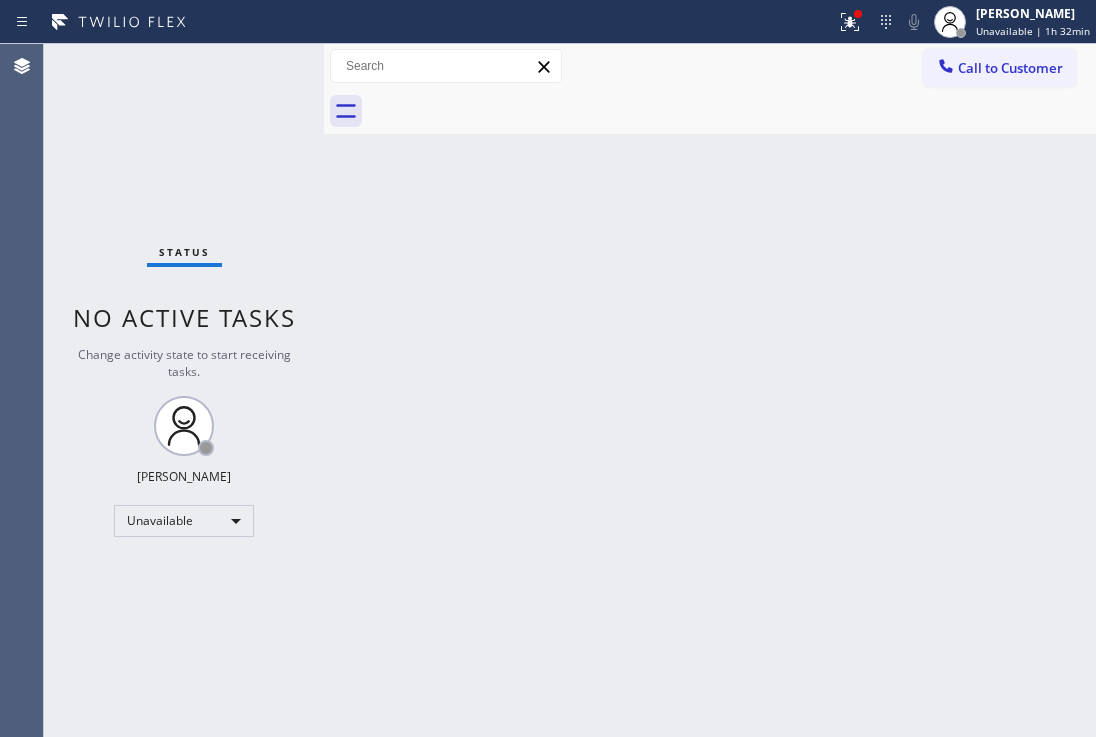 click on "Back to Dashboard Change Sender ID Customers Technicians Select a contact Outbound call Location Search location Your caller id phone number Customer number Call Customer info Name   Phone none Address none Change Sender ID HVAC [PHONE_NUMBER] 5 Star Appliance [PHONE_NUMBER] Appliance Repair [PHONE_NUMBER] Plumbing [PHONE_NUMBER] Air Duct Cleaning [PHONE_NUMBER]  Electricians [PHONE_NUMBER] Cancel Change Check personal SMS Reset Change No tabs Call to Customer Outbound call Location [PERSON_NAME] Dacor Repair Your caller id phone number [PHONE_NUMBER] Customer number Call Outbound call Technician Search Technician Your caller id phone number Your caller id phone number Call" at bounding box center (710, 390) 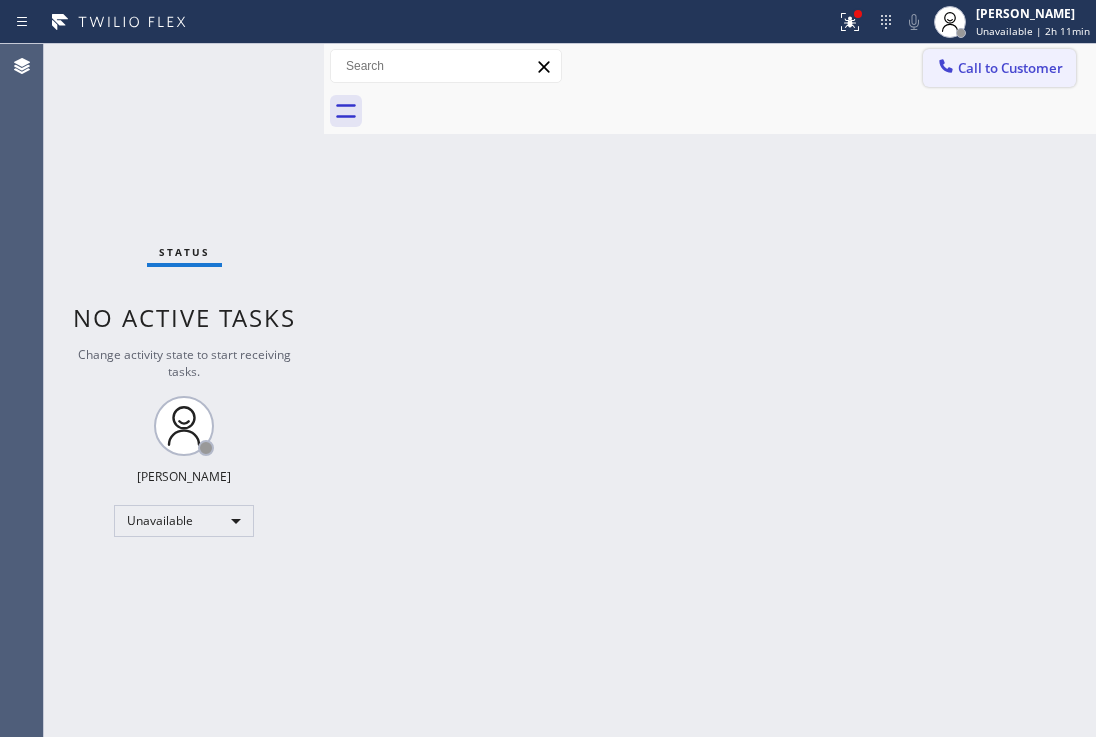 click on "Call to Customer" at bounding box center (1010, 68) 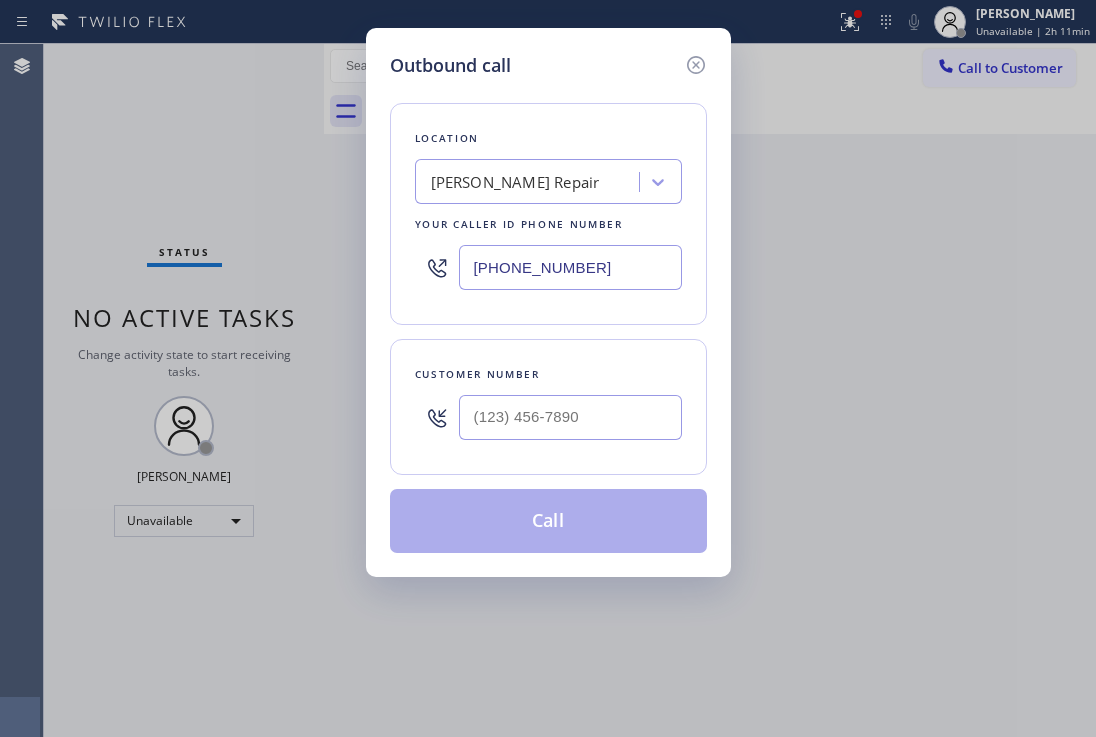drag, startPoint x: 637, startPoint y: 256, endPoint x: 300, endPoint y: 234, distance: 337.71735 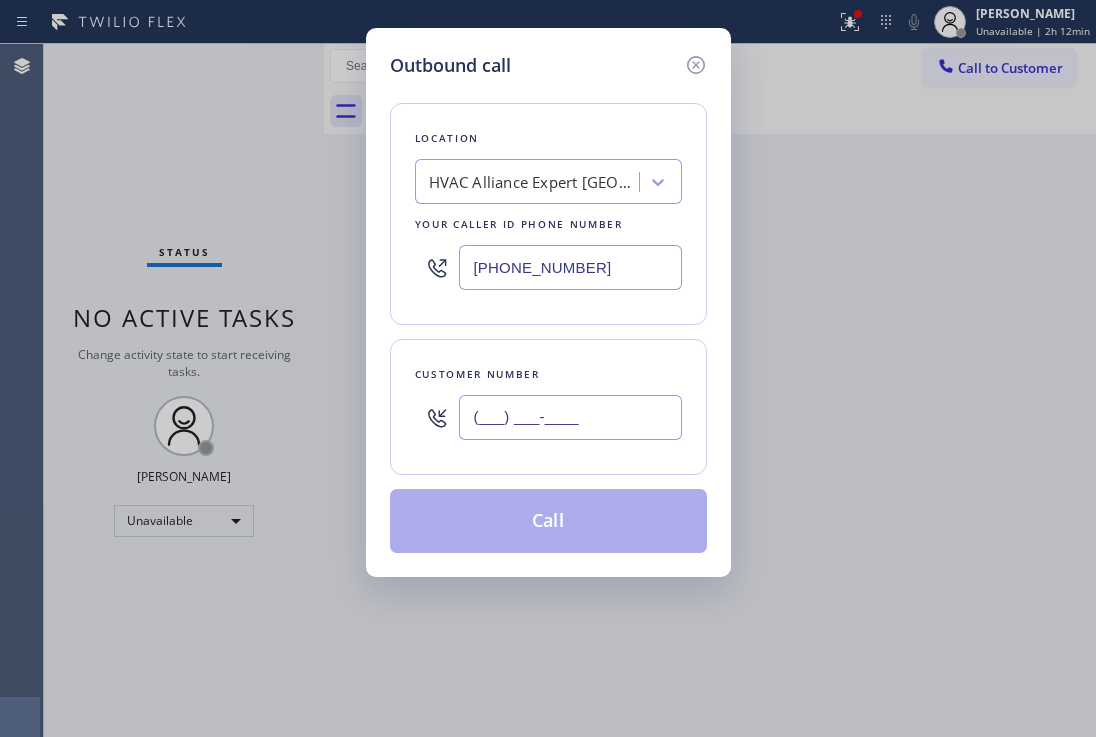 drag, startPoint x: 639, startPoint y: 405, endPoint x: 373, endPoint y: 391, distance: 266.36816 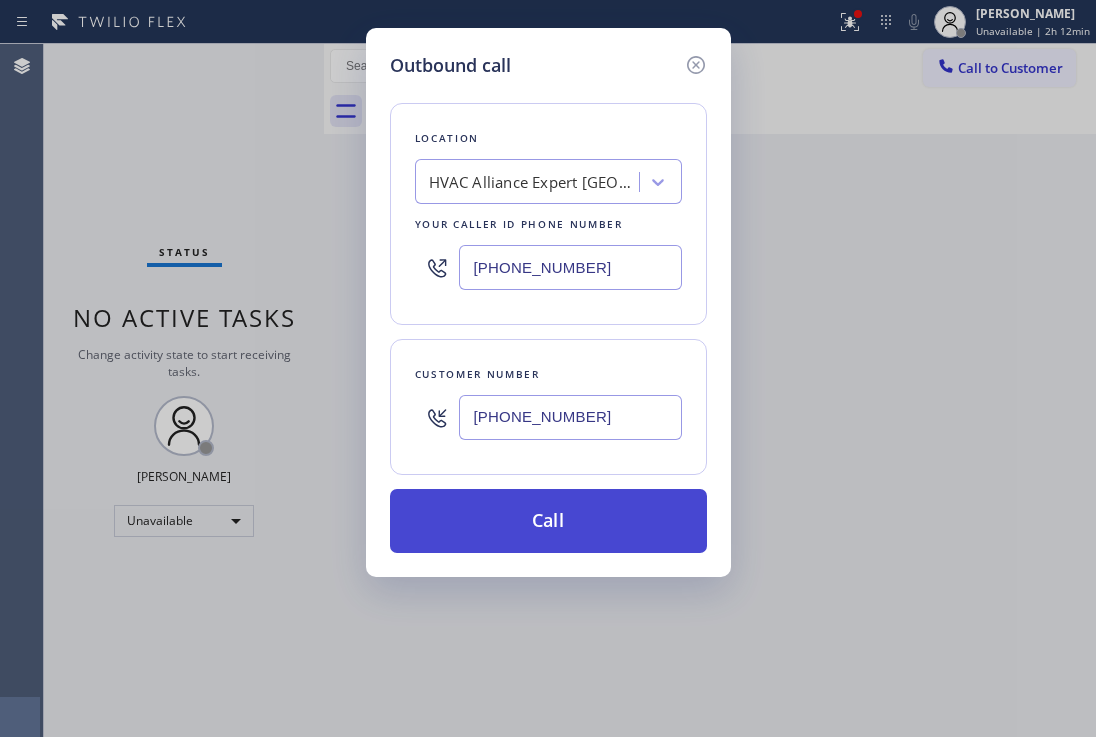 type on "[PHONE_NUMBER]" 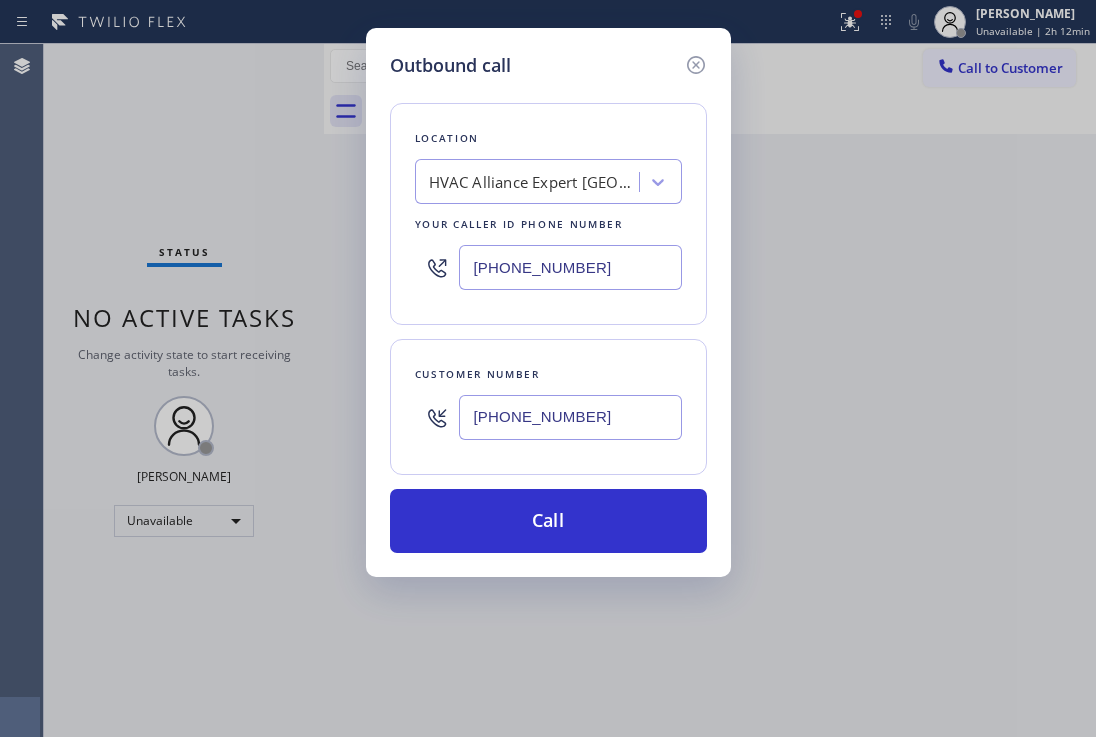 click on "Call" at bounding box center (548, 521) 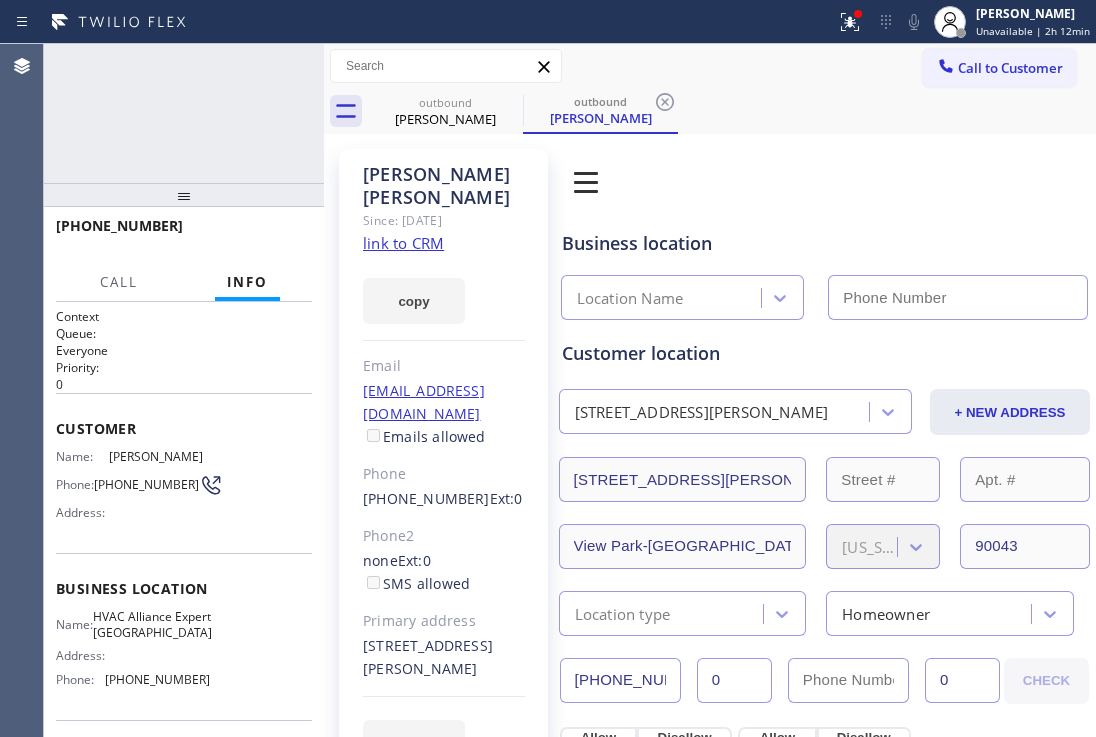 type on "[PHONE_NUMBER]" 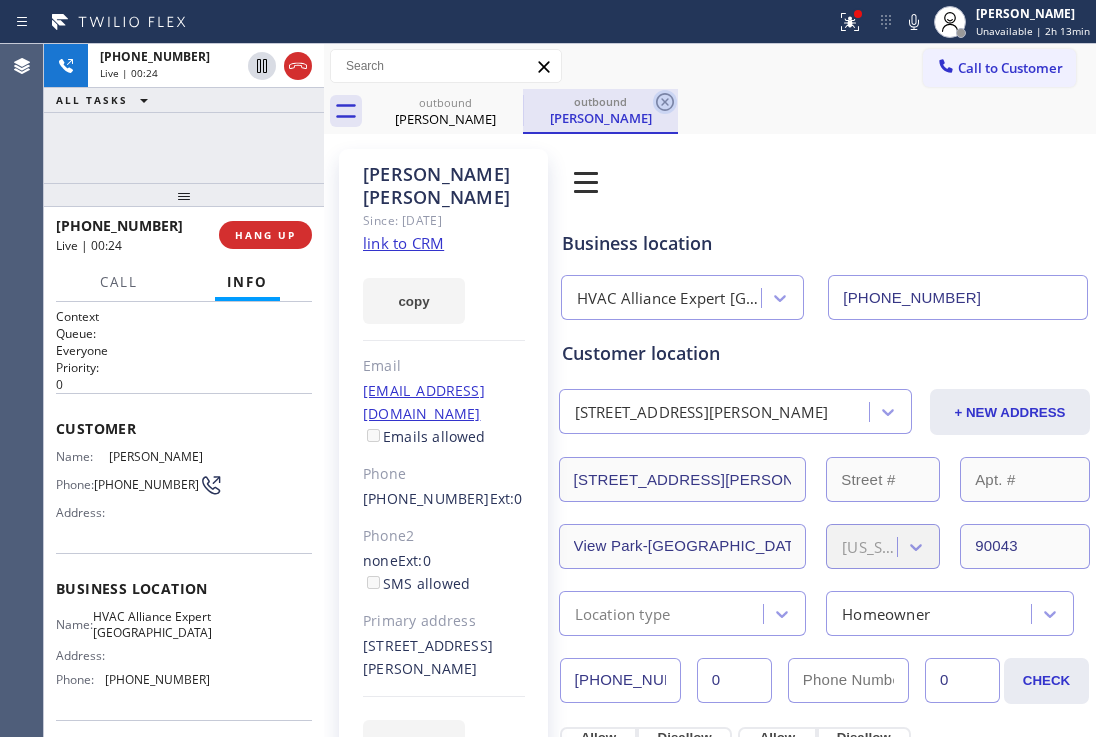 click 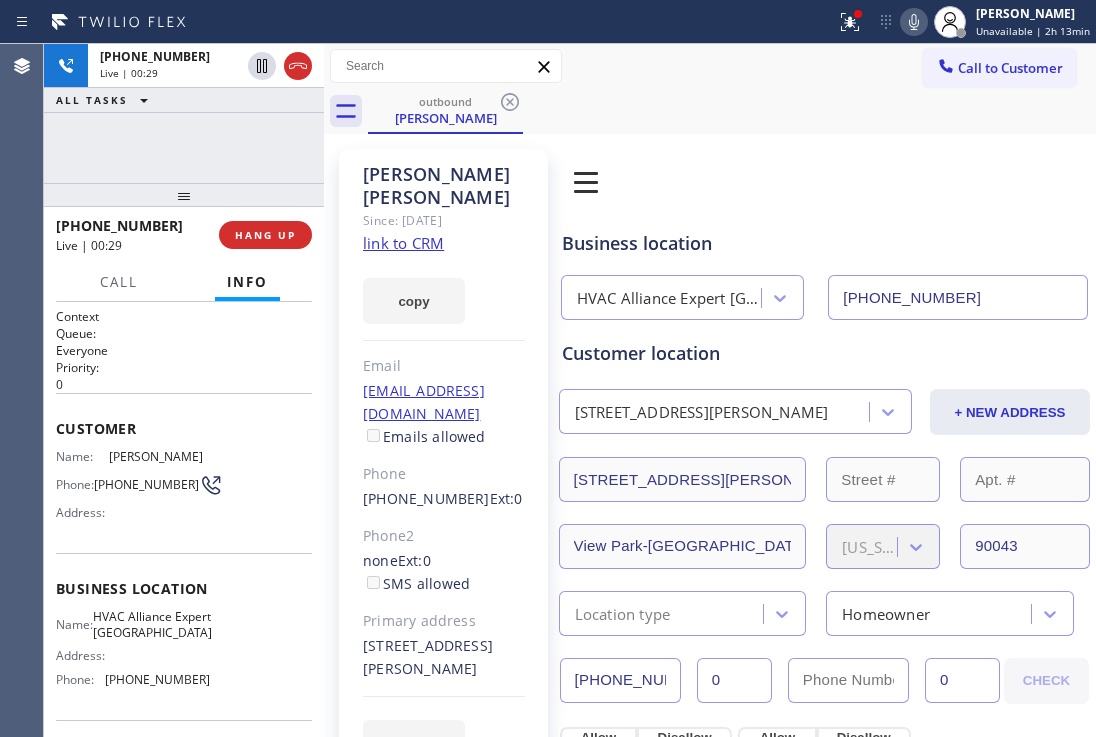 click 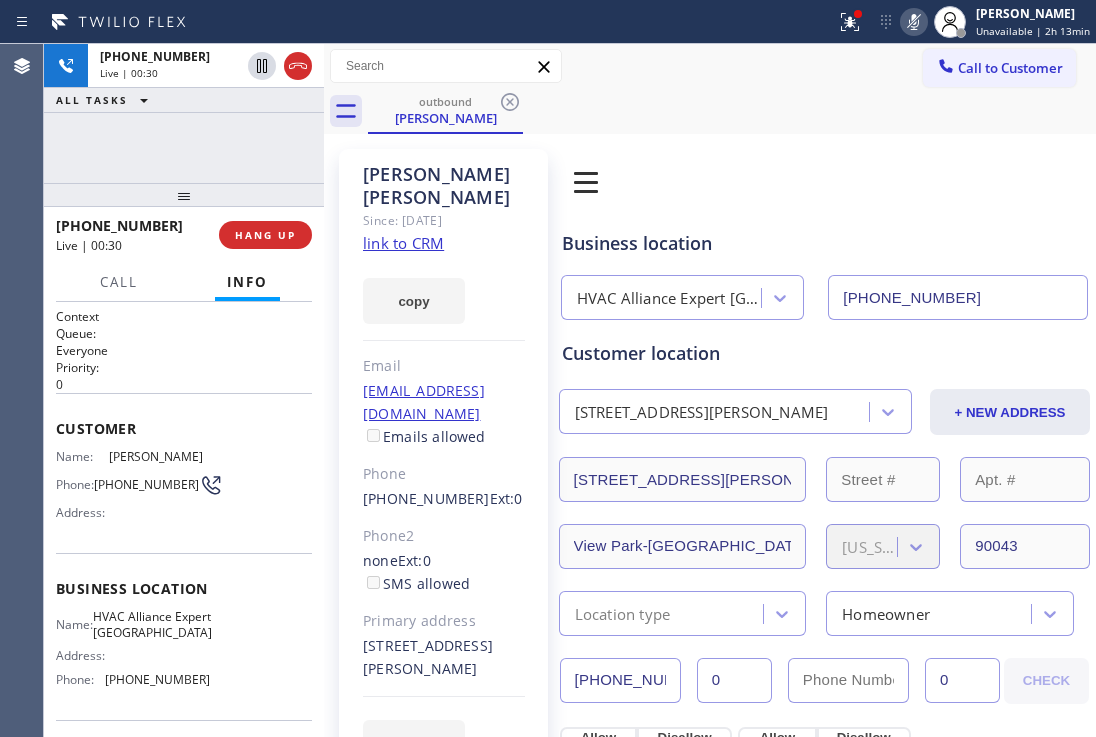 click 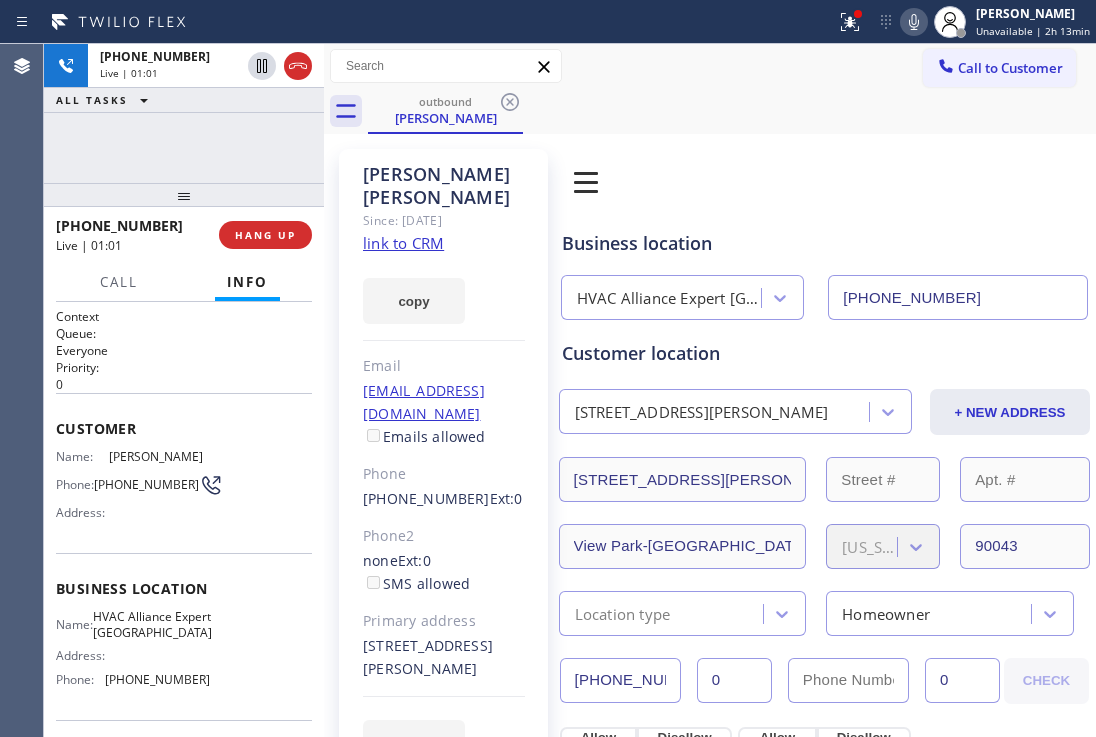 click 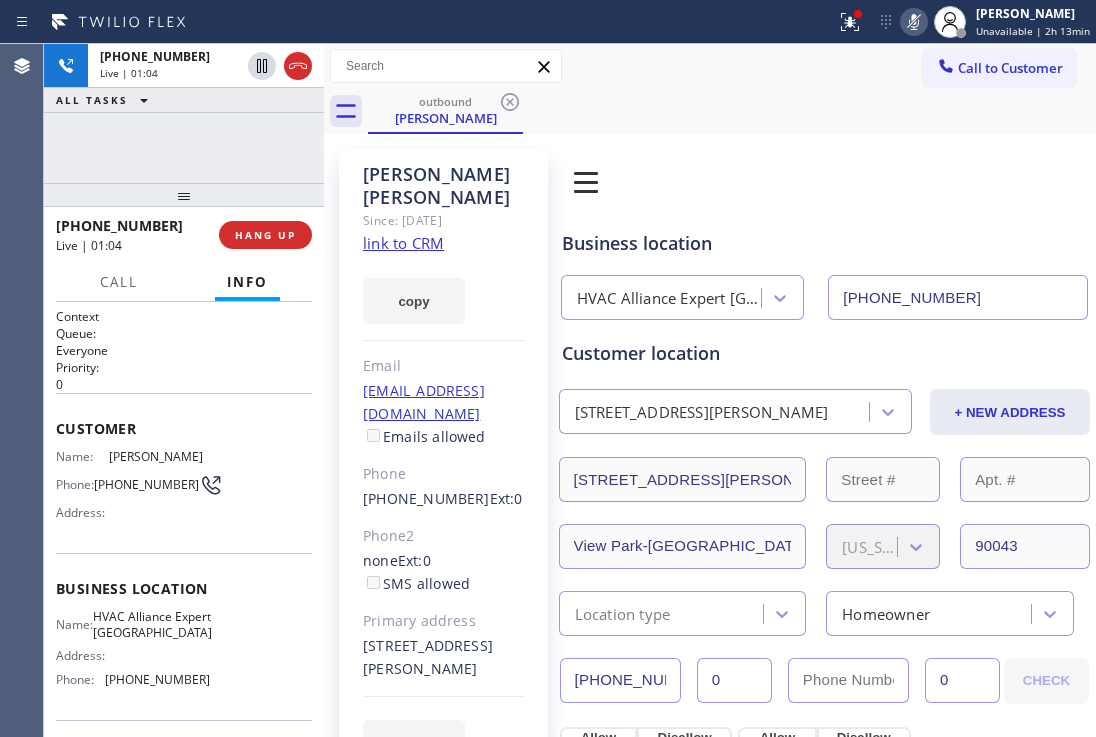 click 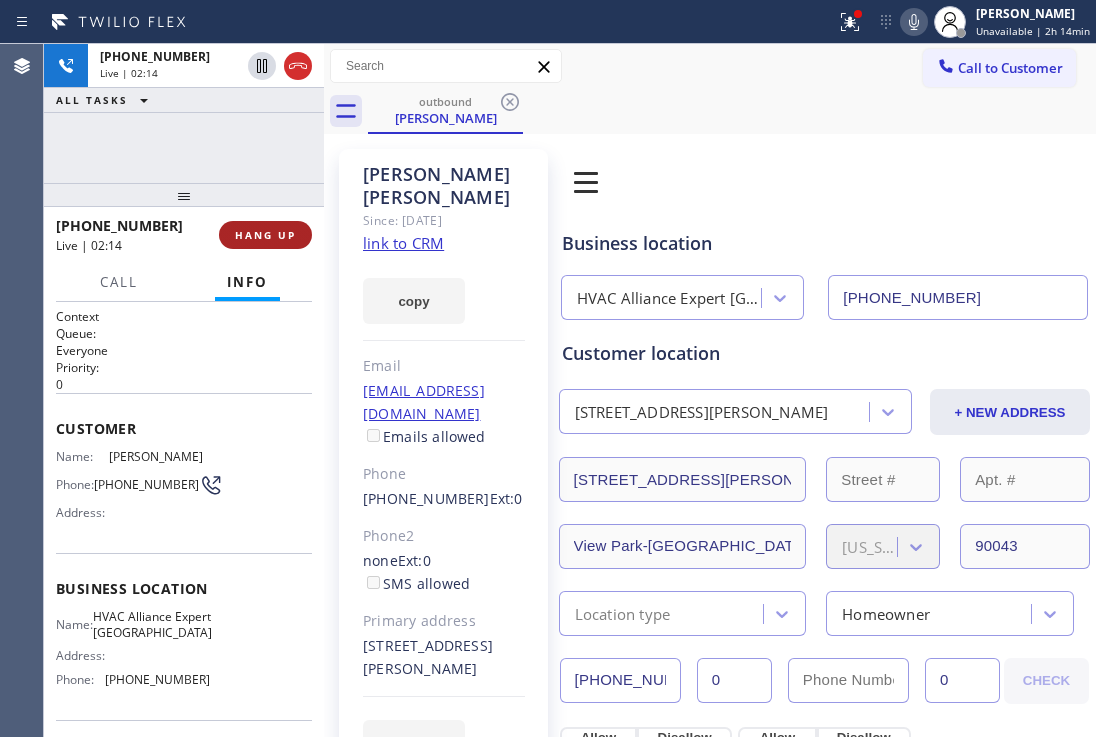 click on "HANG UP" at bounding box center [265, 235] 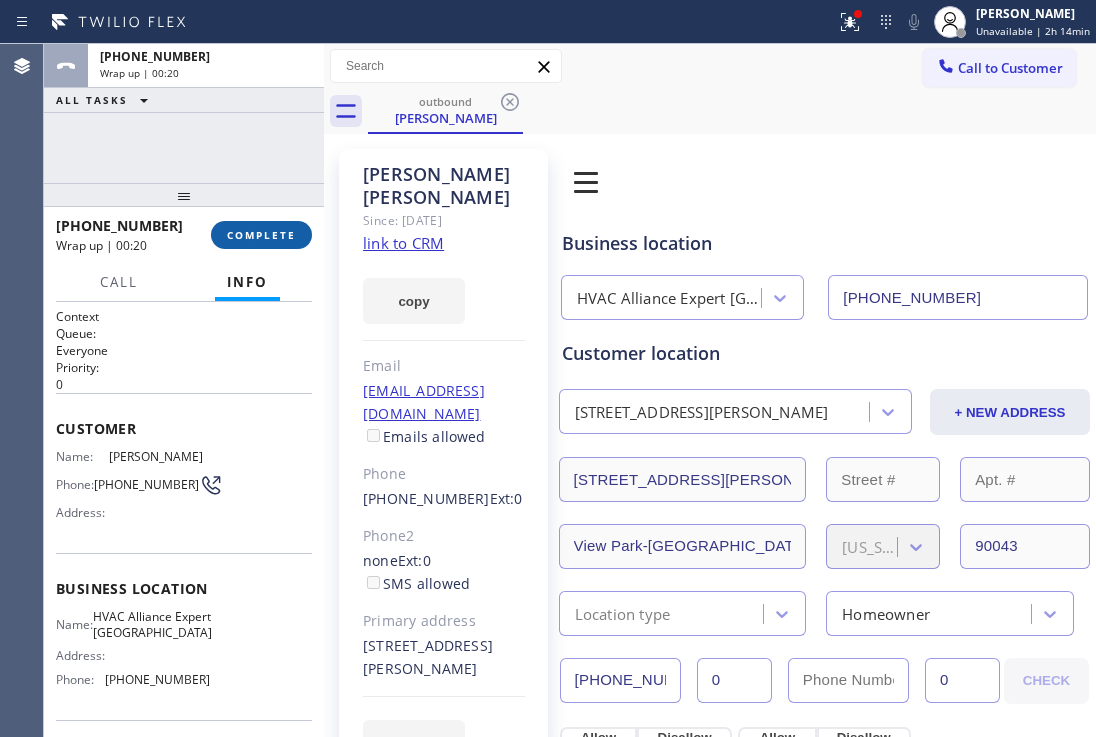 click on "COMPLETE" at bounding box center [261, 235] 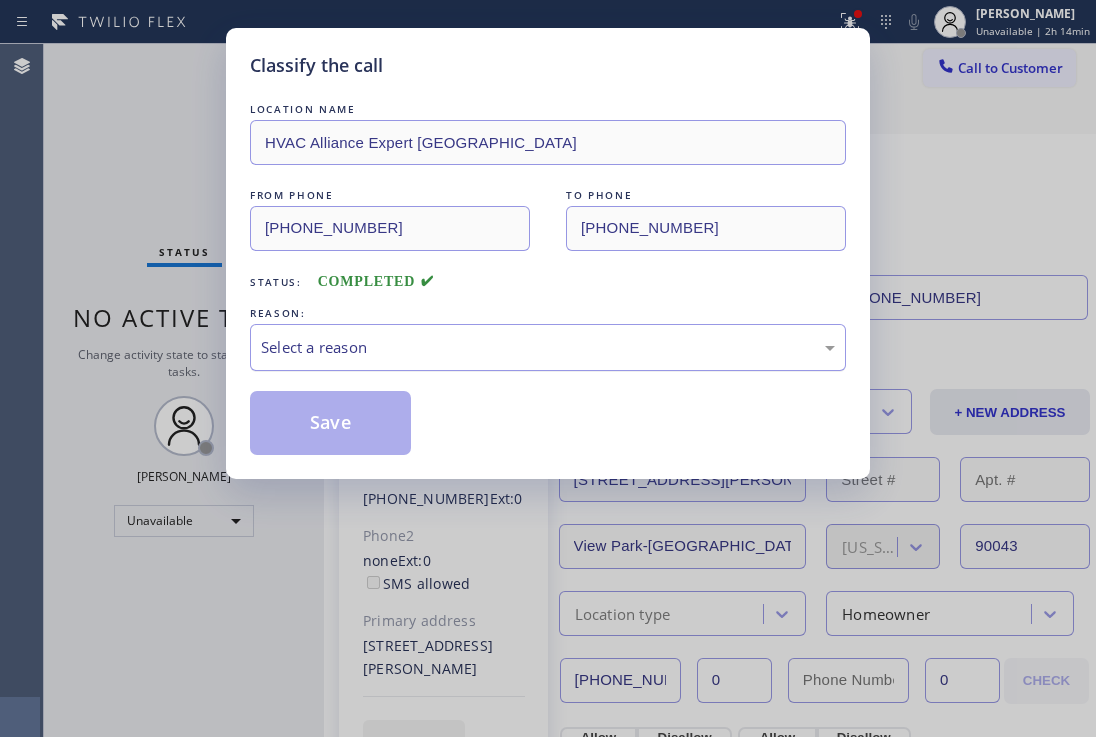 click on "Select a reason" at bounding box center [548, 347] 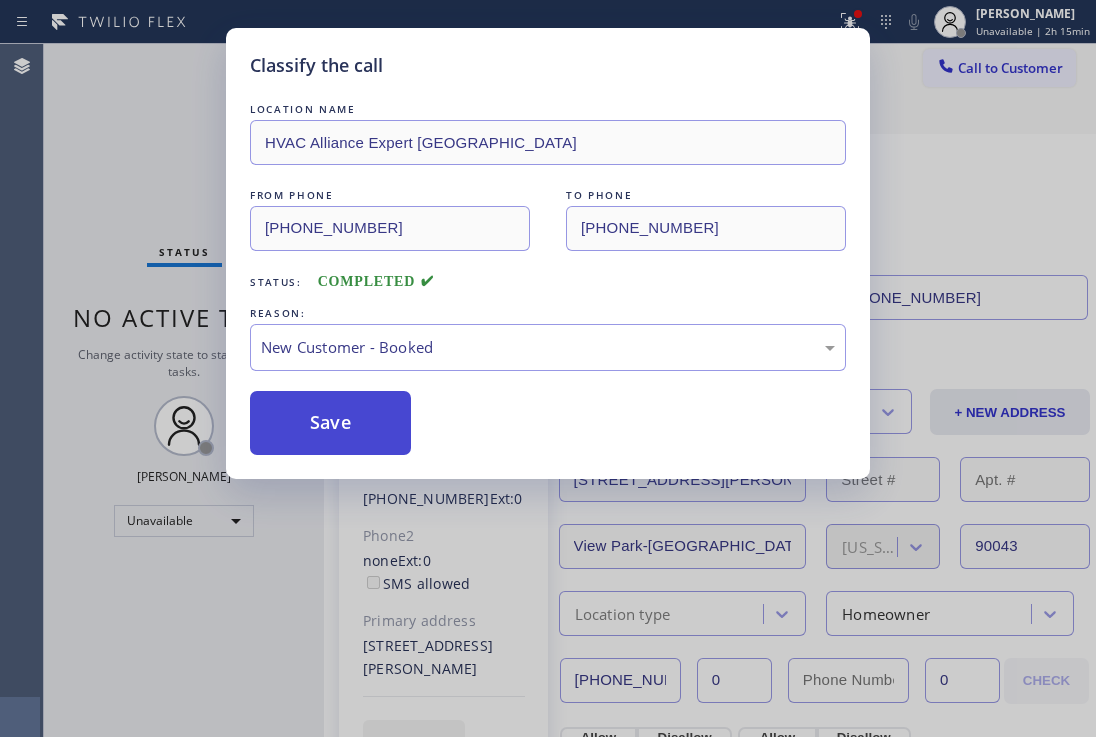click on "Save" at bounding box center (330, 423) 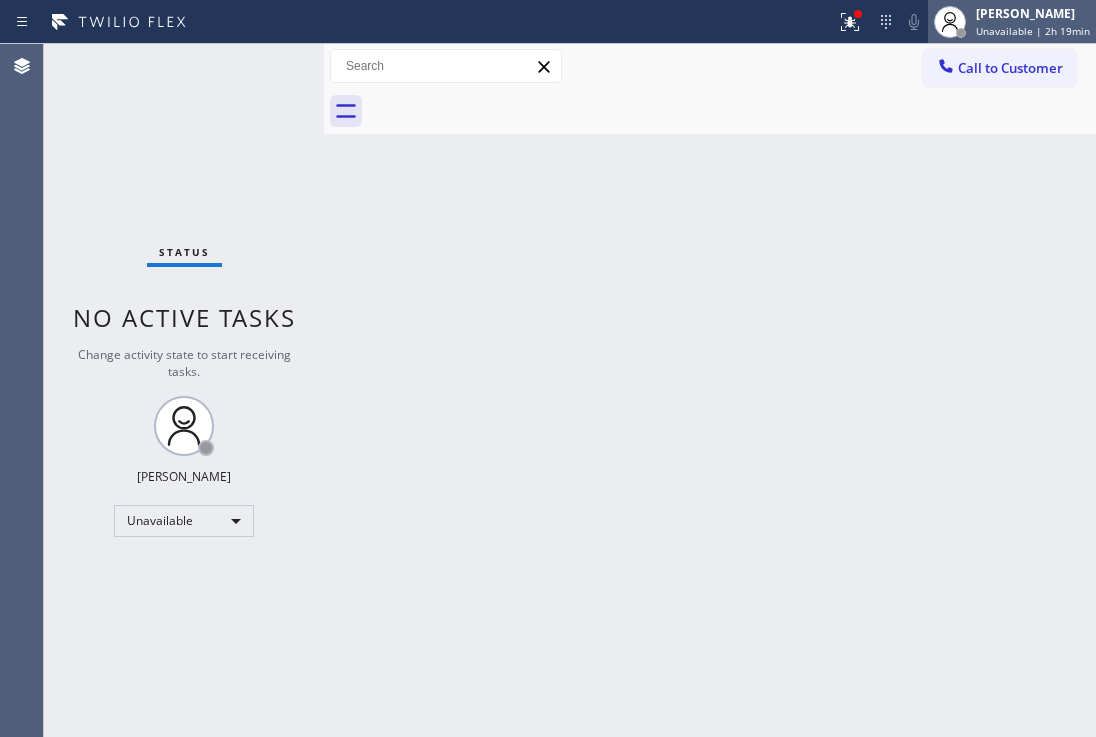 click on "Unavailable | 2h 19min" at bounding box center [1033, 31] 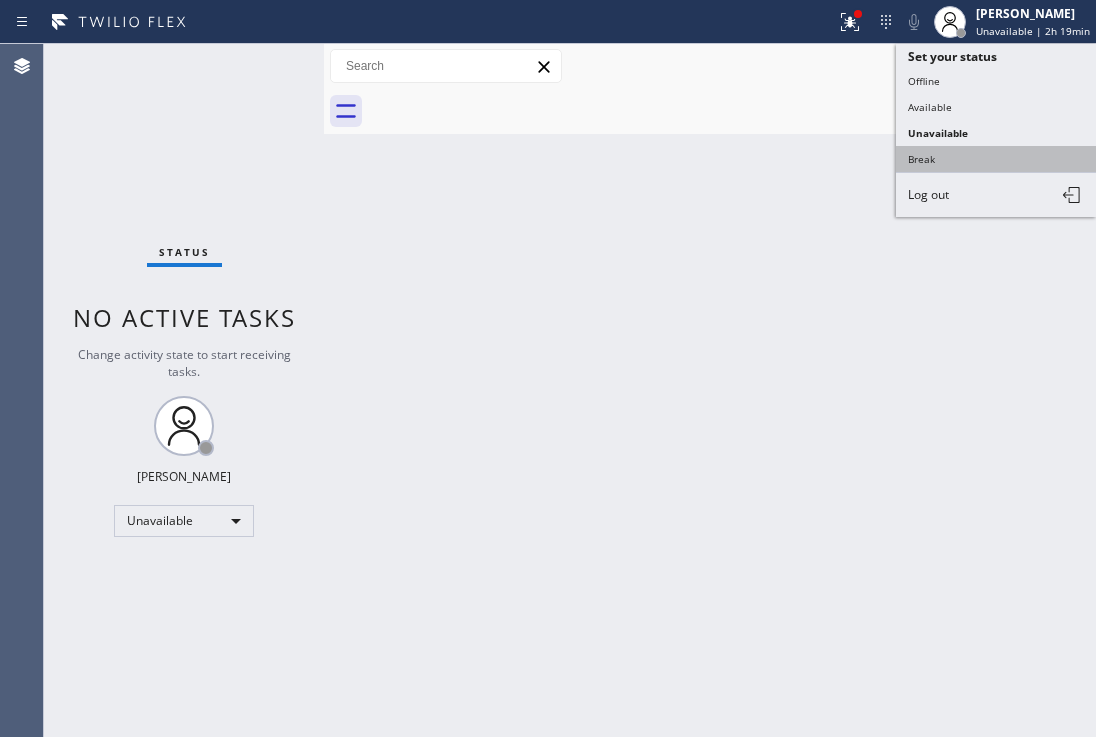 click on "Break" at bounding box center (996, 159) 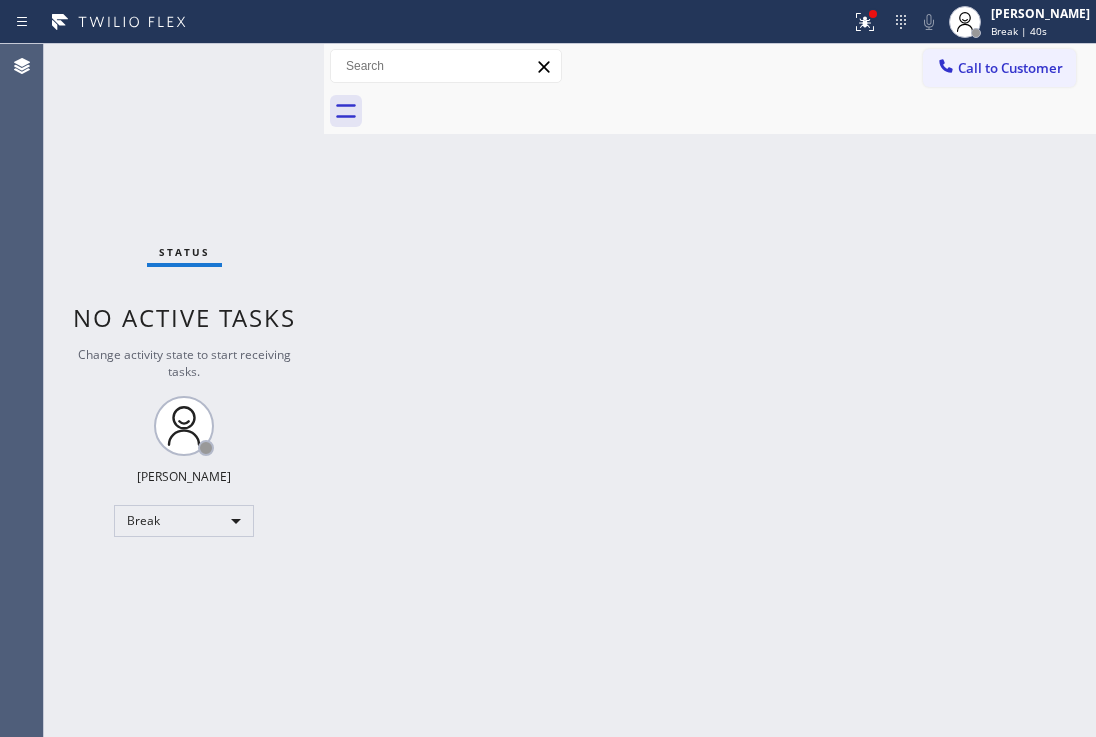 drag, startPoint x: 541, startPoint y: 320, endPoint x: 590, endPoint y: 143, distance: 183.65729 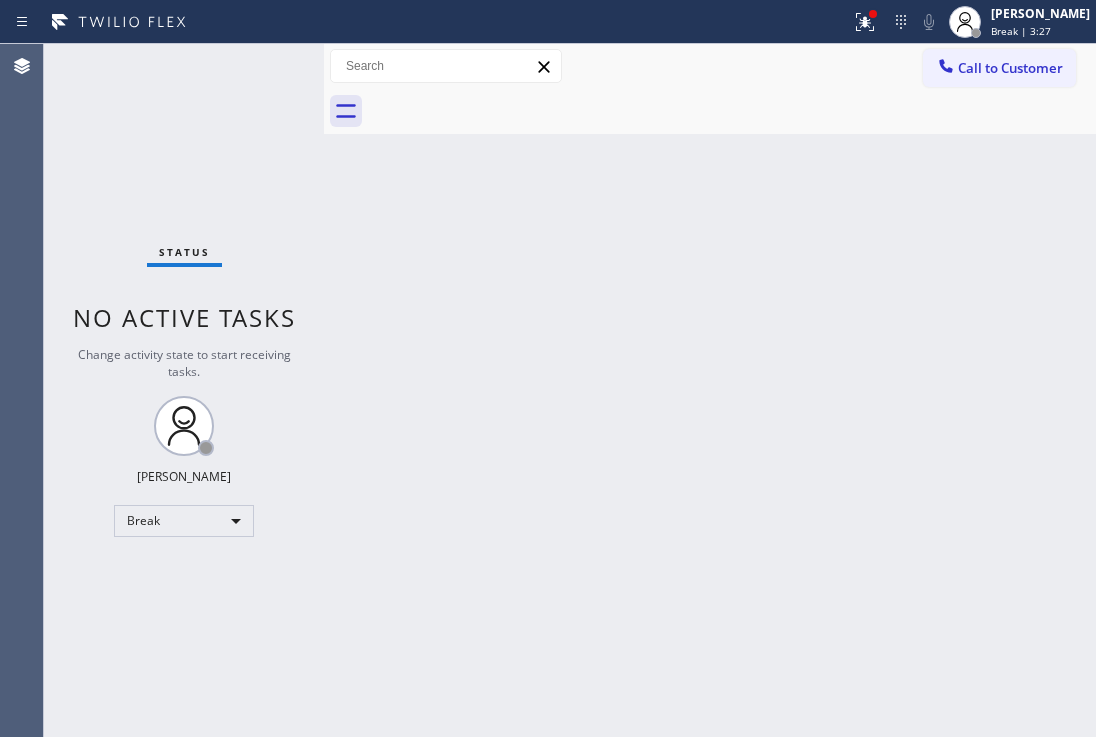 click on "Back to Dashboard Change Sender ID Customers Technicians Select a contact Outbound call Location Search location Your caller id phone number Customer number Call Customer info Name   Phone none Address none Change Sender ID HVAC [PHONE_NUMBER] 5 Star Appliance [PHONE_NUMBER] Appliance Repair [PHONE_NUMBER] Plumbing [PHONE_NUMBER] Air Duct Cleaning [PHONE_NUMBER]  Electricians [PHONE_NUMBER] Cancel Change Check personal SMS Reset Change No tabs Call to Customer Outbound call Location HVAC Alliance Expert [GEOGRAPHIC_DATA] Your caller id phone number [PHONE_NUMBER] Customer number Call Outbound call Technician Search Technician Your caller id phone number Your caller id phone number Call" at bounding box center (710, 390) 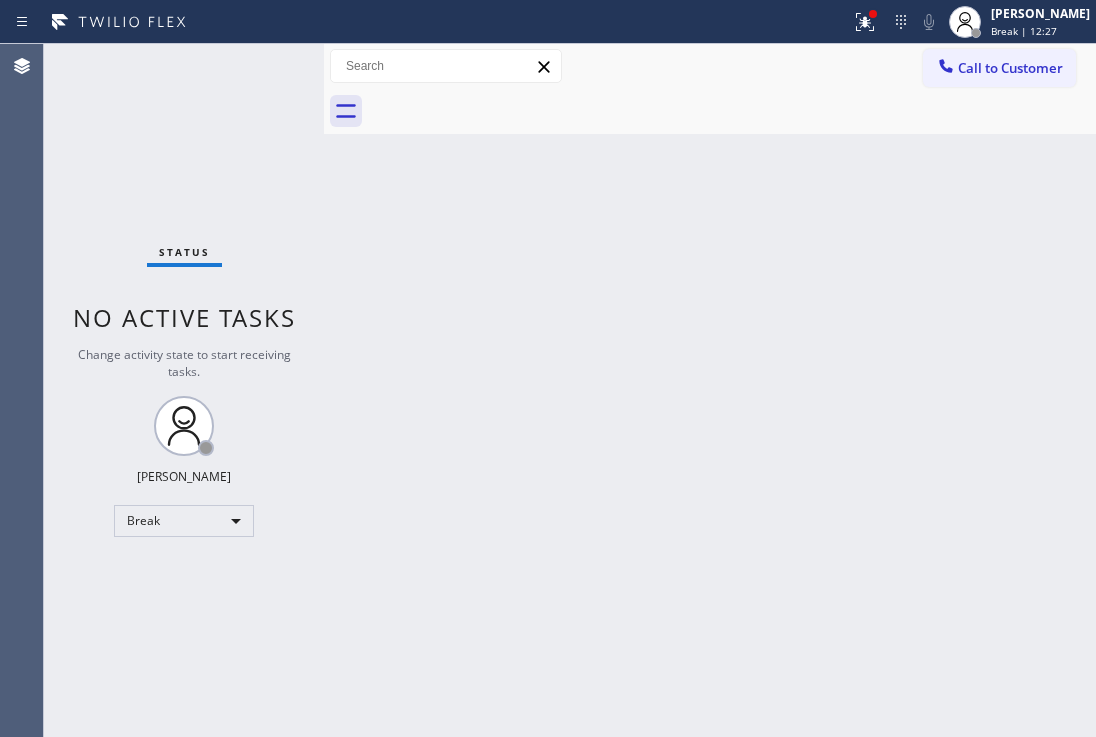 click on "Back to Dashboard Change Sender ID Customers Technicians Select a contact Outbound call Location Search location Your caller id phone number Customer number Call Customer info Name   Phone none Address none Change Sender ID HVAC [PHONE_NUMBER] 5 Star Appliance [PHONE_NUMBER] Appliance Repair [PHONE_NUMBER] Plumbing [PHONE_NUMBER] Air Duct Cleaning [PHONE_NUMBER]  Electricians [PHONE_NUMBER] Cancel Change Check personal SMS Reset Change No tabs Call to Customer Outbound call Location HVAC Alliance Expert [GEOGRAPHIC_DATA] Your caller id phone number [PHONE_NUMBER] Customer number Call Outbound call Technician Search Technician Your caller id phone number Your caller id phone number Call" at bounding box center [710, 390] 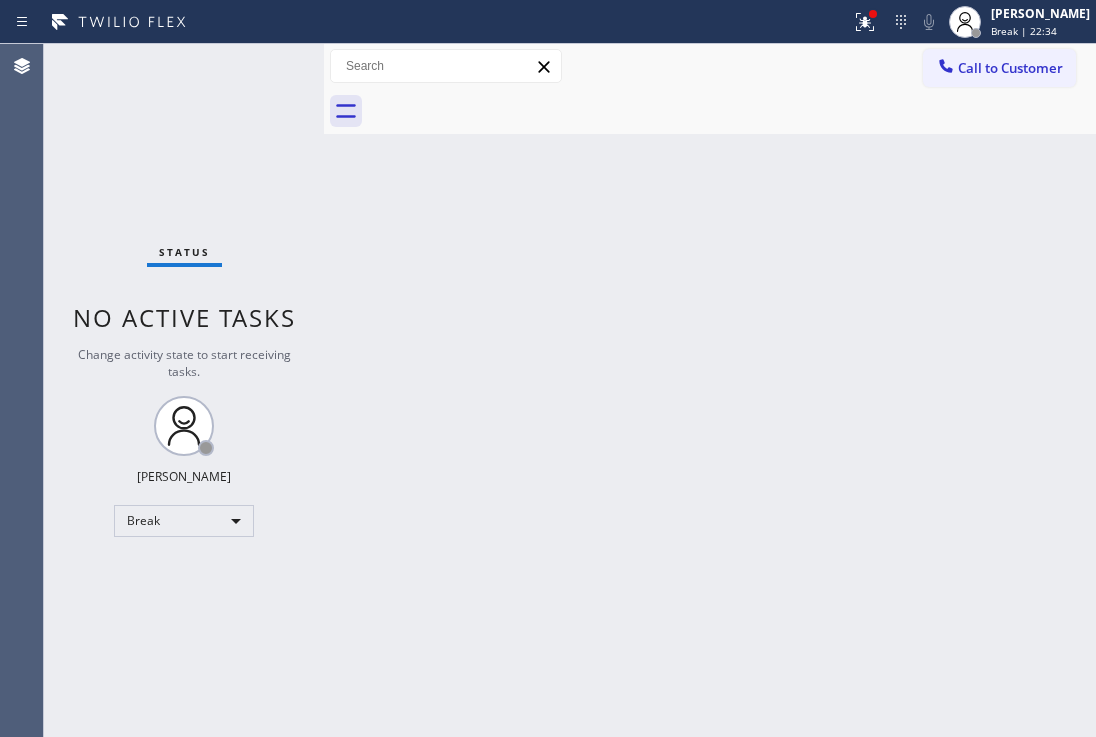 click on "Back to Dashboard Change Sender ID Customers Technicians Select a contact Outbound call Location Search location Your caller id phone number Customer number Call Customer info Name   Phone none Address none Change Sender ID HVAC [PHONE_NUMBER] 5 Star Appliance [PHONE_NUMBER] Appliance Repair [PHONE_NUMBER] Plumbing [PHONE_NUMBER] Air Duct Cleaning [PHONE_NUMBER]  Electricians [PHONE_NUMBER] Cancel Change Check personal SMS Reset Change No tabs Call to Customer Outbound call Location HVAC Alliance Expert [GEOGRAPHIC_DATA] Your caller id phone number [PHONE_NUMBER] Customer number Call Outbound call Technician Search Technician Your caller id phone number Your caller id phone number Call" at bounding box center (710, 390) 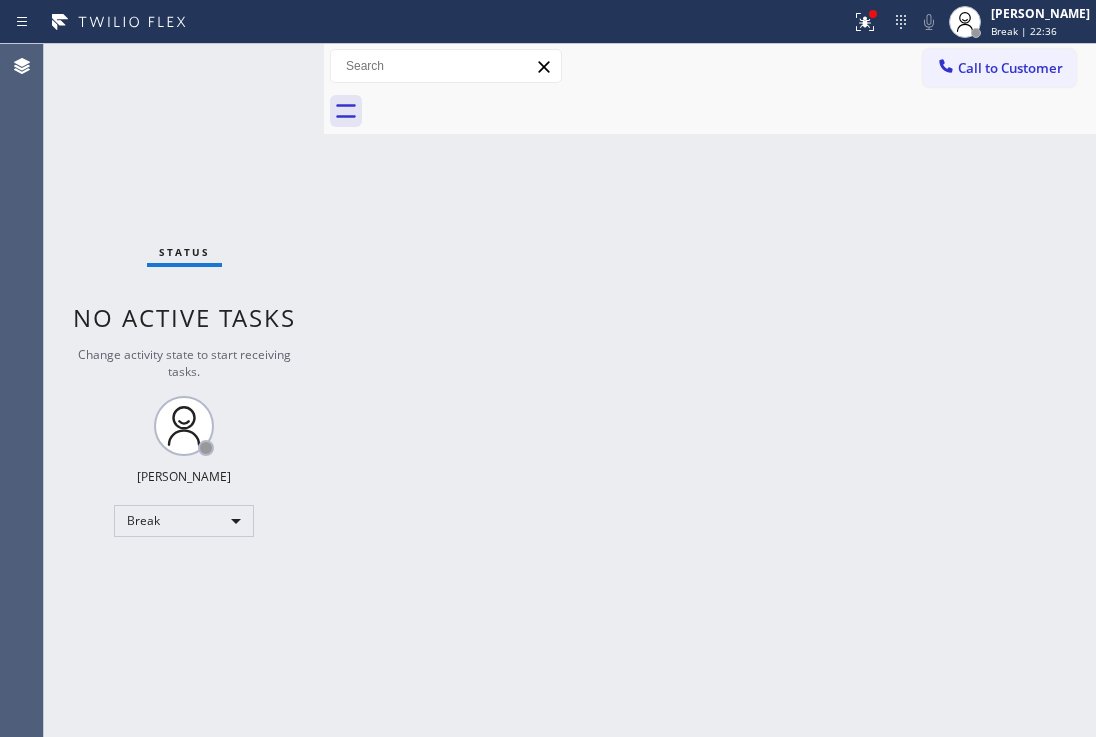 click on "Back to Dashboard Change Sender ID Customers Technicians Select a contact Outbound call Location Search location Your caller id phone number Customer number Call Customer info Name   Phone none Address none Change Sender ID HVAC [PHONE_NUMBER] 5 Star Appliance [PHONE_NUMBER] Appliance Repair [PHONE_NUMBER] Plumbing [PHONE_NUMBER] Air Duct Cleaning [PHONE_NUMBER]  Electricians [PHONE_NUMBER] Cancel Change Check personal SMS Reset Change No tabs Call to Customer Outbound call Location HVAC Alliance Expert [GEOGRAPHIC_DATA] Your caller id phone number [PHONE_NUMBER] Customer number Call Outbound call Technician Search Technician Your caller id phone number Your caller id phone number Call" at bounding box center (710, 390) 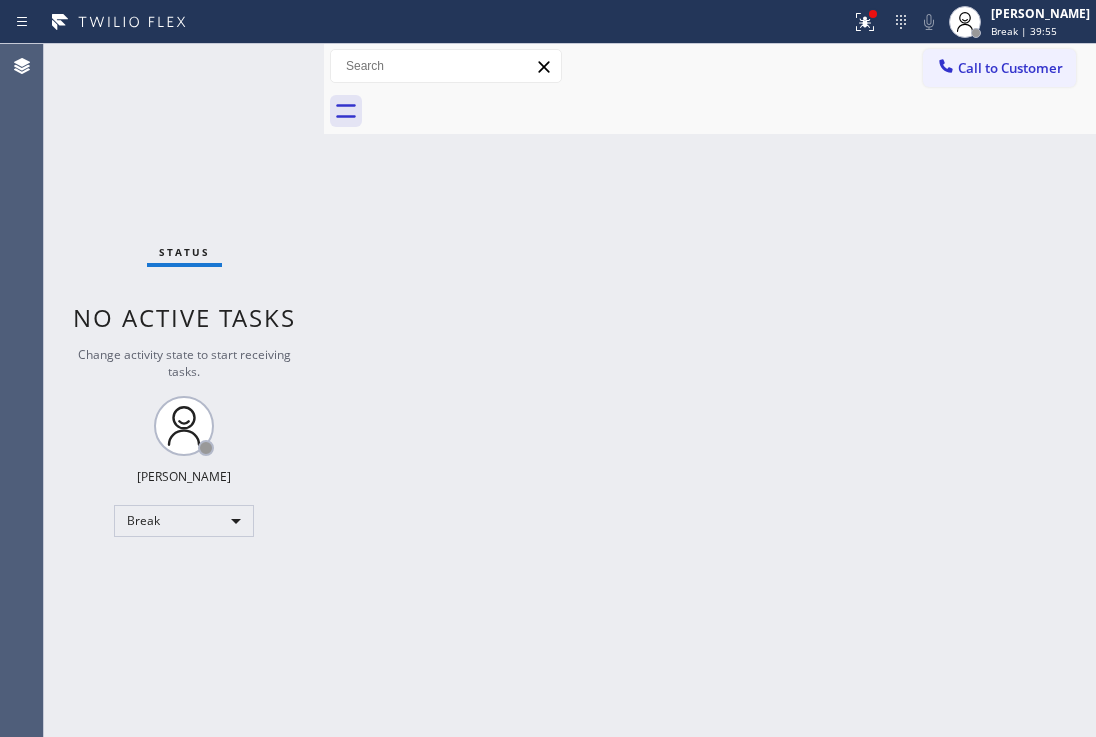 click on "Back to Dashboard Change Sender ID Customers Technicians Select a contact Outbound call Location Search location Your caller id phone number Customer number Call Customer info Name   Phone none Address none Change Sender ID HVAC [PHONE_NUMBER] 5 Star Appliance [PHONE_NUMBER] Appliance Repair [PHONE_NUMBER] Plumbing [PHONE_NUMBER] Air Duct Cleaning [PHONE_NUMBER]  Electricians [PHONE_NUMBER] Cancel Change Check personal SMS Reset Change No tabs Call to Customer Outbound call Location HVAC Alliance Expert [GEOGRAPHIC_DATA] Your caller id phone number [PHONE_NUMBER] Customer number Call Outbound call Technician Search Technician Your caller id phone number Your caller id phone number Call" at bounding box center [710, 390] 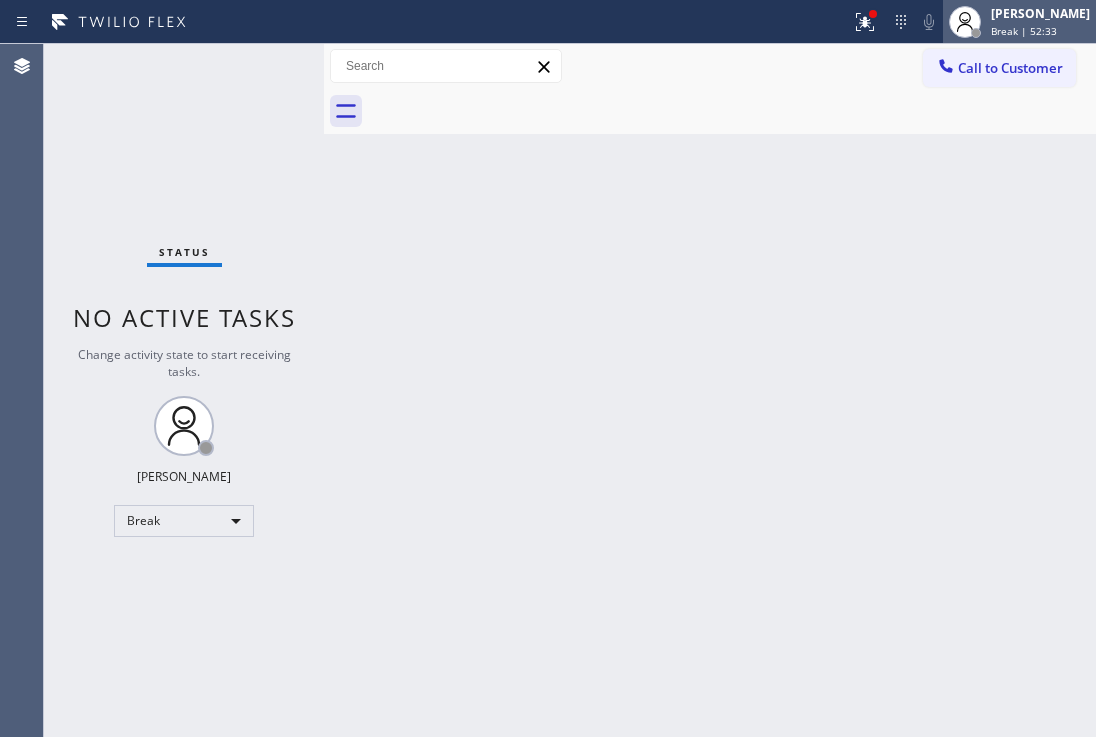 click on "[PERSON_NAME]" at bounding box center (1040, 13) 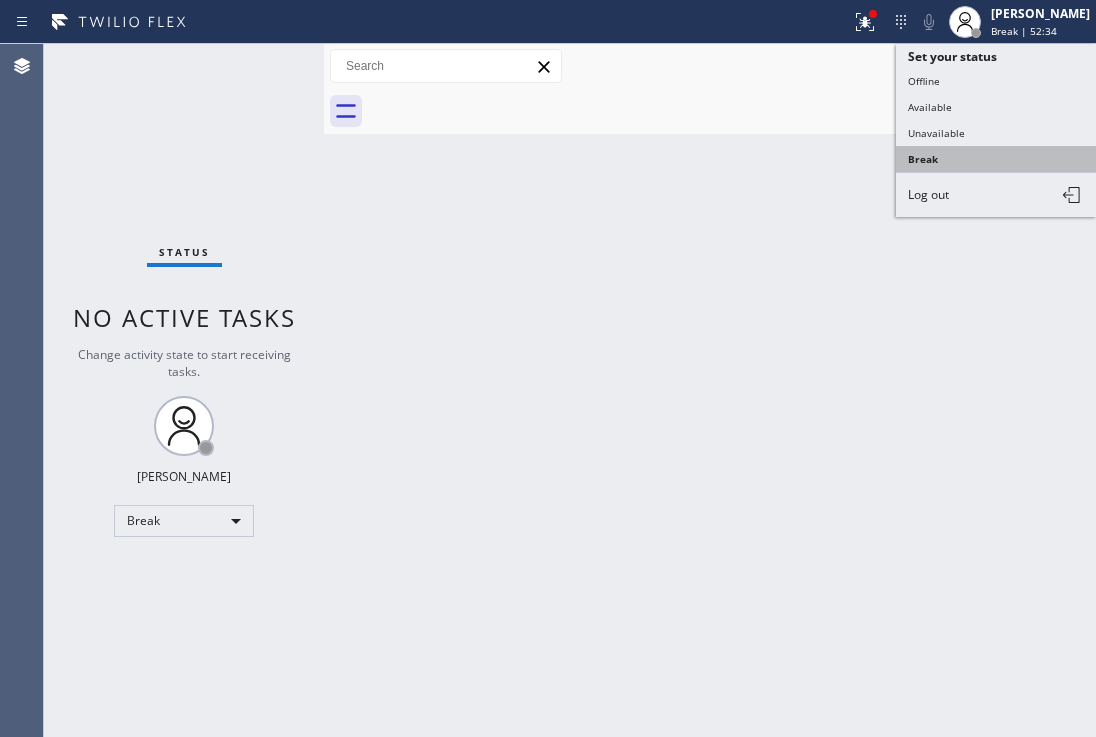 click on "Break" at bounding box center (996, 159) 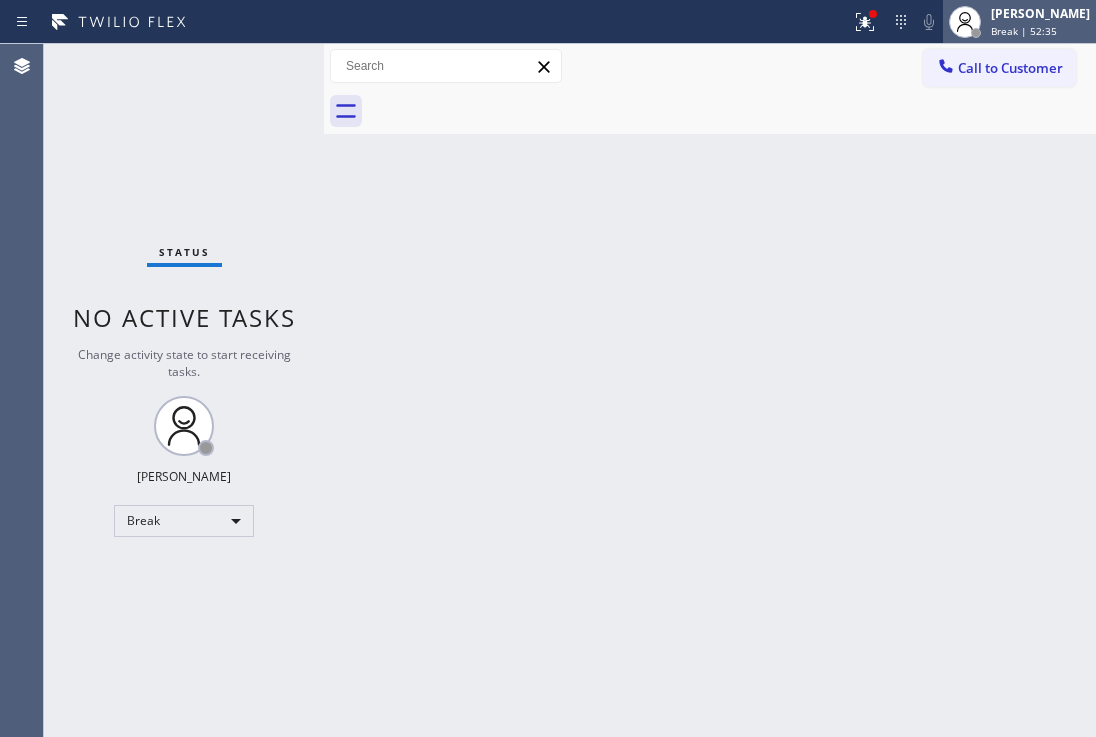 click on "[PERSON_NAME]" at bounding box center (1040, 13) 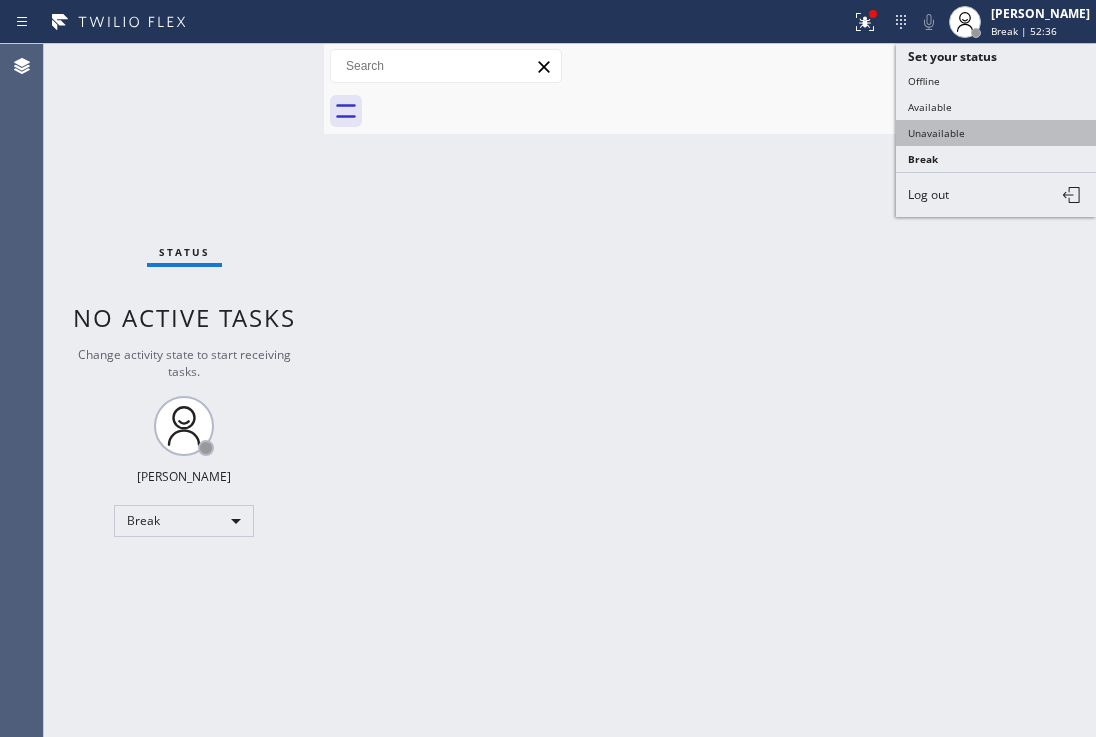 click on "Unavailable" at bounding box center [996, 133] 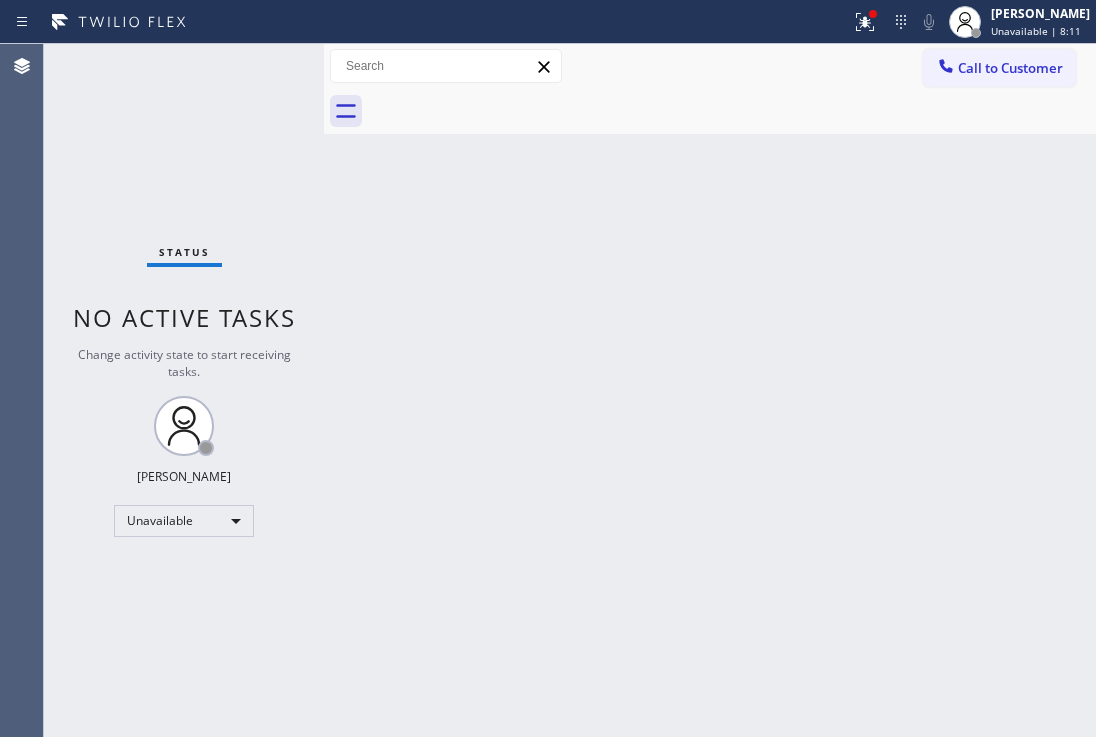 click at bounding box center (732, 111) 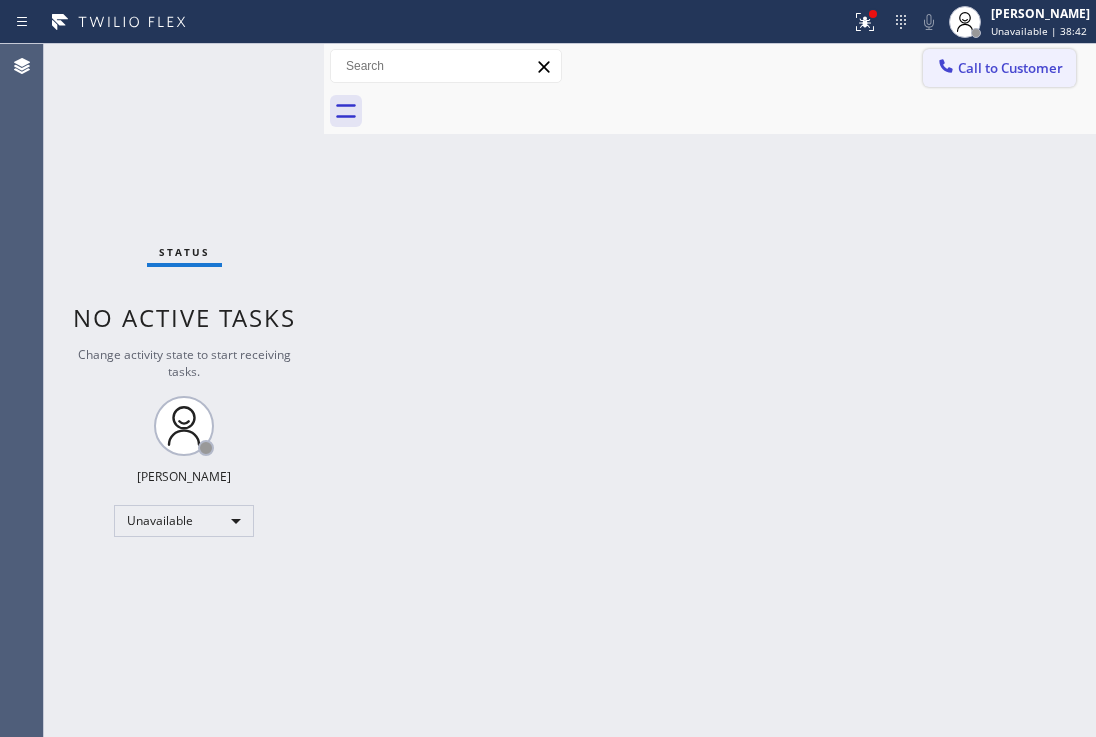 click on "Call to Customer" at bounding box center (1010, 68) 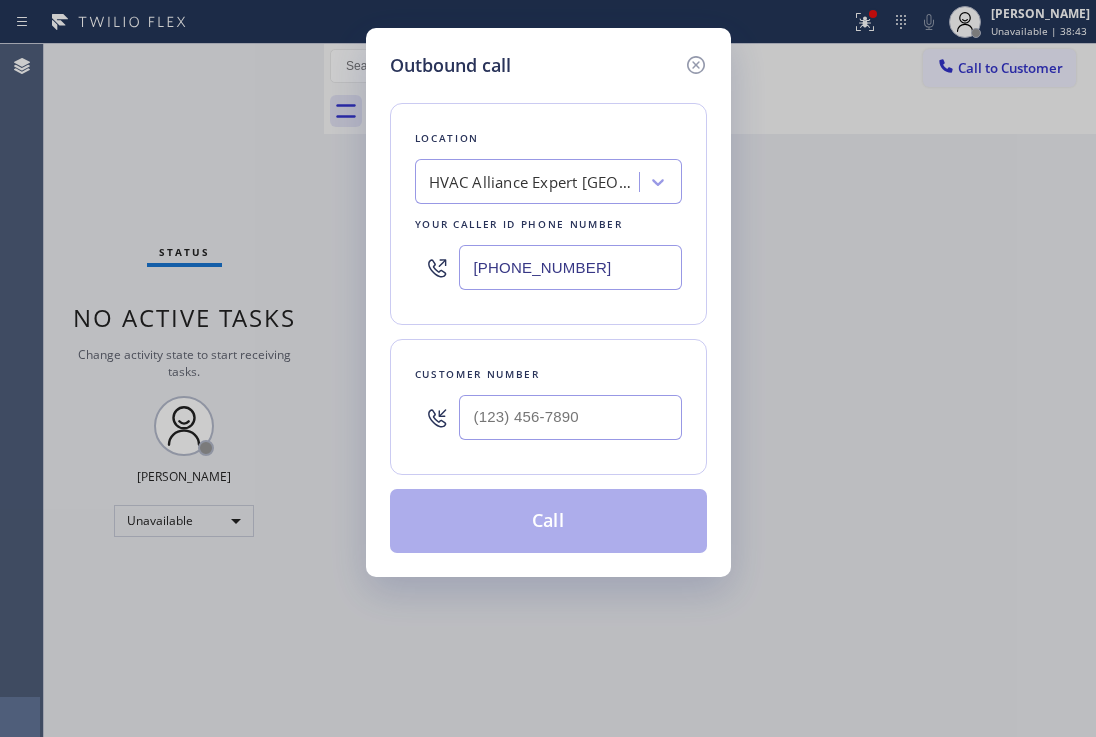 drag, startPoint x: 626, startPoint y: 260, endPoint x: 400, endPoint y: 253, distance: 226.10838 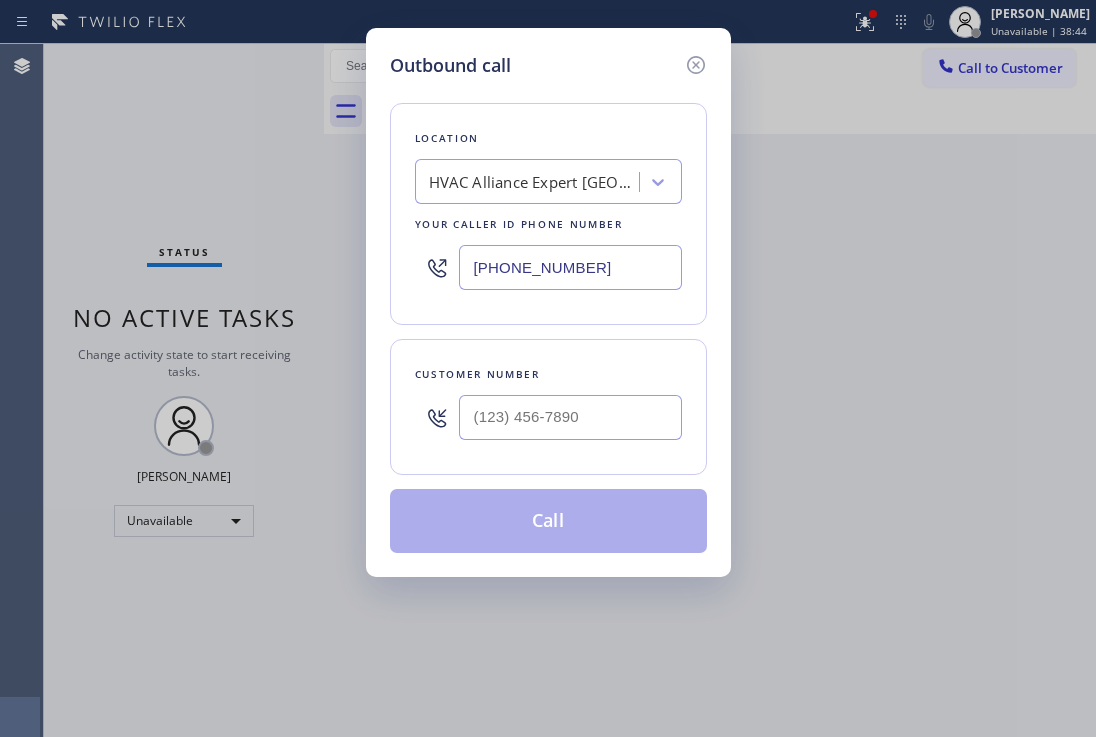 type on "[PHONE_NUMBER]" 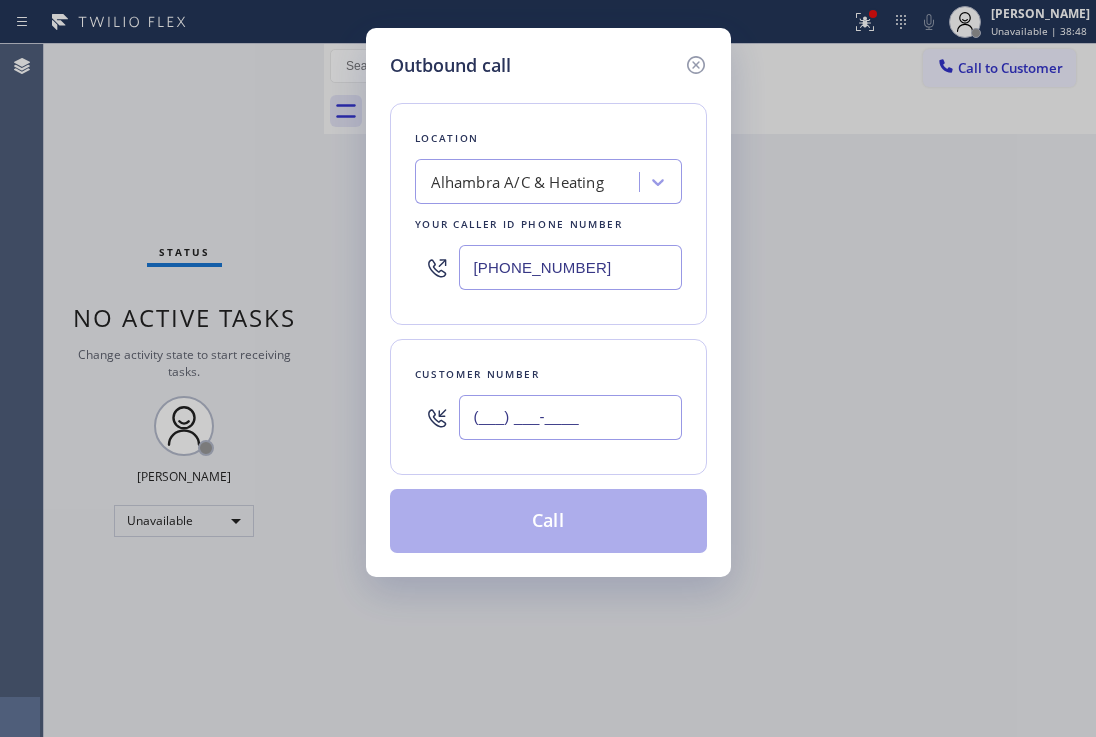 drag, startPoint x: 616, startPoint y: 402, endPoint x: 440, endPoint y: 388, distance: 176.55594 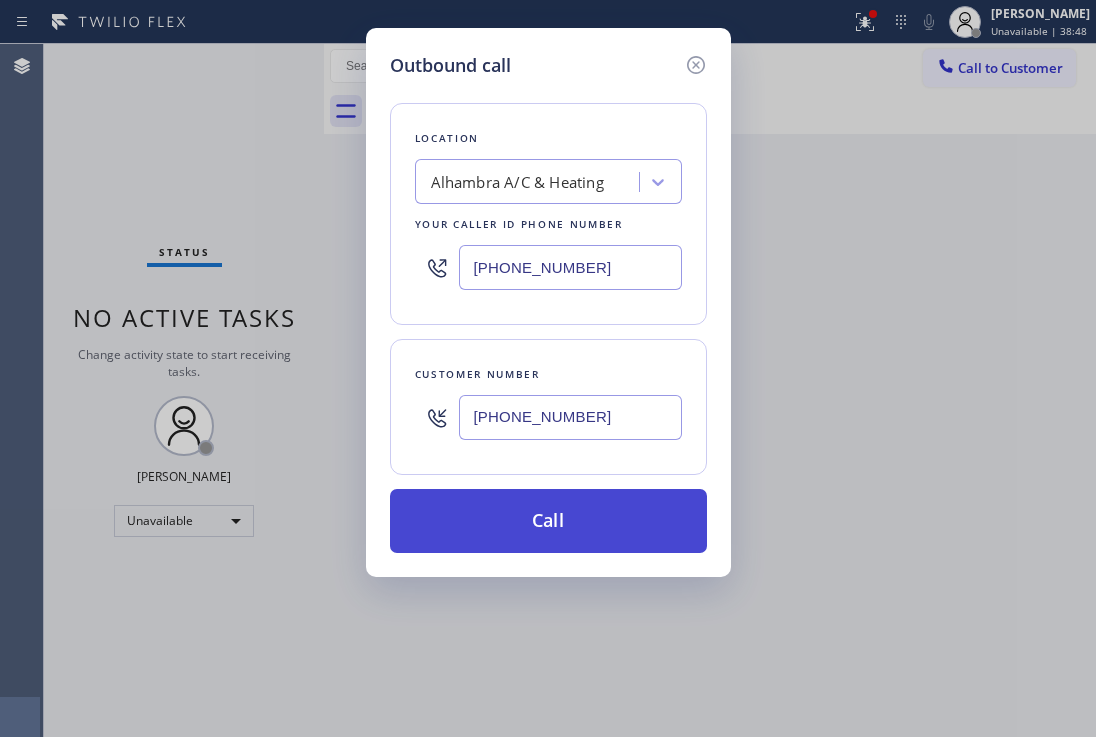 type on "[PHONE_NUMBER]" 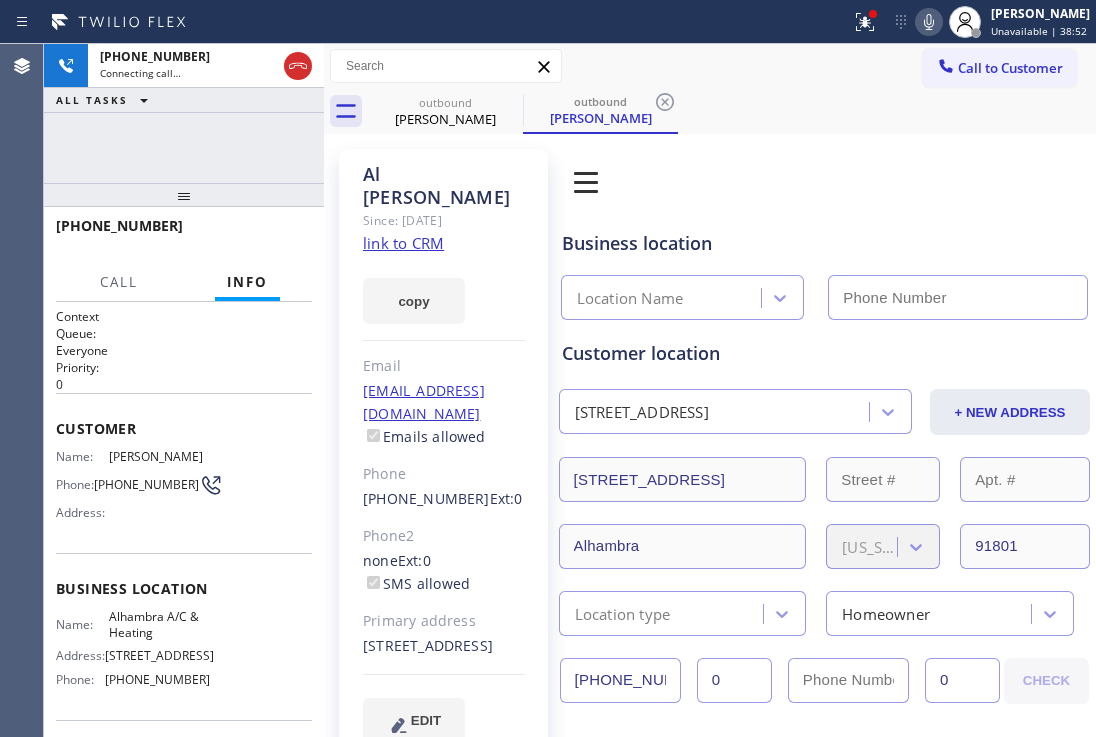 drag, startPoint x: 659, startPoint y: 100, endPoint x: 644, endPoint y: 2, distance: 99.14131 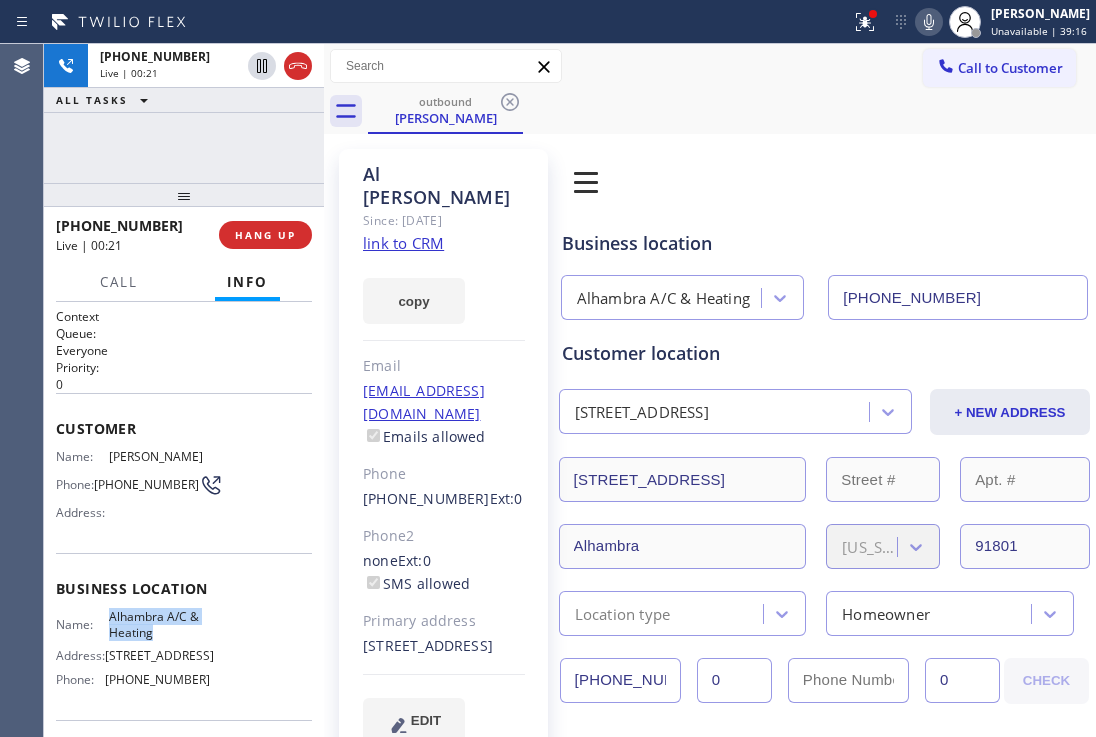 drag, startPoint x: 98, startPoint y: 620, endPoint x: 170, endPoint y: 644, distance: 75.89466 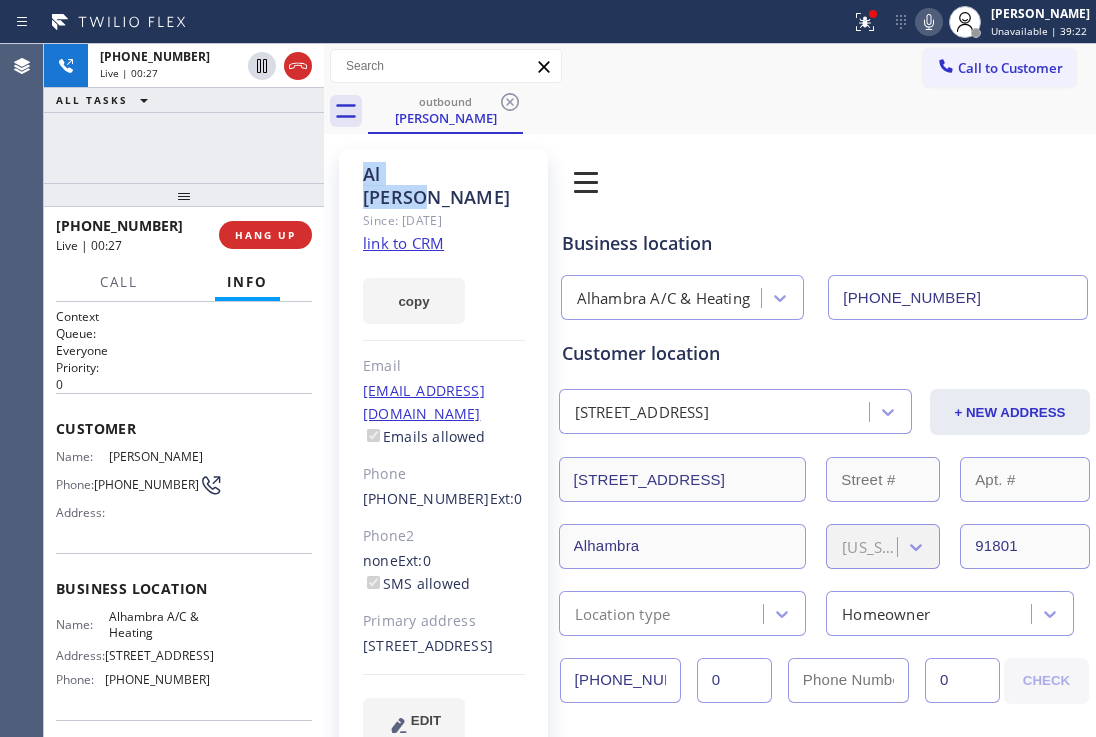 drag, startPoint x: 501, startPoint y: 174, endPoint x: 364, endPoint y: 176, distance: 137.0146 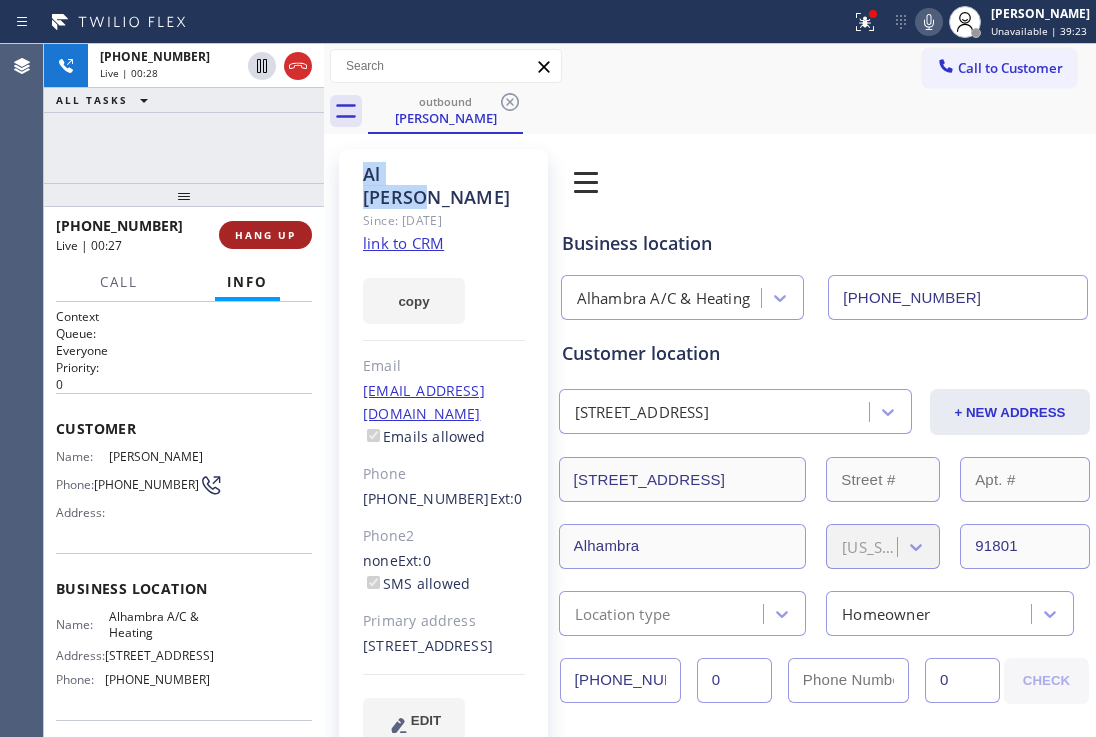 click on "HANG UP" at bounding box center (265, 235) 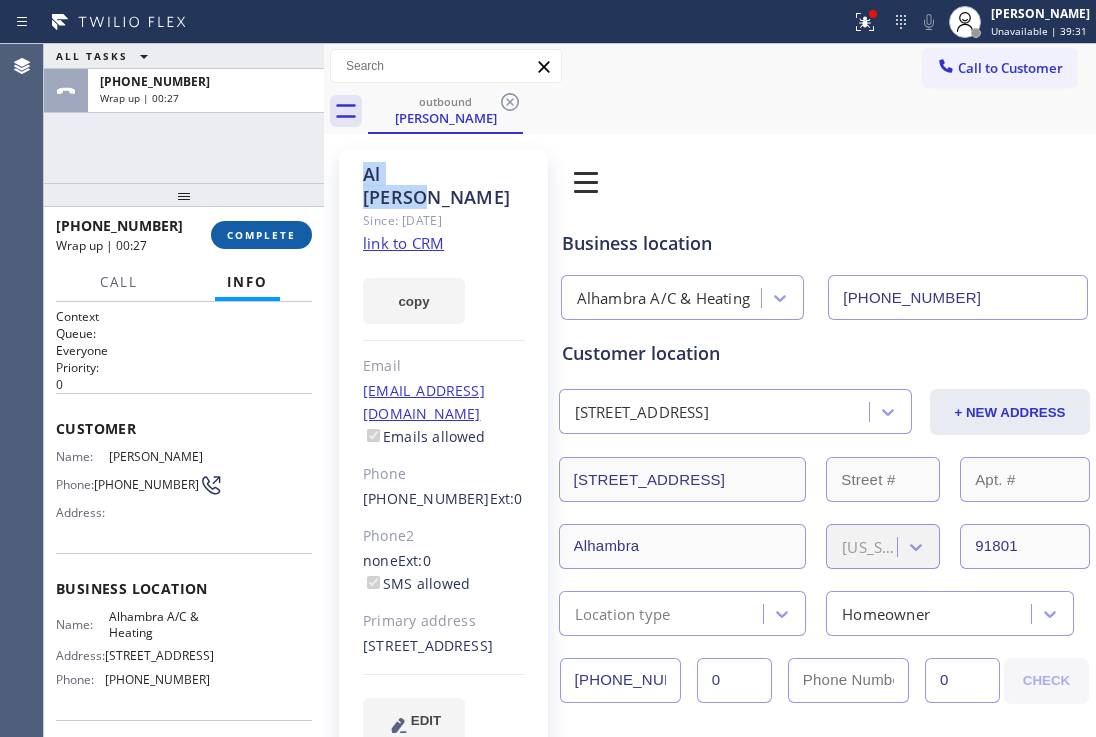 drag, startPoint x: 250, startPoint y: 231, endPoint x: 257, endPoint y: 220, distance: 13.038404 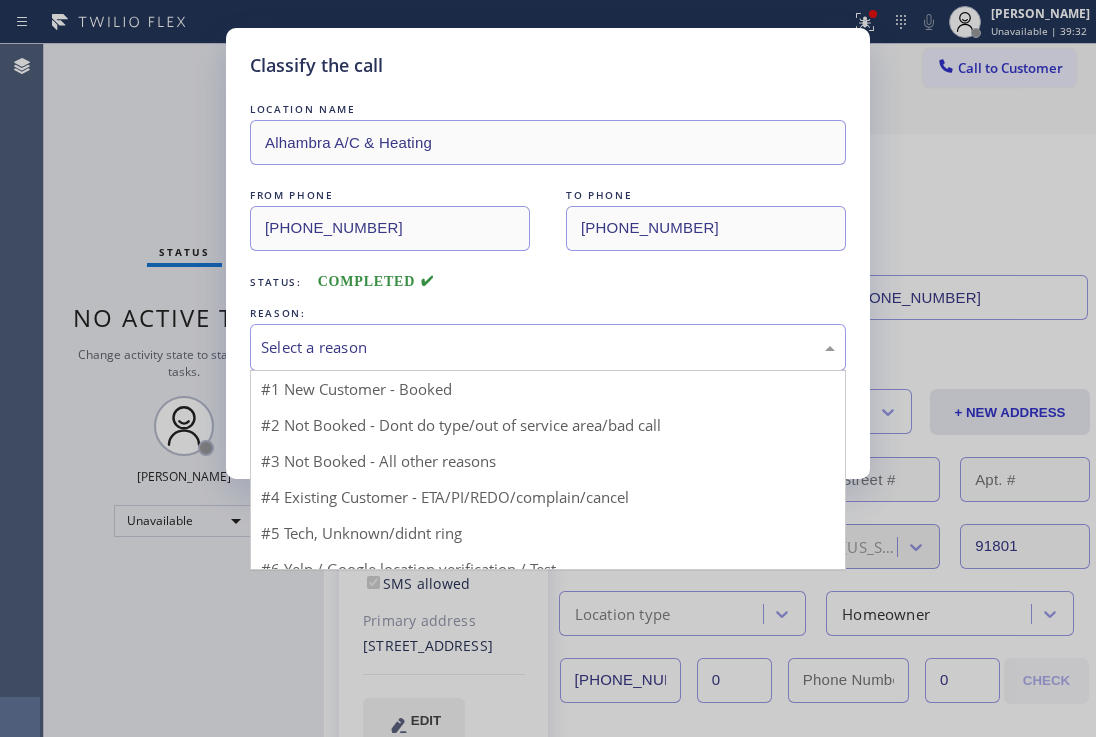 click on "Select a reason" at bounding box center (548, 347) 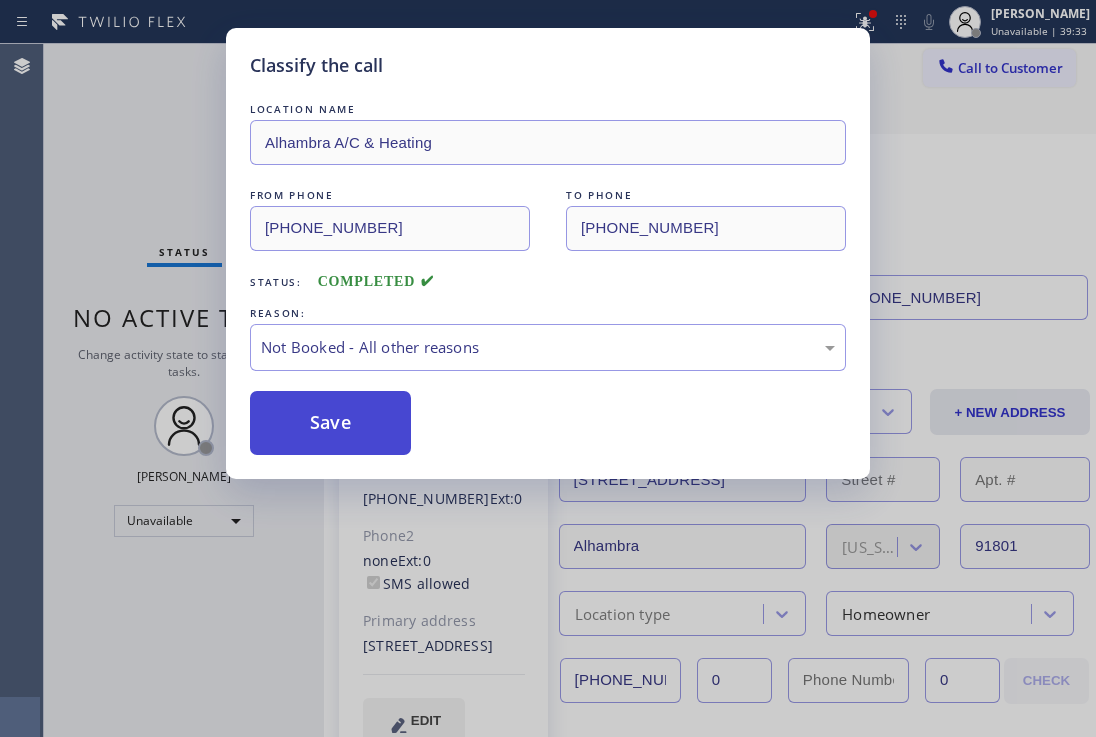 click on "Save" at bounding box center [330, 423] 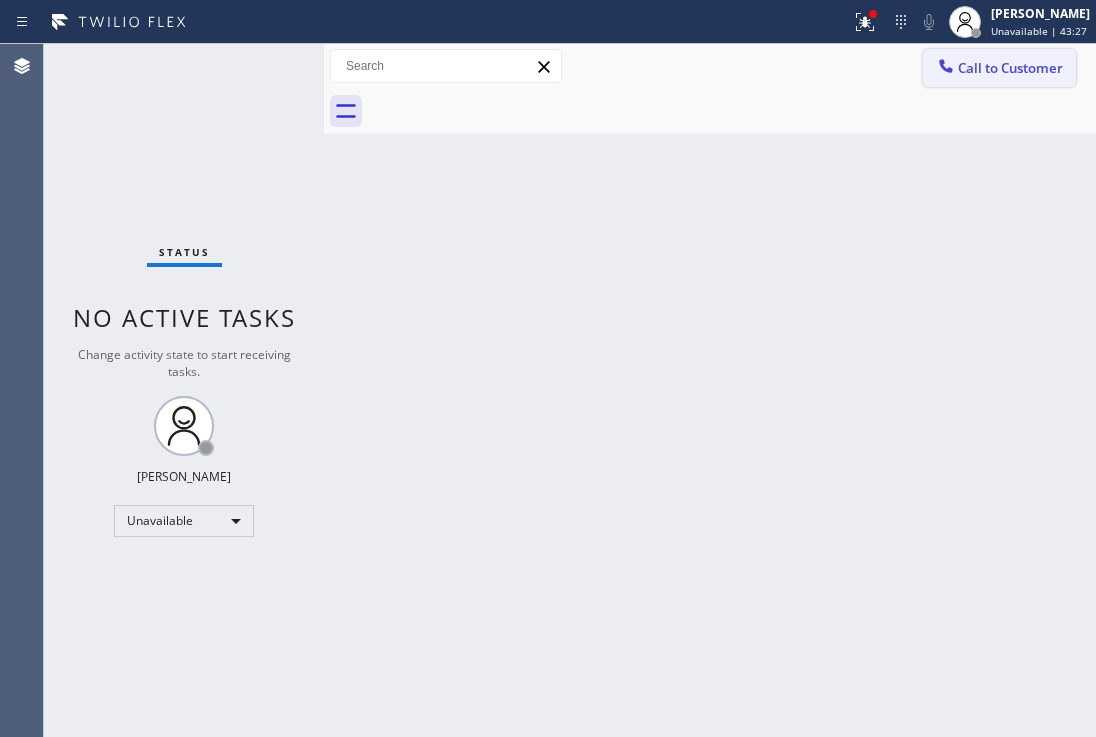 click at bounding box center (946, 68) 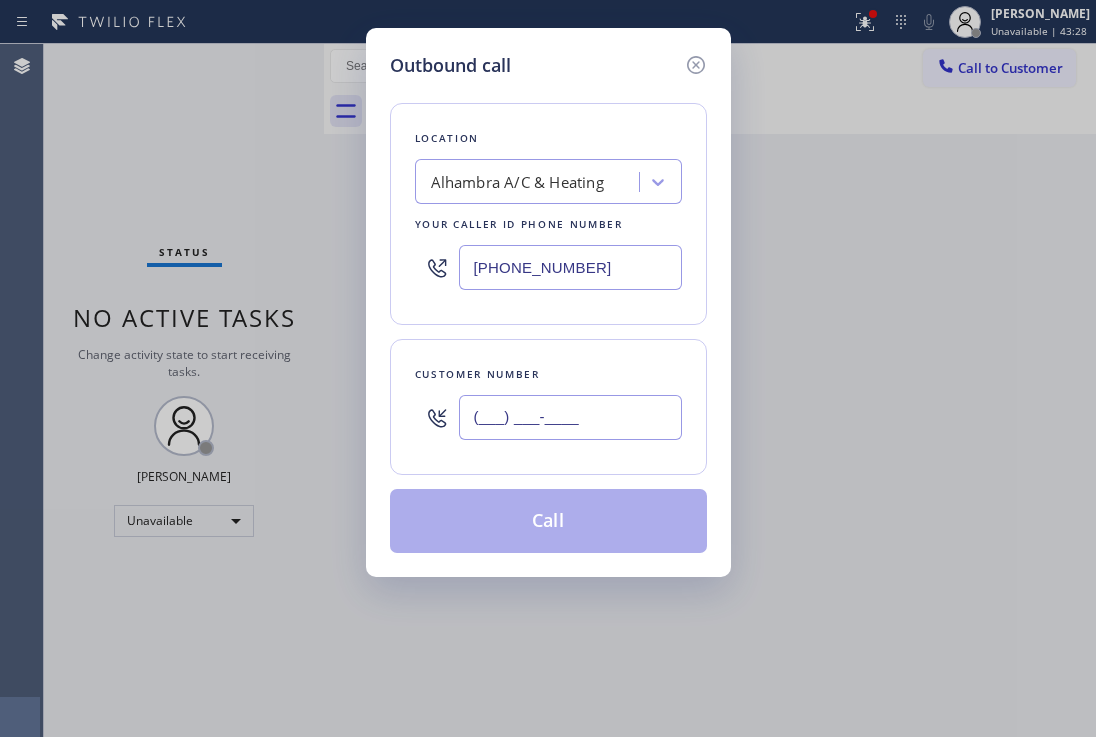 paste on "213) 590-8830" 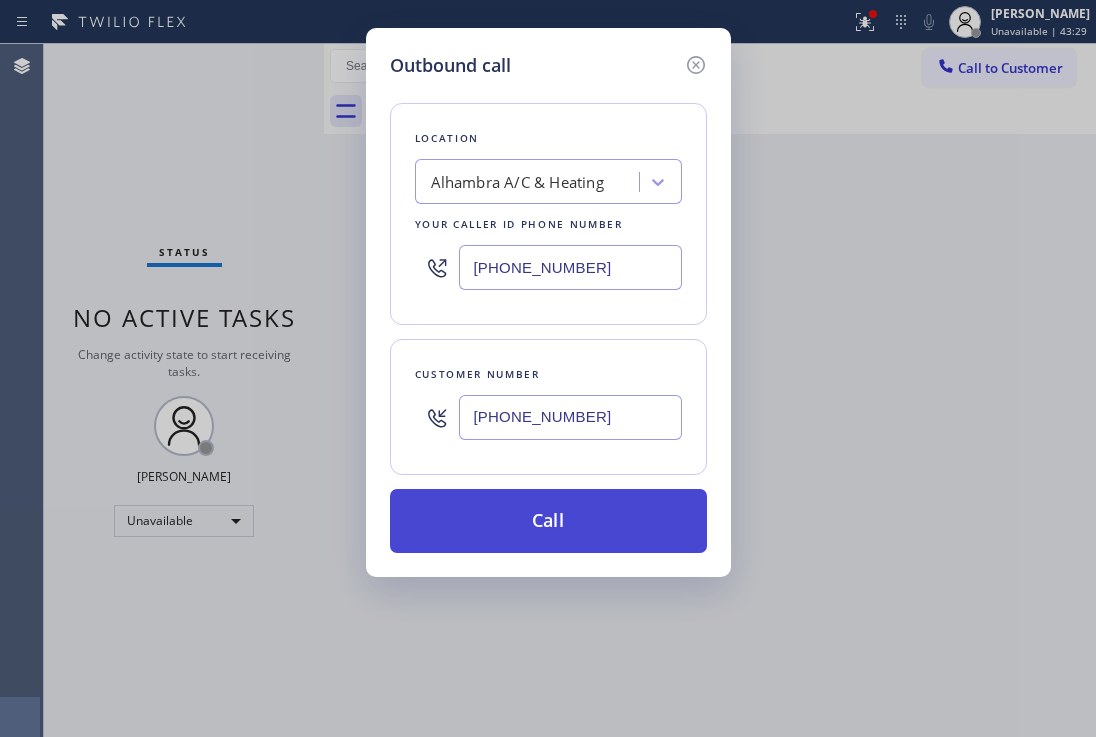 type on "[PHONE_NUMBER]" 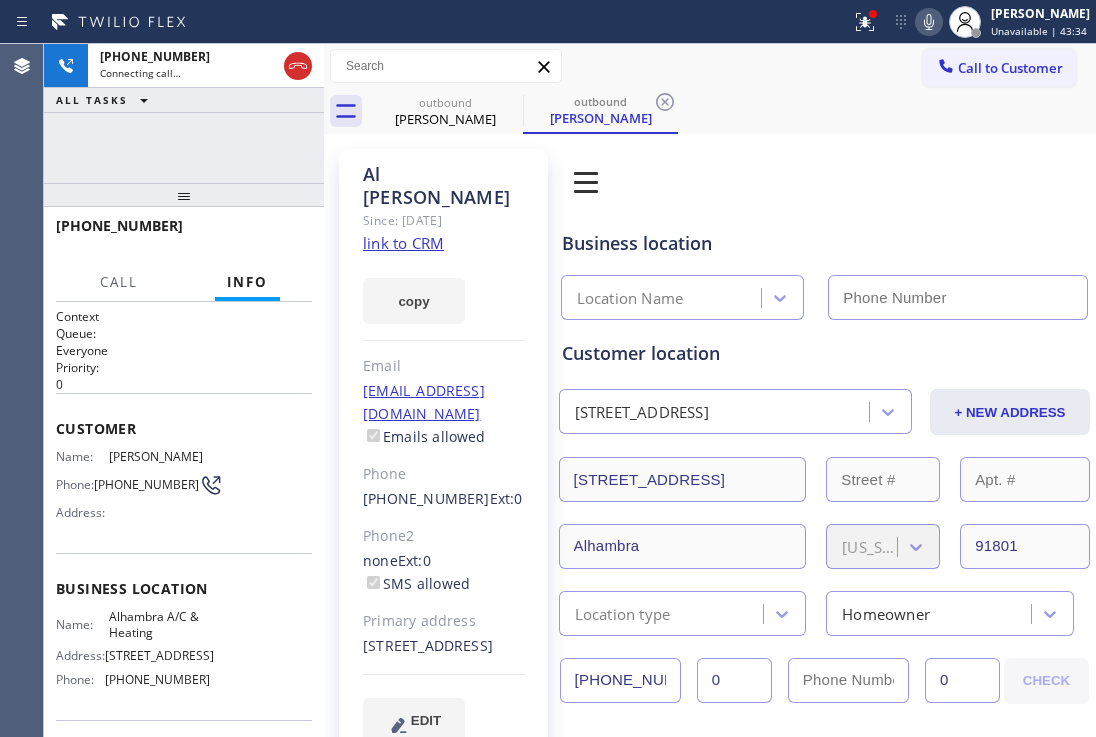 type on "[PHONE_NUMBER]" 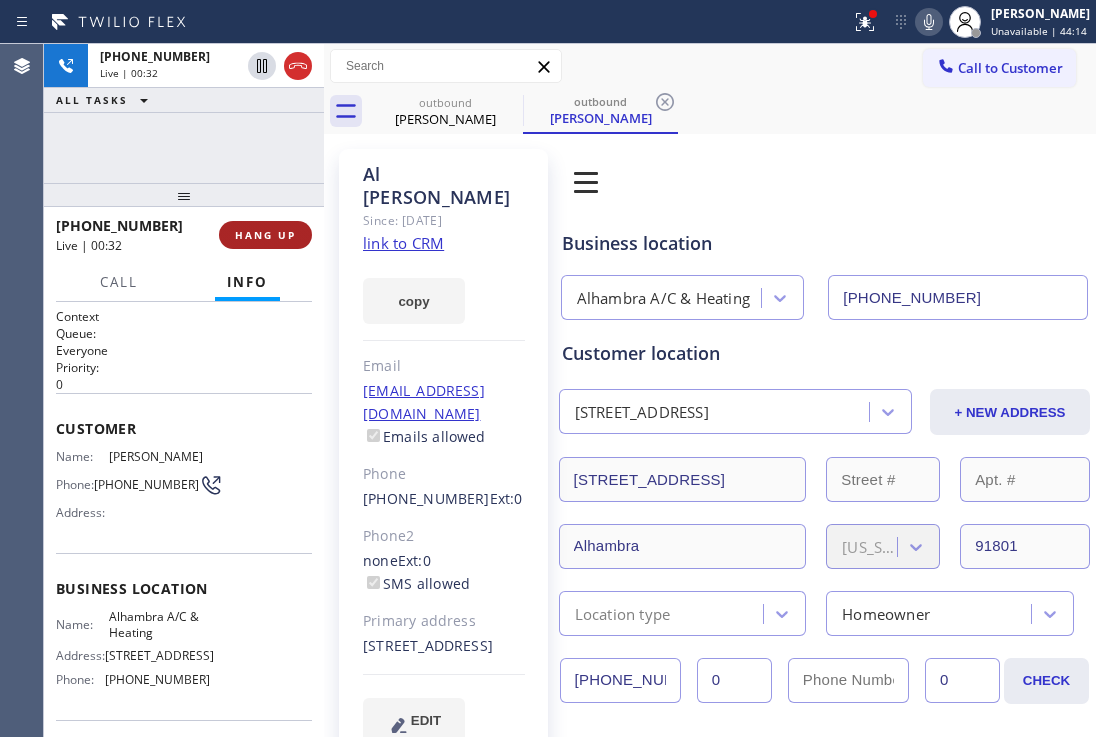 click on "HANG UP" at bounding box center (265, 235) 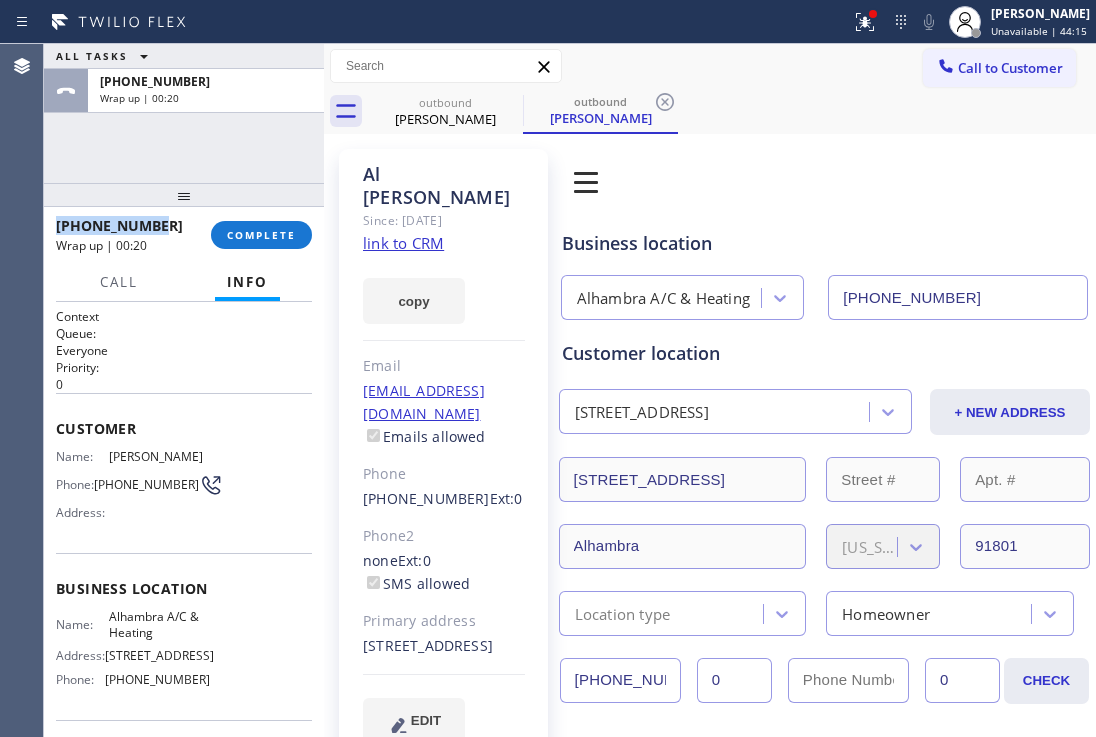 drag, startPoint x: 161, startPoint y: 228, endPoint x: 149, endPoint y: 160, distance: 69.050705 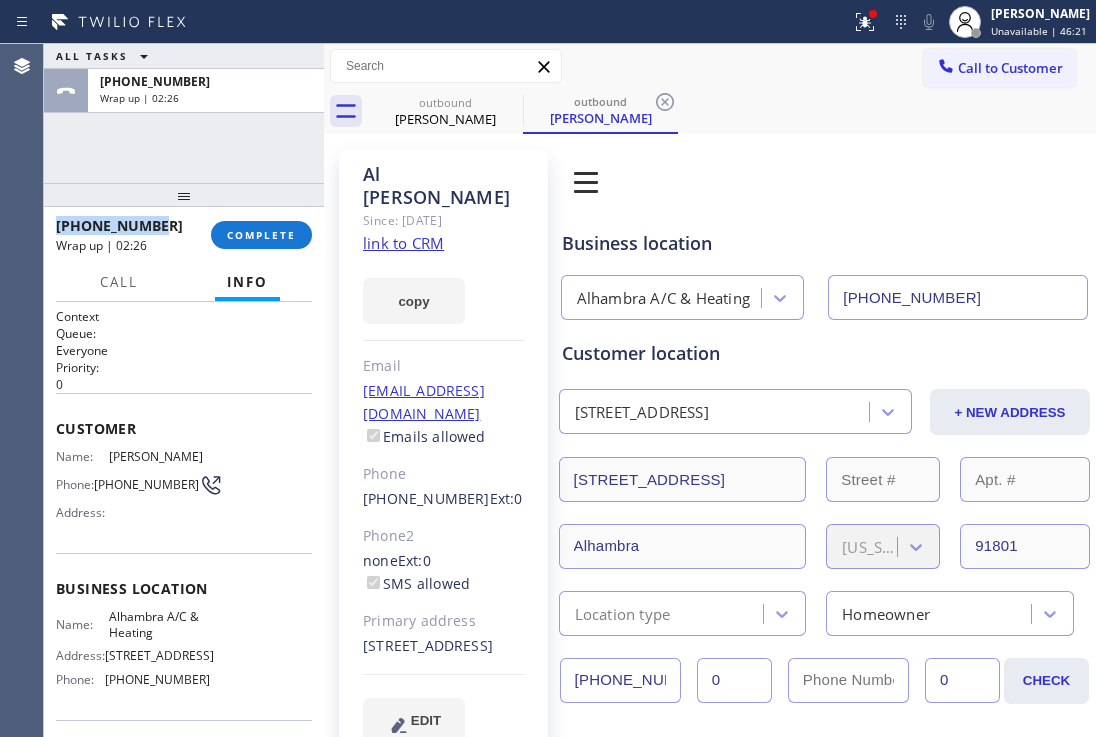 drag, startPoint x: 273, startPoint y: 239, endPoint x: 318, endPoint y: 159, distance: 91.787796 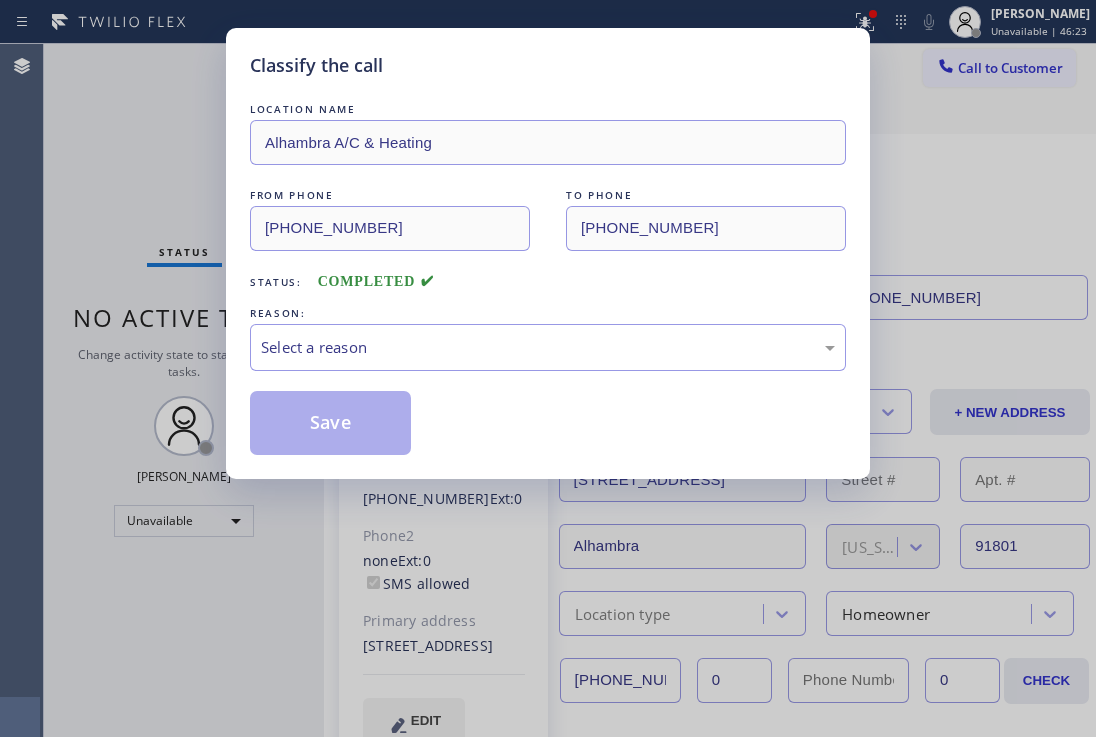 click on "LOCATION NAME Alhambra A/C & Heating FROM PHONE [PHONE_NUMBER] TO PHONE [PHONE_NUMBER] Status: COMPLETED REASON: Select a reason Save" at bounding box center [548, 277] 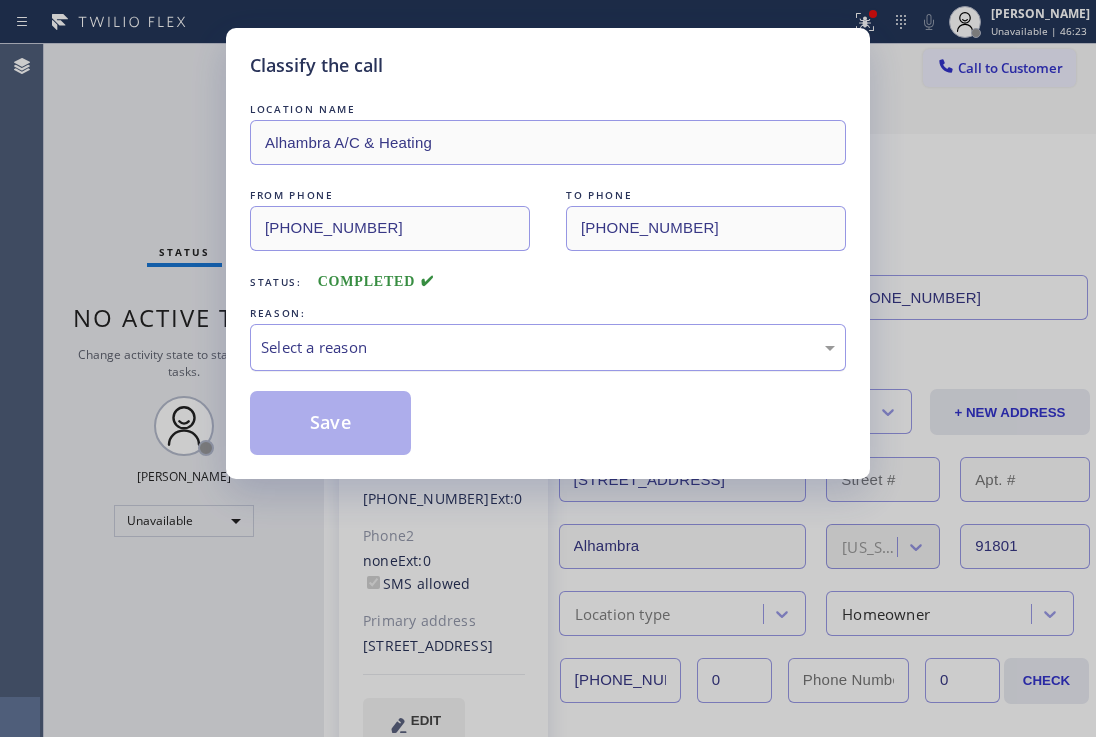 click on "Select a reason" at bounding box center [548, 347] 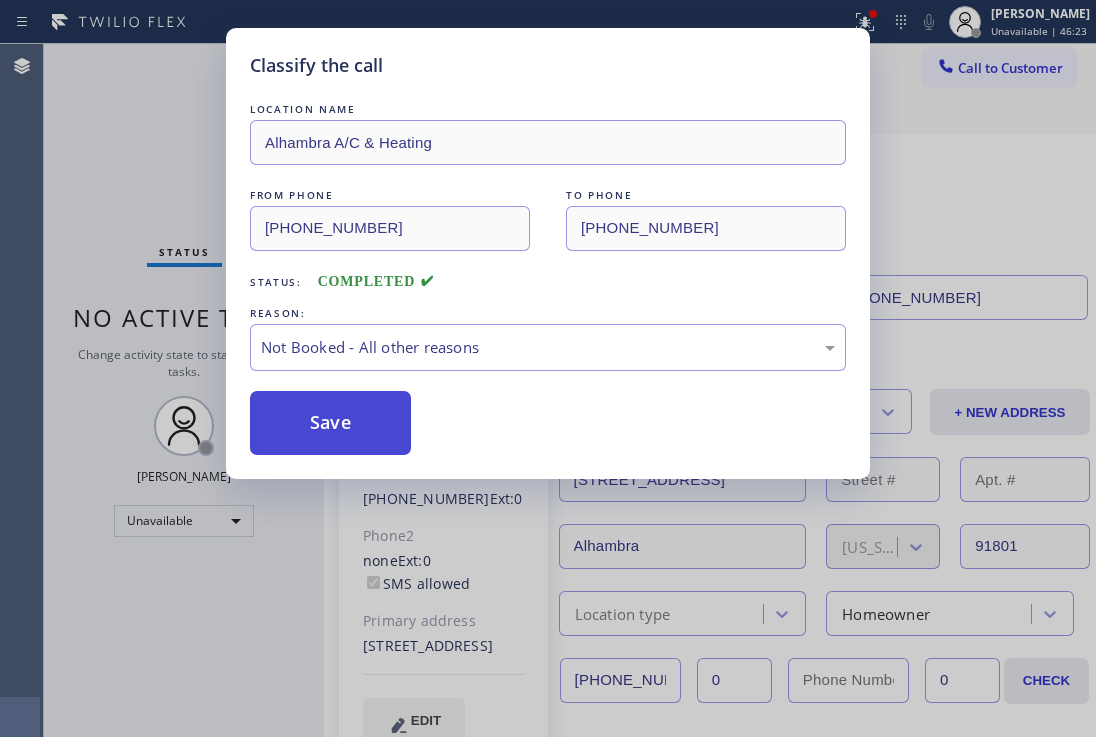 click on "Save" at bounding box center (330, 423) 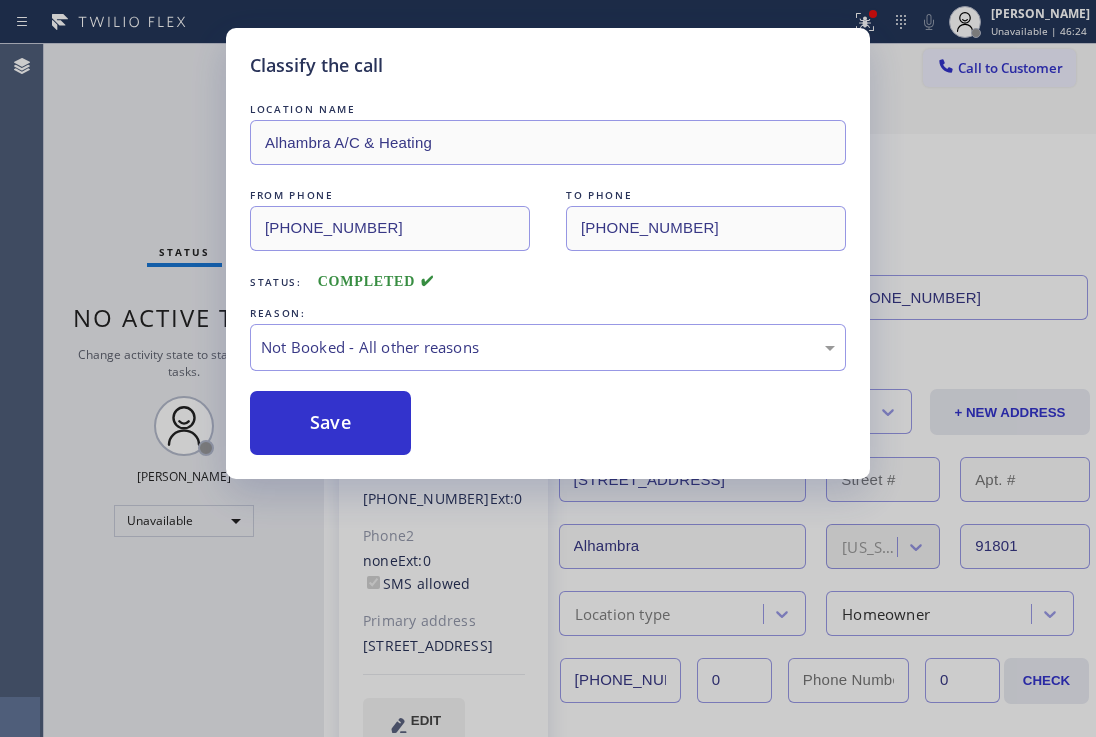 click on "Classify the call LOCATION NAME [GEOGRAPHIC_DATA] A/C & Heating FROM PHONE [PHONE_NUMBER] TO PHONE [PHONE_NUMBER] Status: COMPLETED REASON: Not Booked - All other reasons Save" at bounding box center (548, 368) 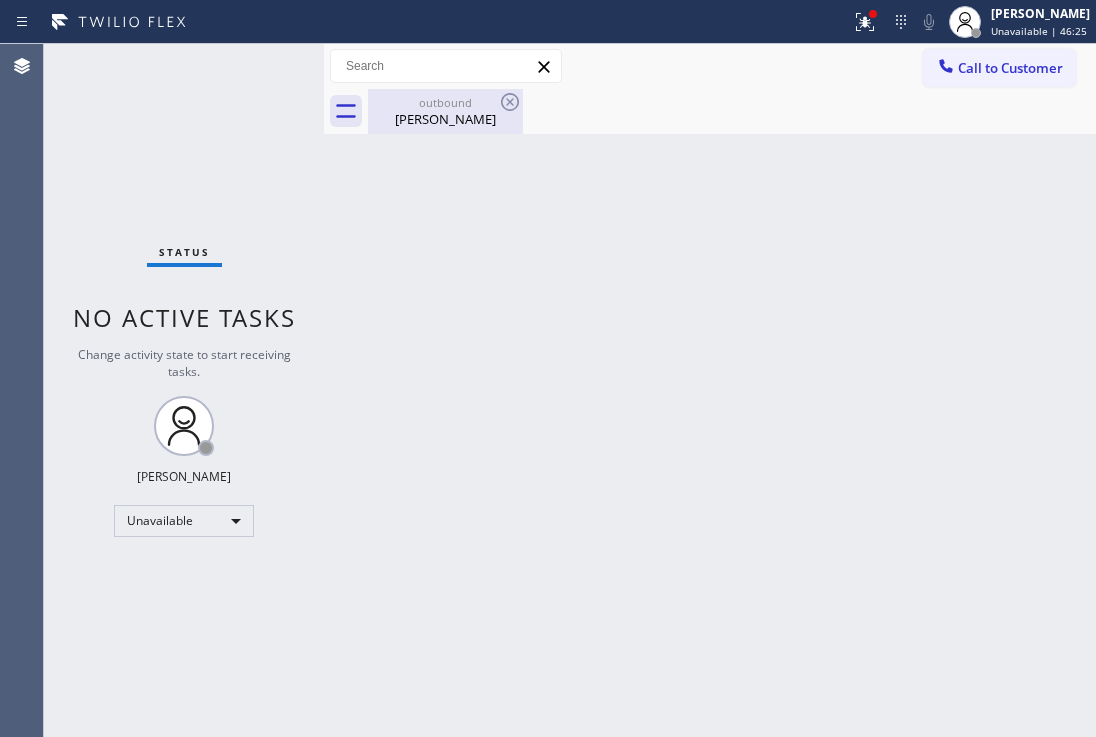 click on "outbound [PERSON_NAME]" at bounding box center [445, 111] 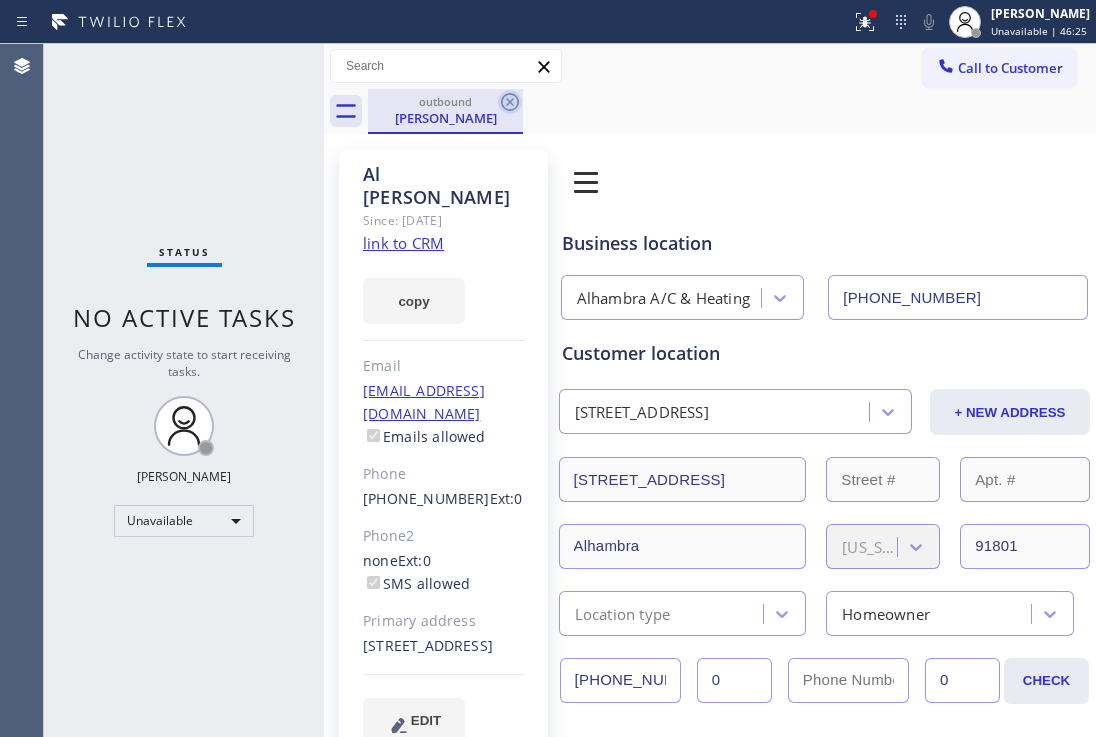click 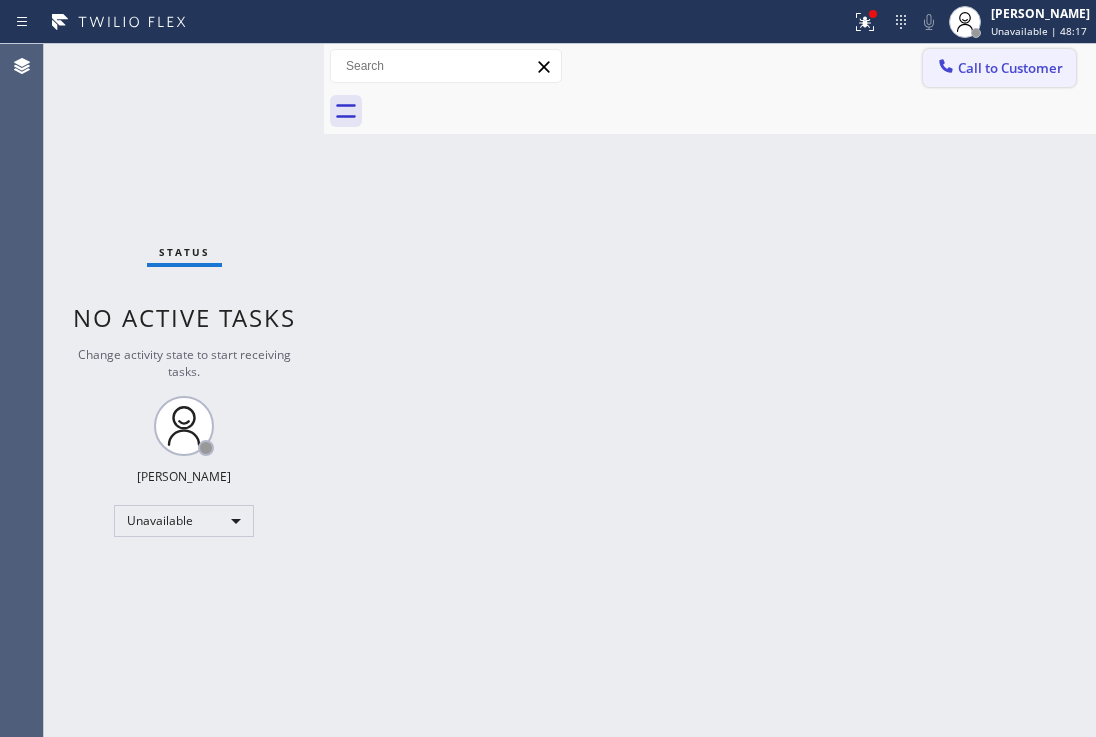click on "Call to Customer" at bounding box center (1010, 68) 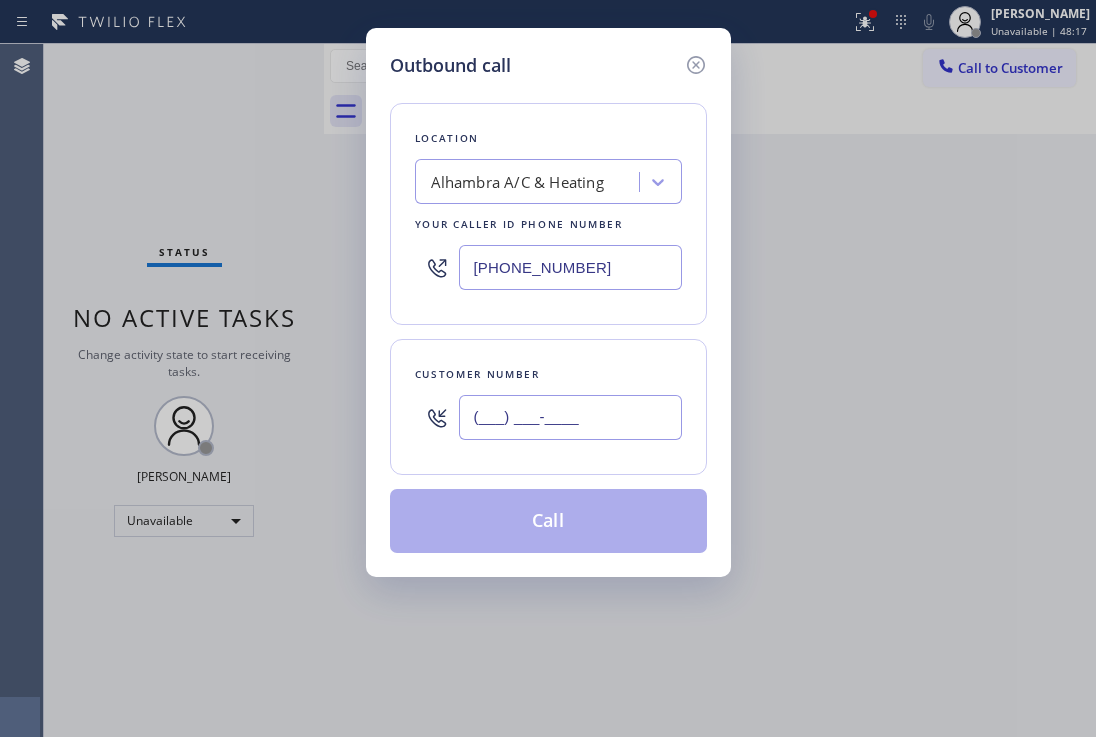 drag, startPoint x: 617, startPoint y: 414, endPoint x: 376, endPoint y: 364, distance: 246.13208 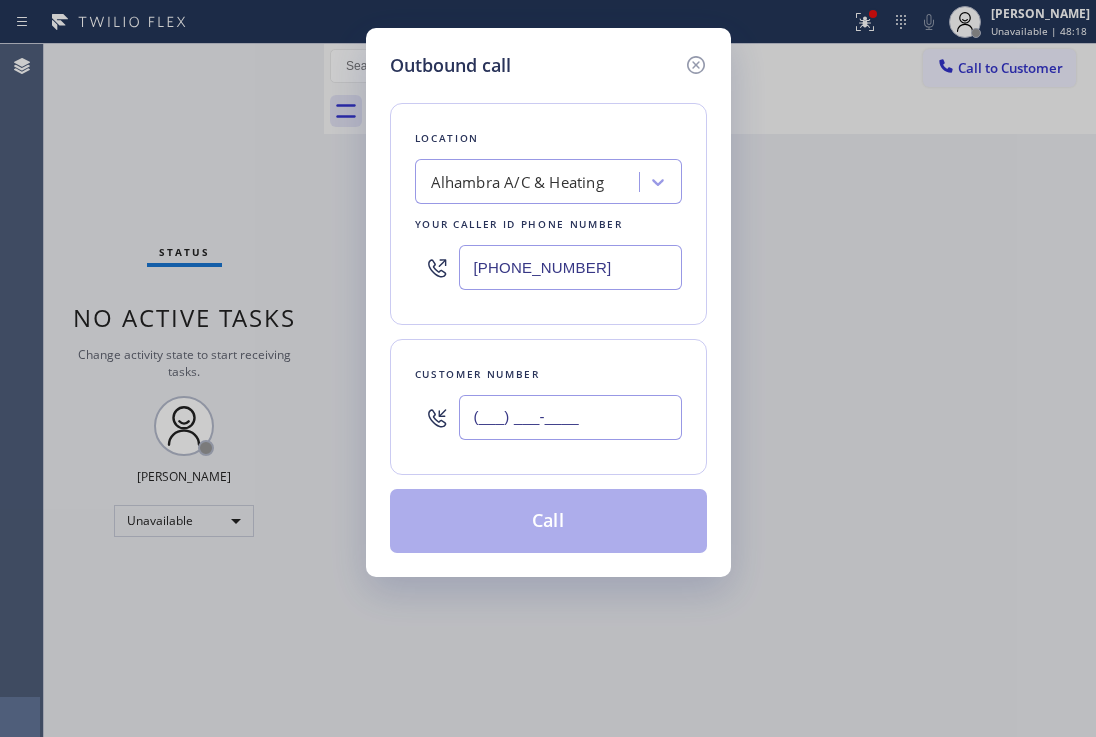paste on "415) 949-3932" 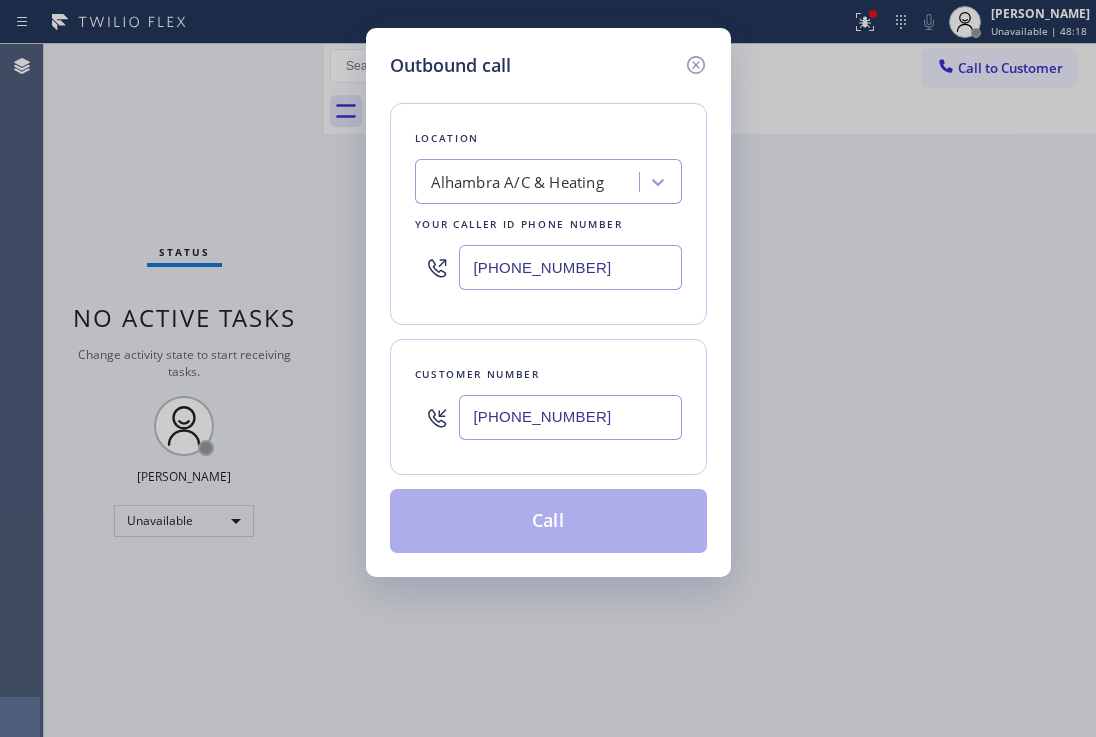 type on "[PHONE_NUMBER]" 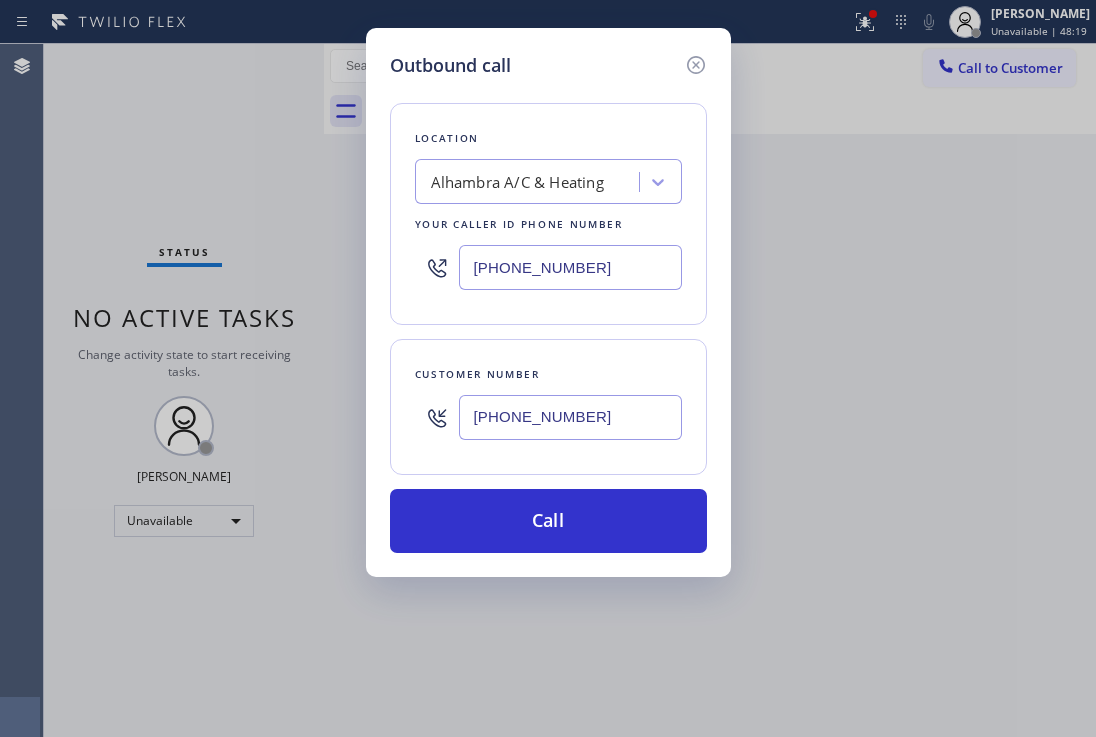 drag, startPoint x: 454, startPoint y: 249, endPoint x: 429, endPoint y: 89, distance: 161.94135 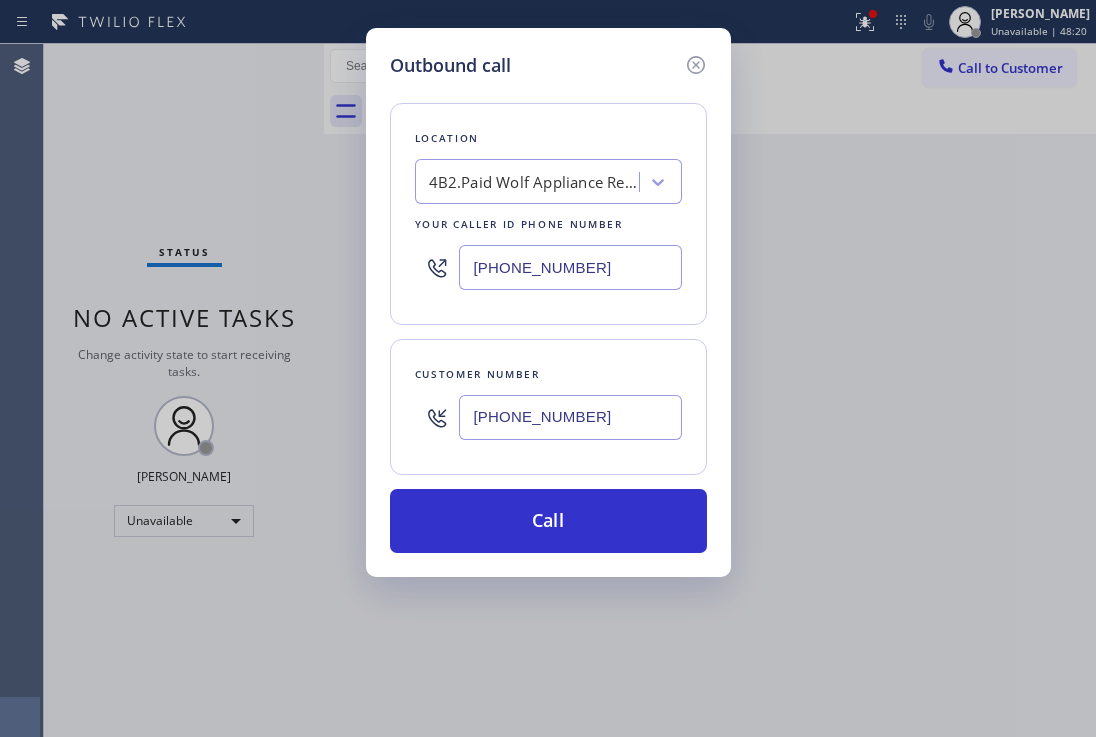 drag, startPoint x: 650, startPoint y: 266, endPoint x: 406, endPoint y: 253, distance: 244.34607 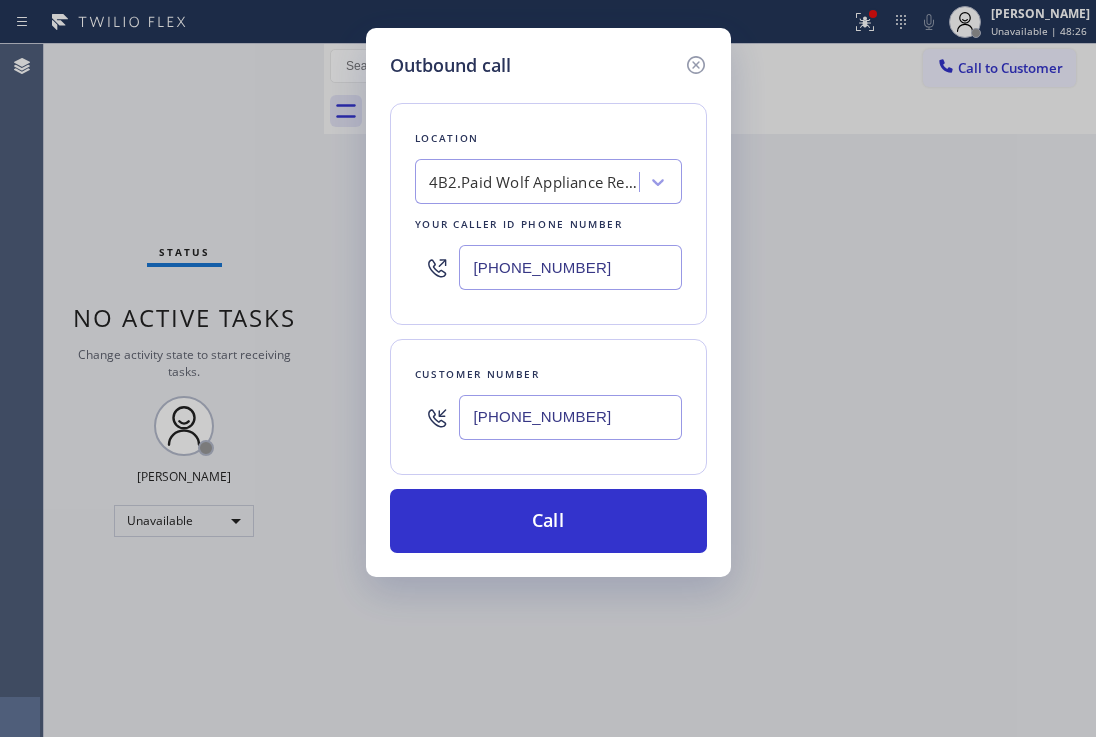 drag, startPoint x: 603, startPoint y: 419, endPoint x: 446, endPoint y: 415, distance: 157.05095 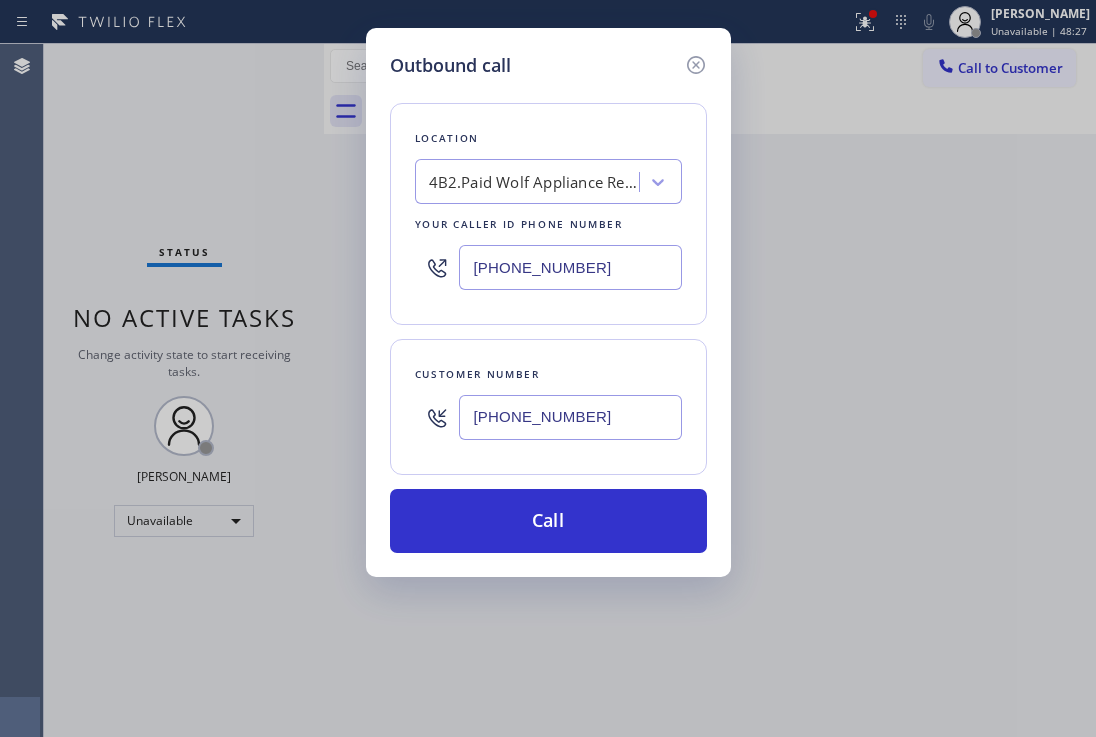 type on "[PHONE_NUMBER]" 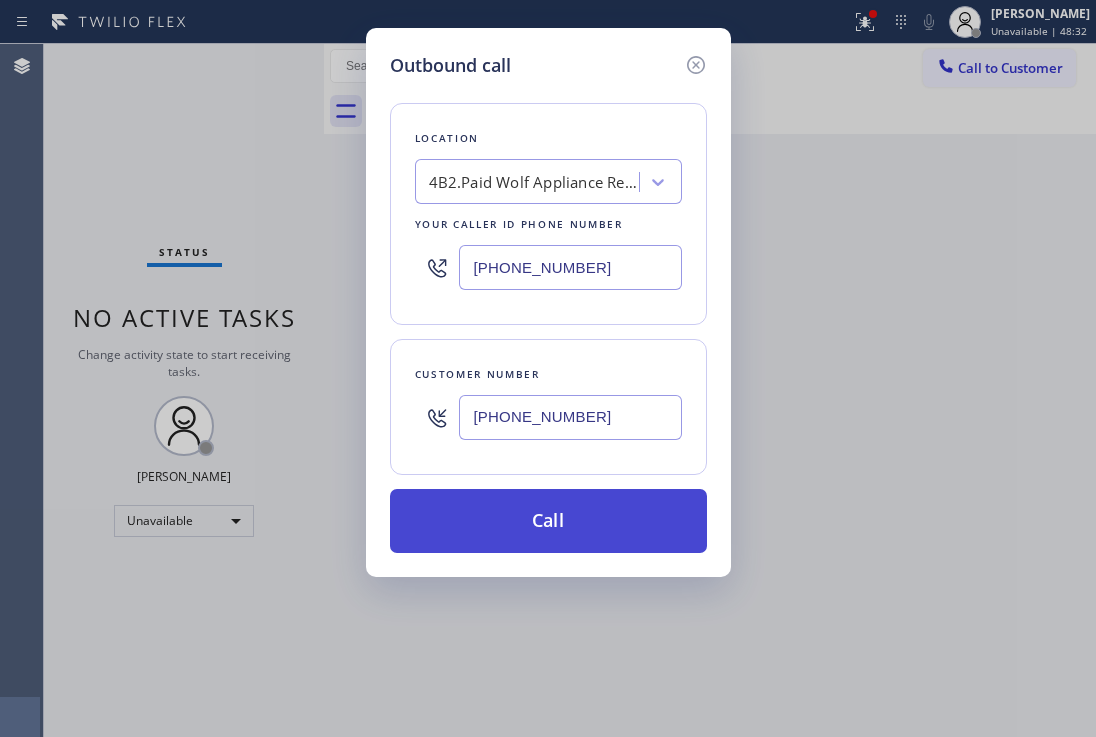 click on "Call" at bounding box center [548, 521] 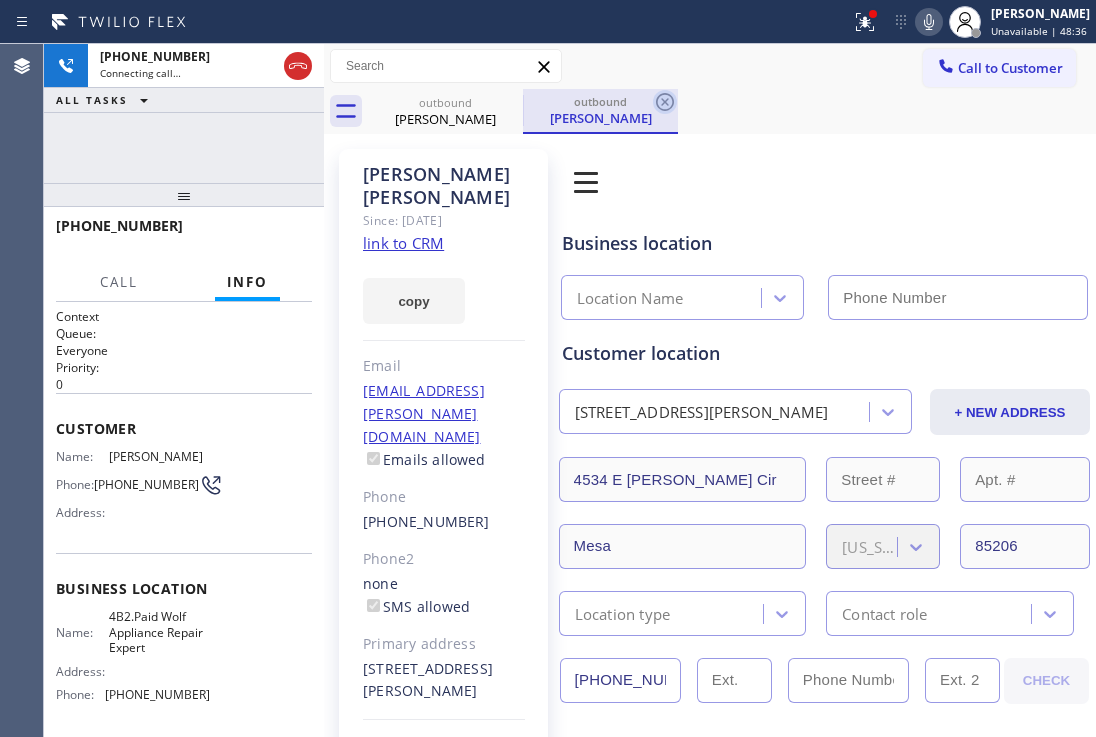 click 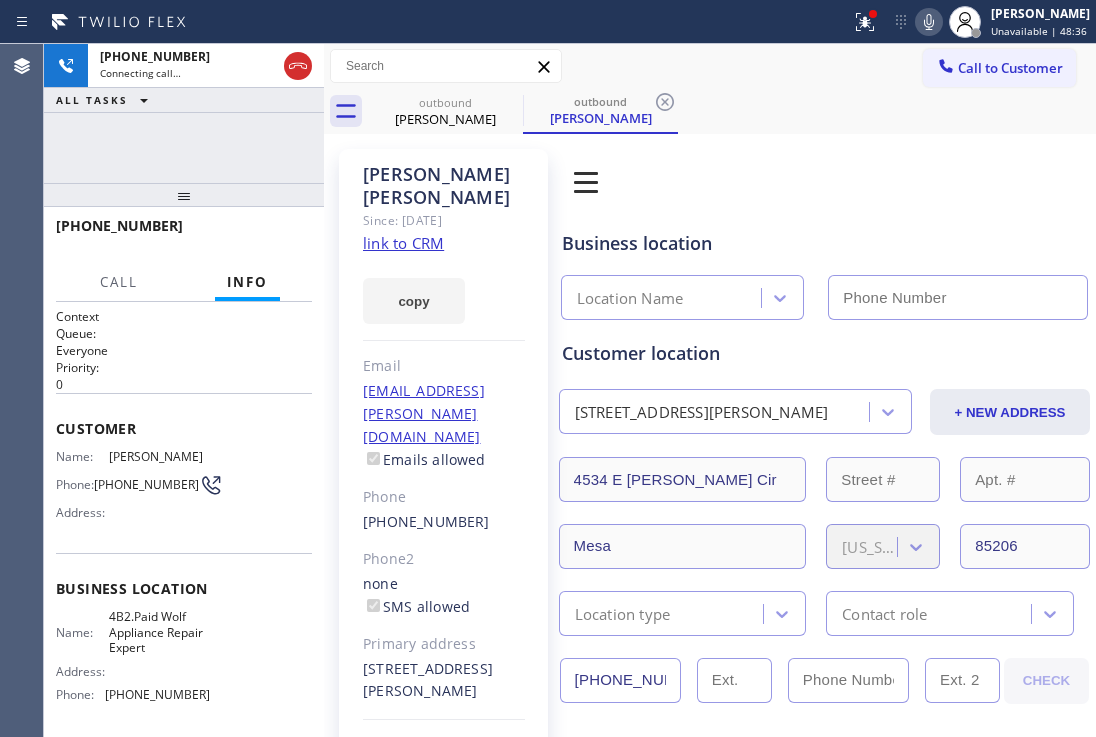 type on "[PHONE_NUMBER]" 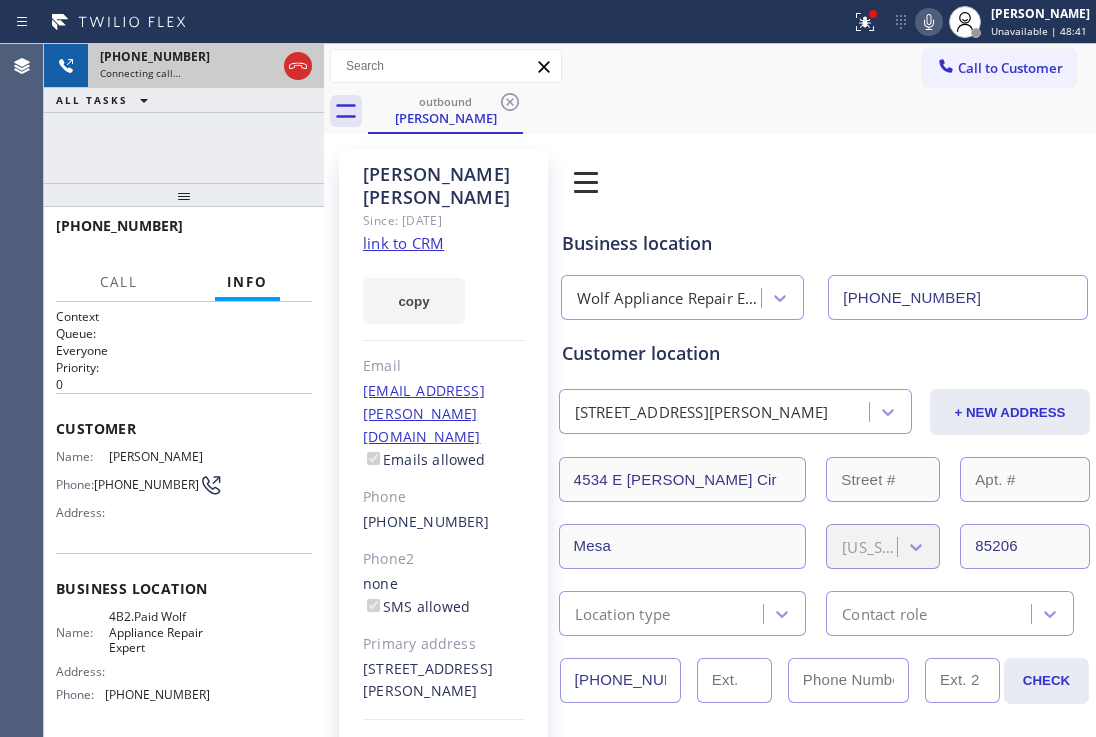 click at bounding box center (298, 66) 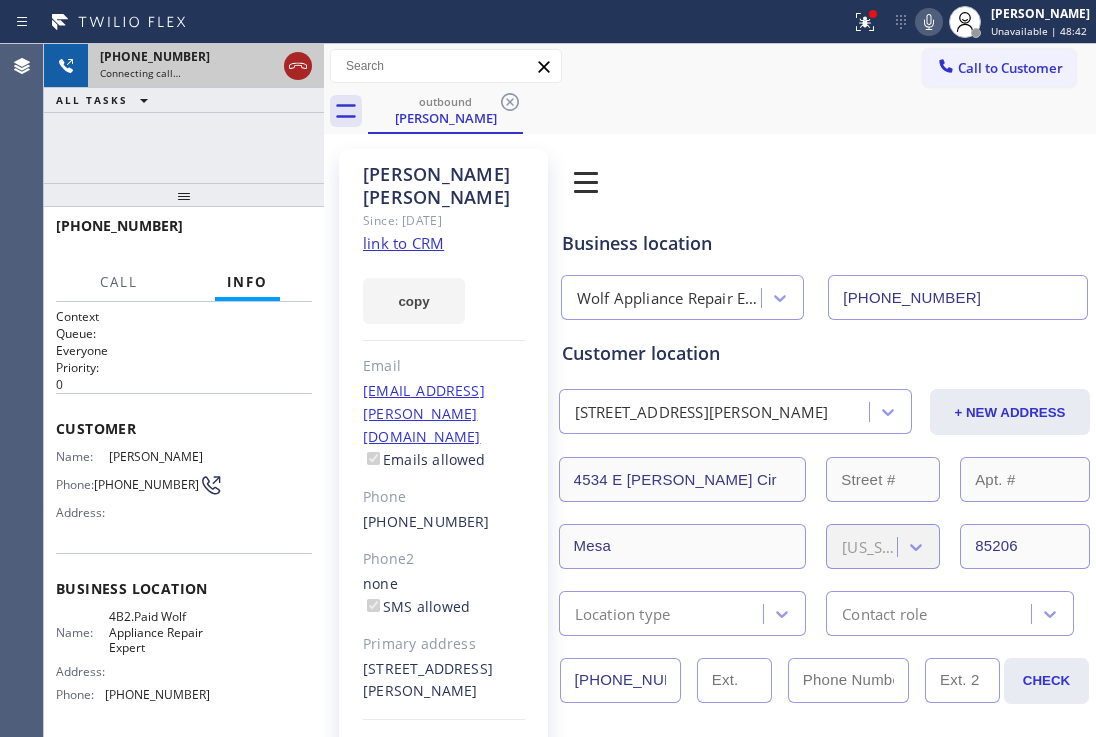 click 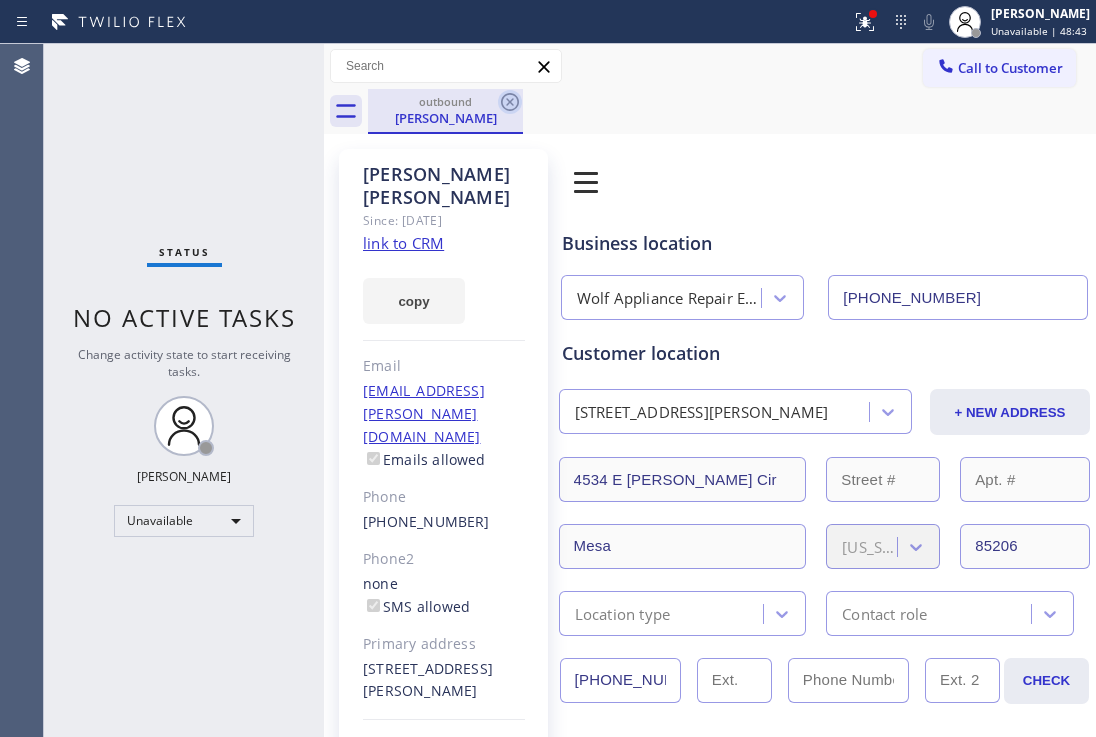 click 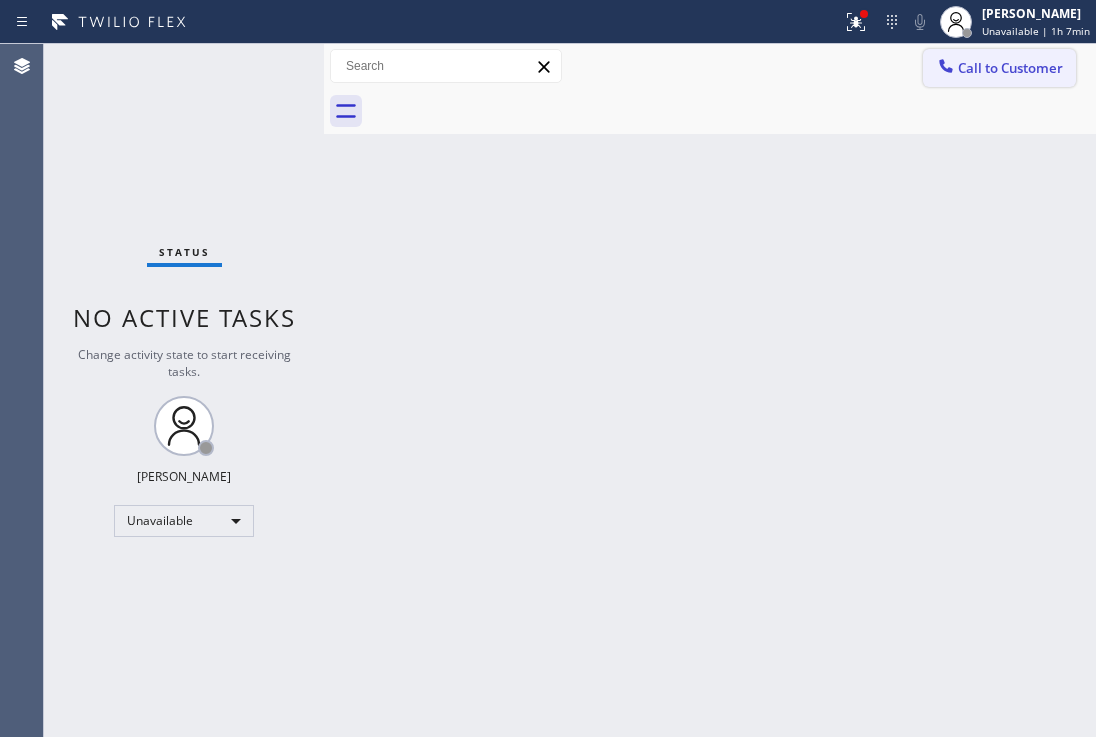 click on "Call to Customer" at bounding box center [999, 68] 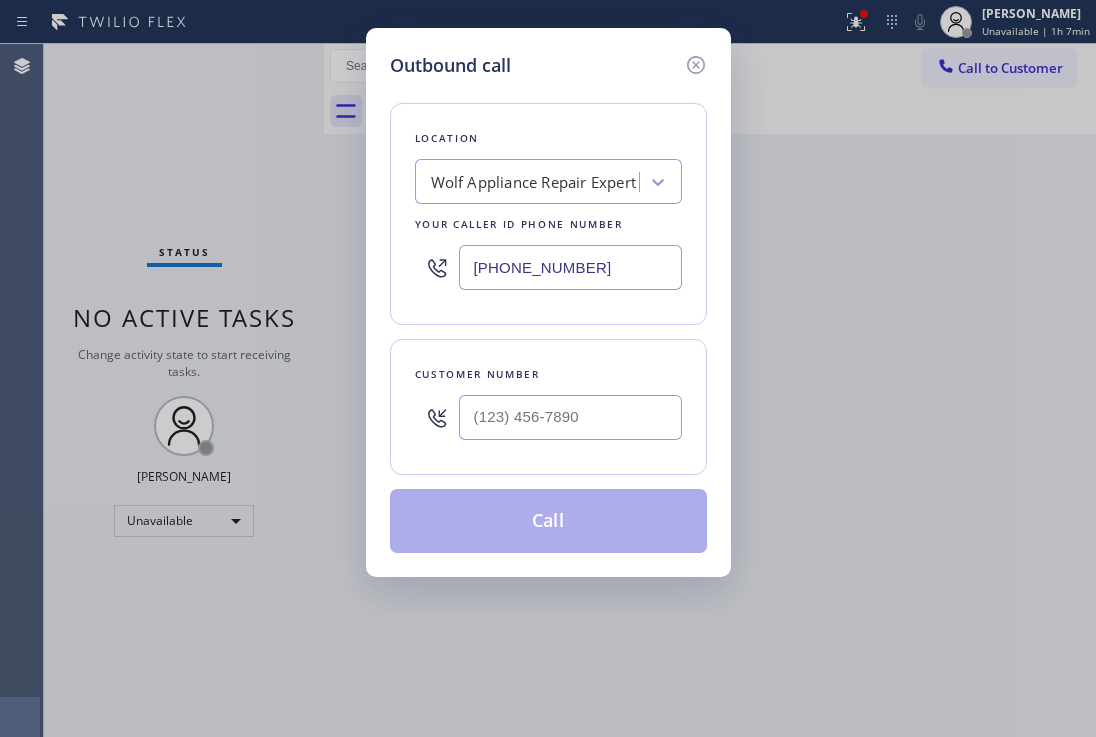 drag, startPoint x: 607, startPoint y: 264, endPoint x: 378, endPoint y: 163, distance: 250.28384 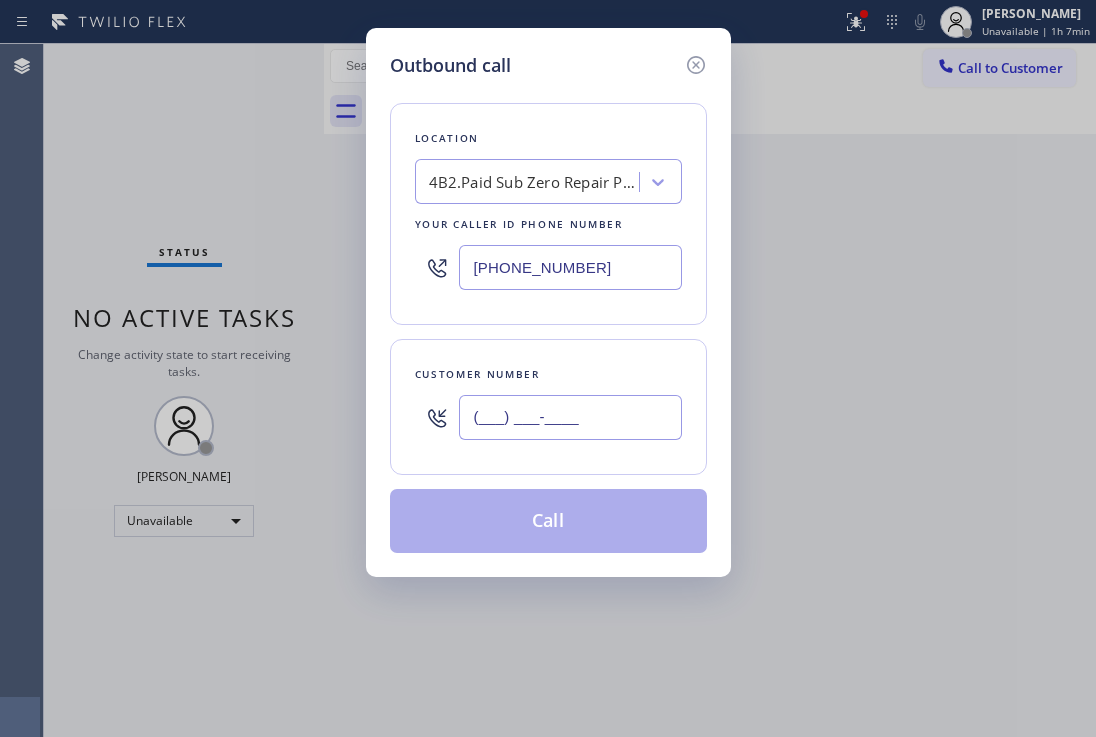 click on "(___) ___-____" at bounding box center (570, 417) 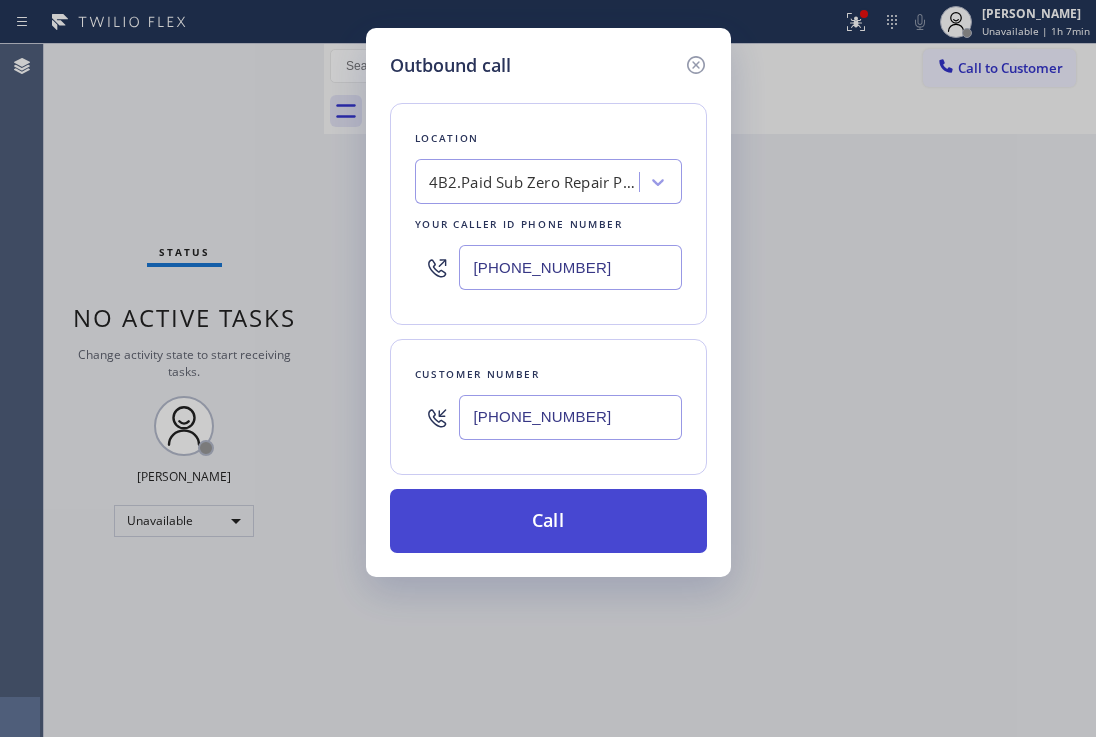 type on "[PHONE_NUMBER]" 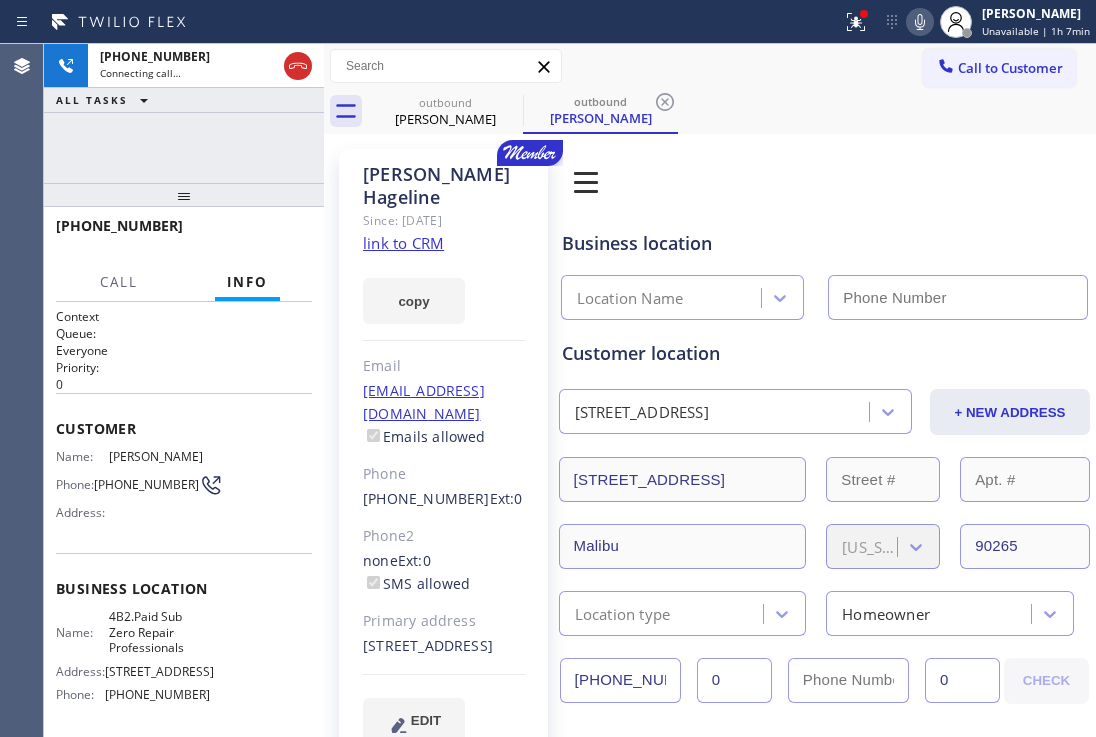 type on "[PHONE_NUMBER]" 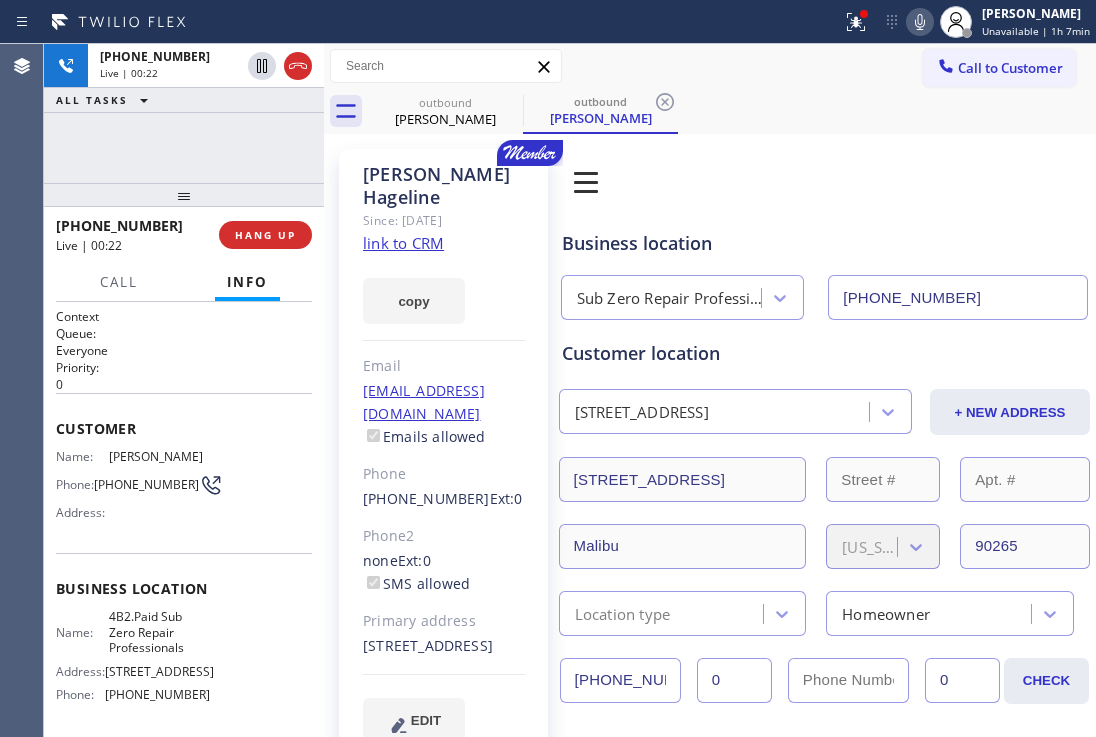click on "[PHONE_NUMBER] Live | 00:22 HANG UP" at bounding box center [184, 235] 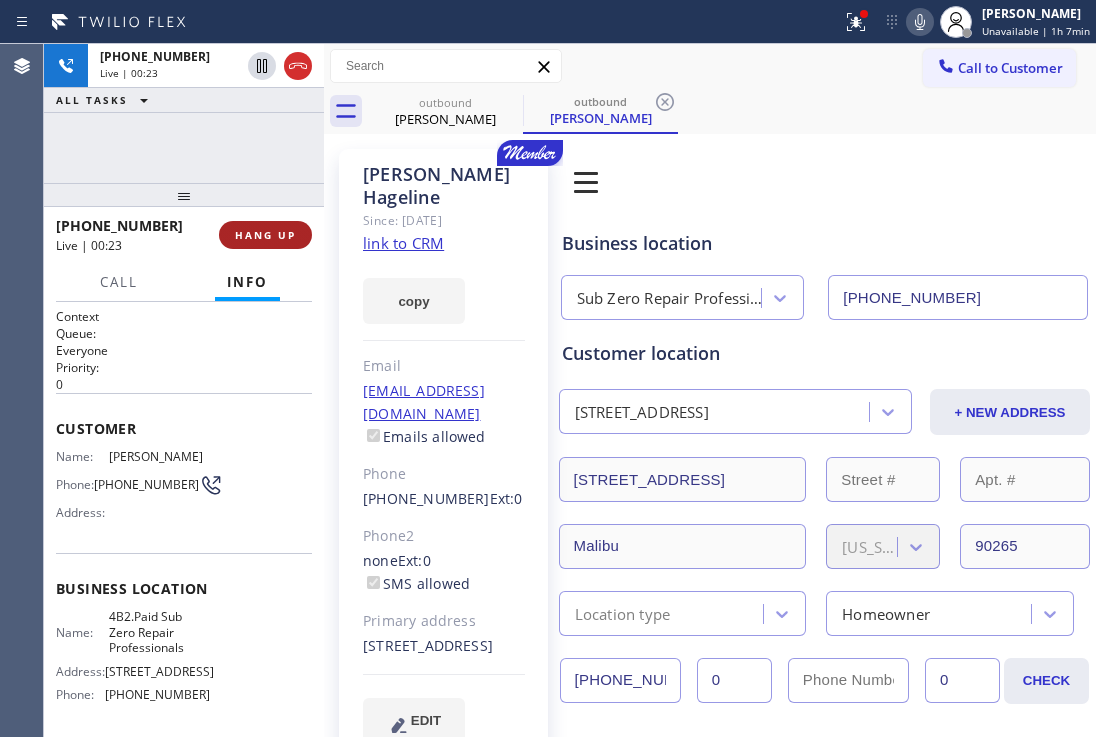 click on "HANG UP" at bounding box center (265, 235) 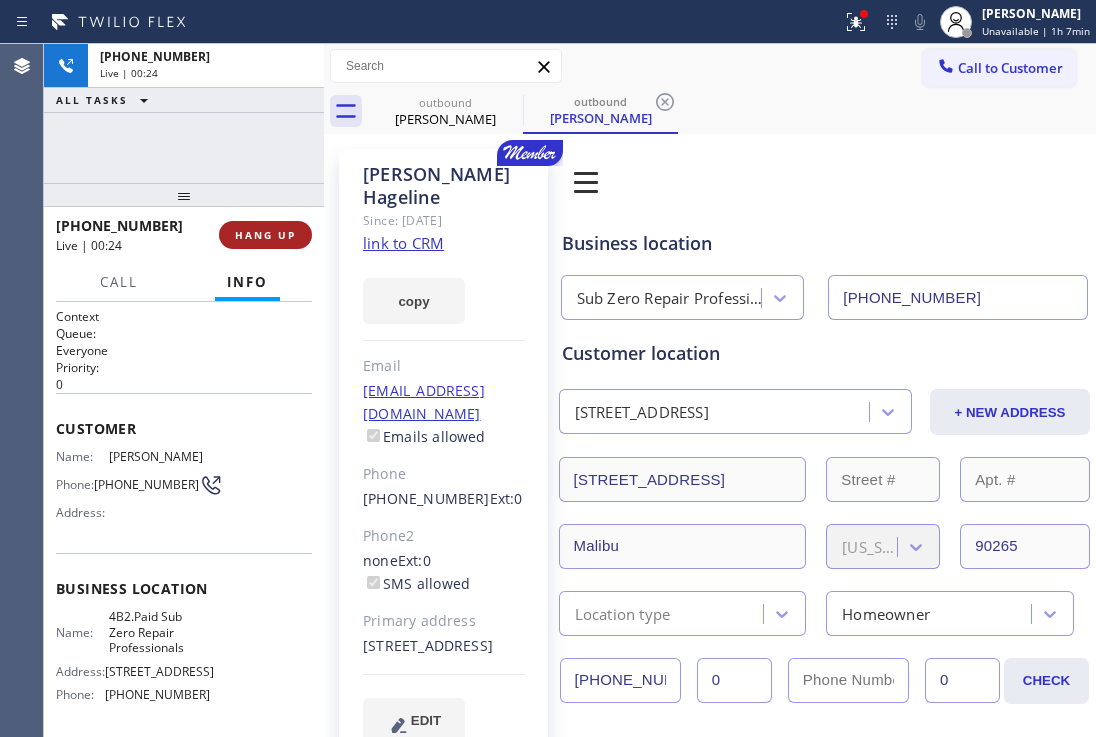 click on "HANG UP" at bounding box center [265, 235] 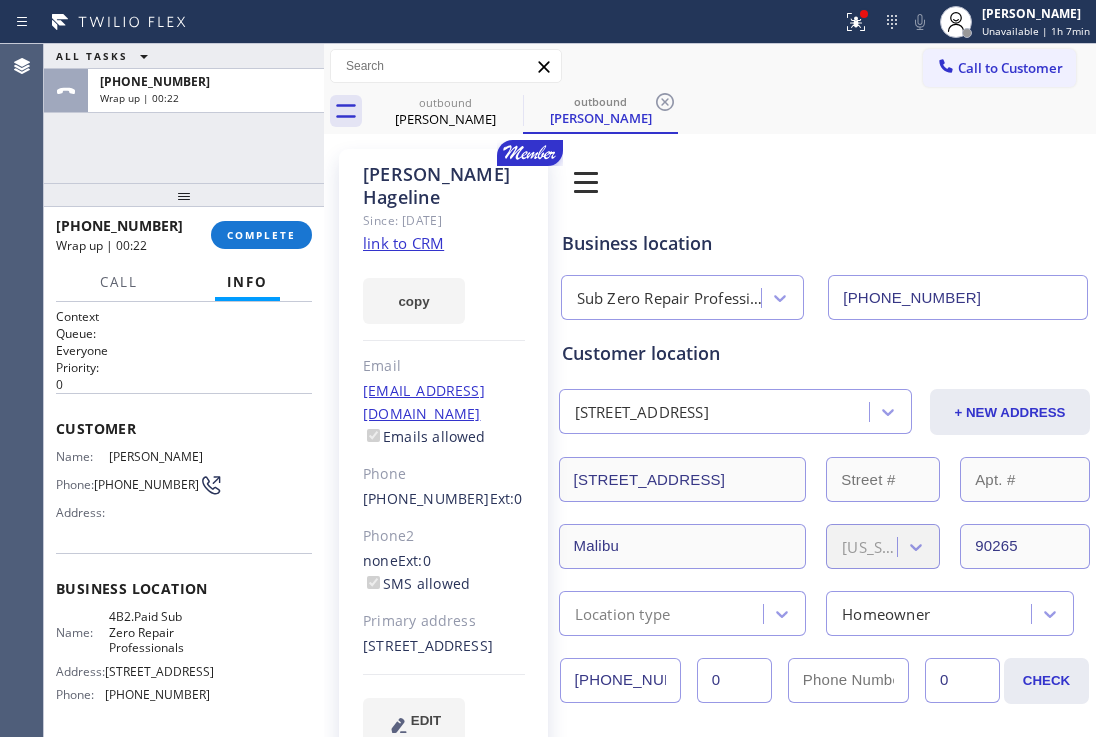 drag, startPoint x: 240, startPoint y: 231, endPoint x: 422, endPoint y: 319, distance: 202.15836 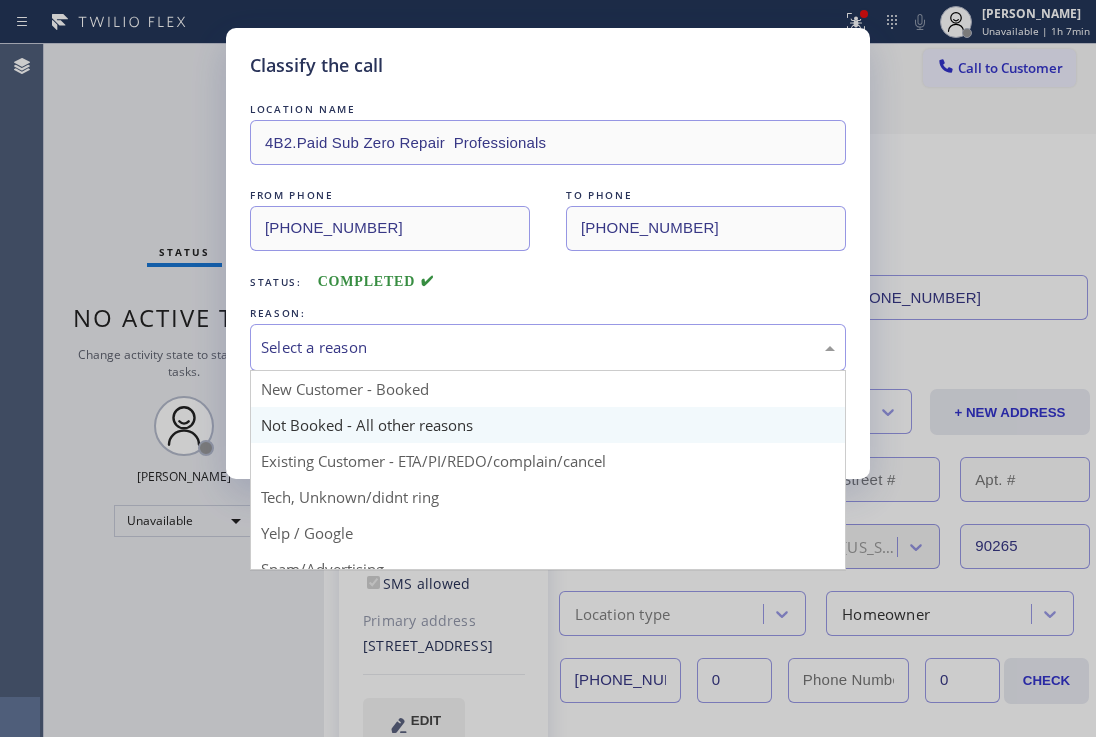 drag, startPoint x: 540, startPoint y: 355, endPoint x: 420, endPoint y: 410, distance: 132.00378 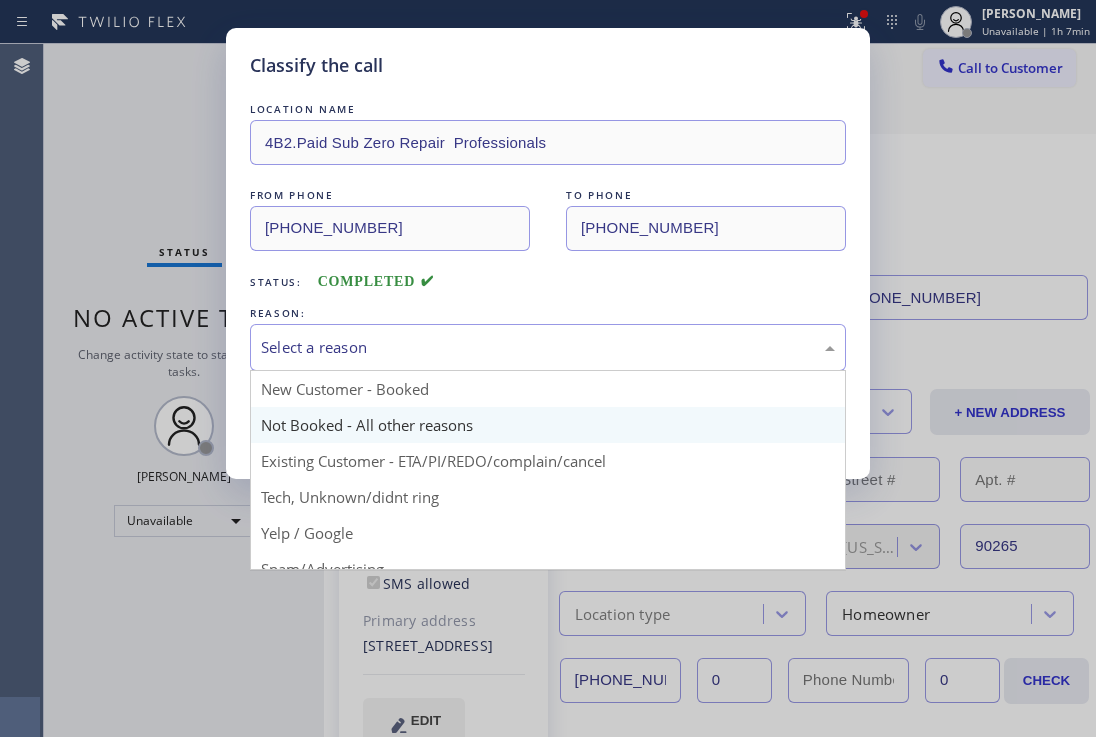 click on "Select a reason" at bounding box center [548, 347] 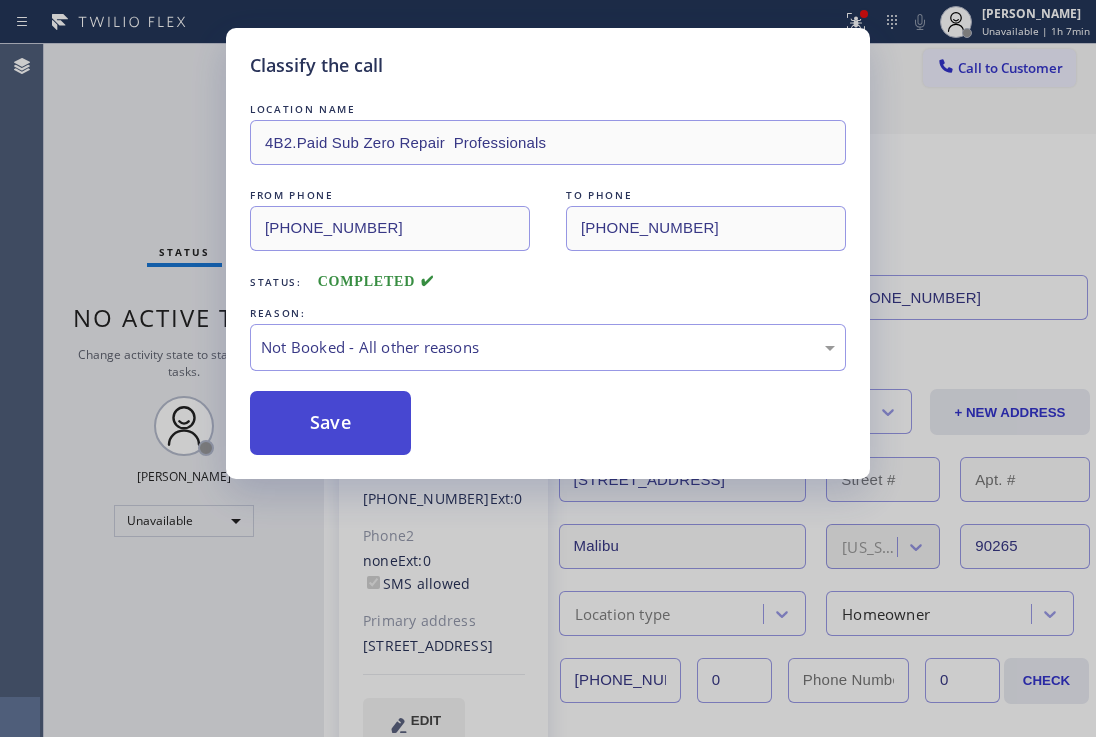 click on "Save" at bounding box center [330, 423] 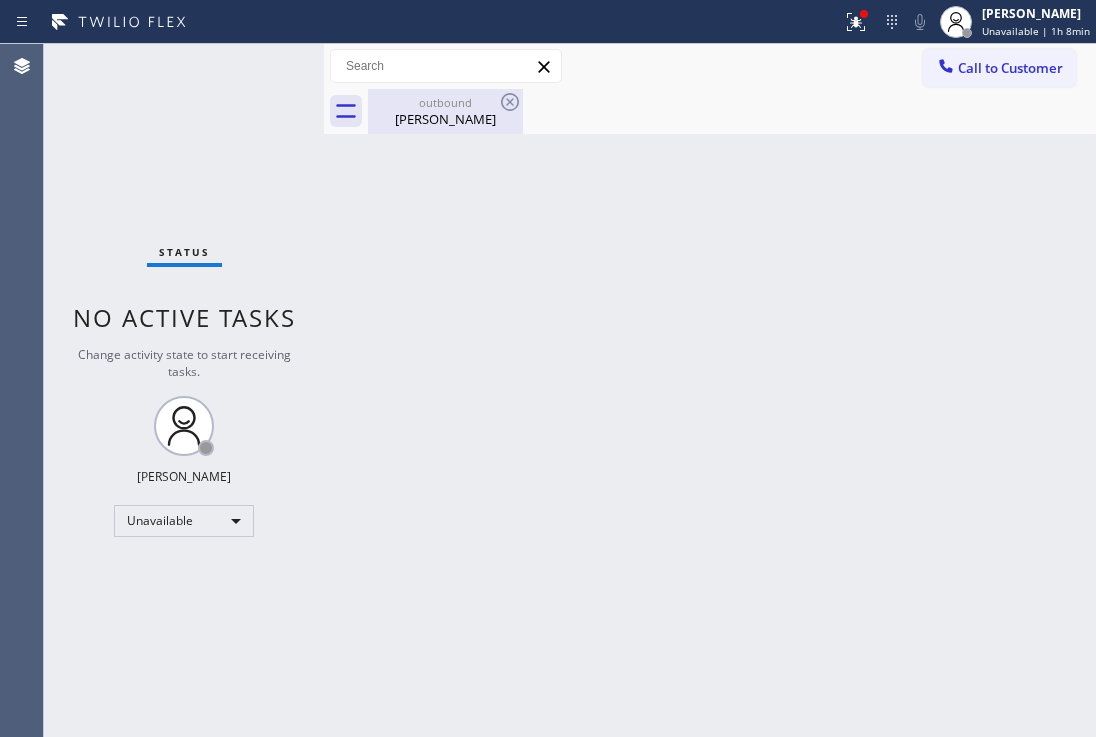 click on "[PERSON_NAME]" at bounding box center [445, 119] 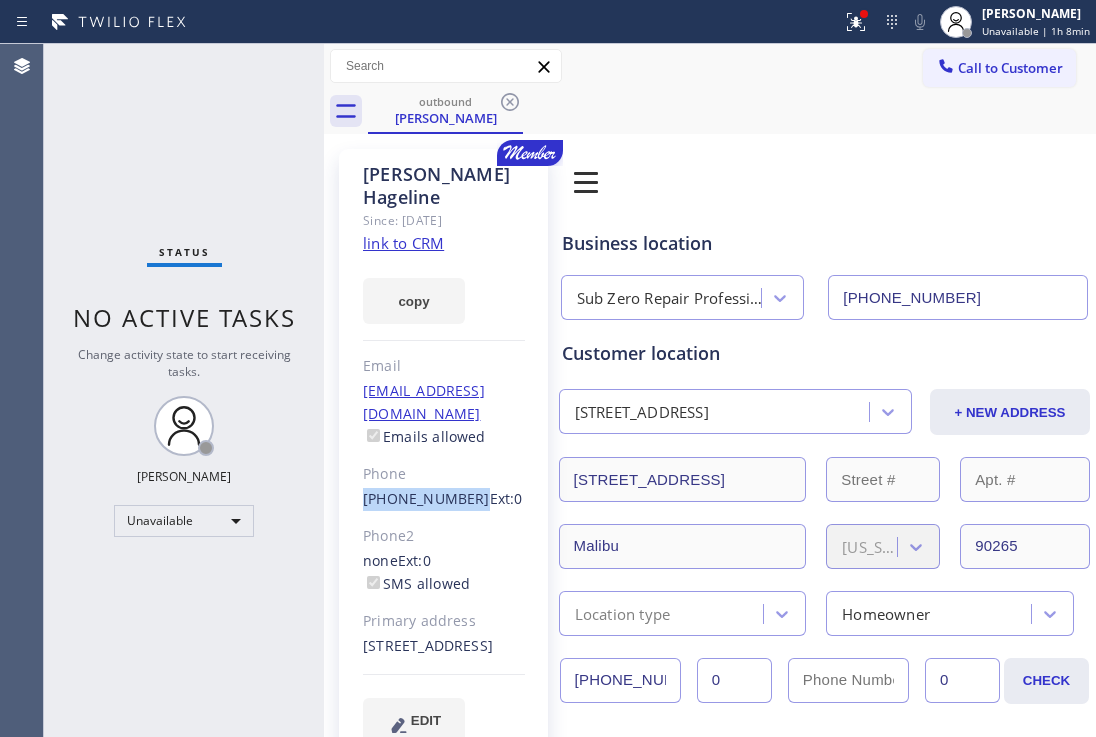 drag, startPoint x: 343, startPoint y: 460, endPoint x: 463, endPoint y: 457, distance: 120.03749 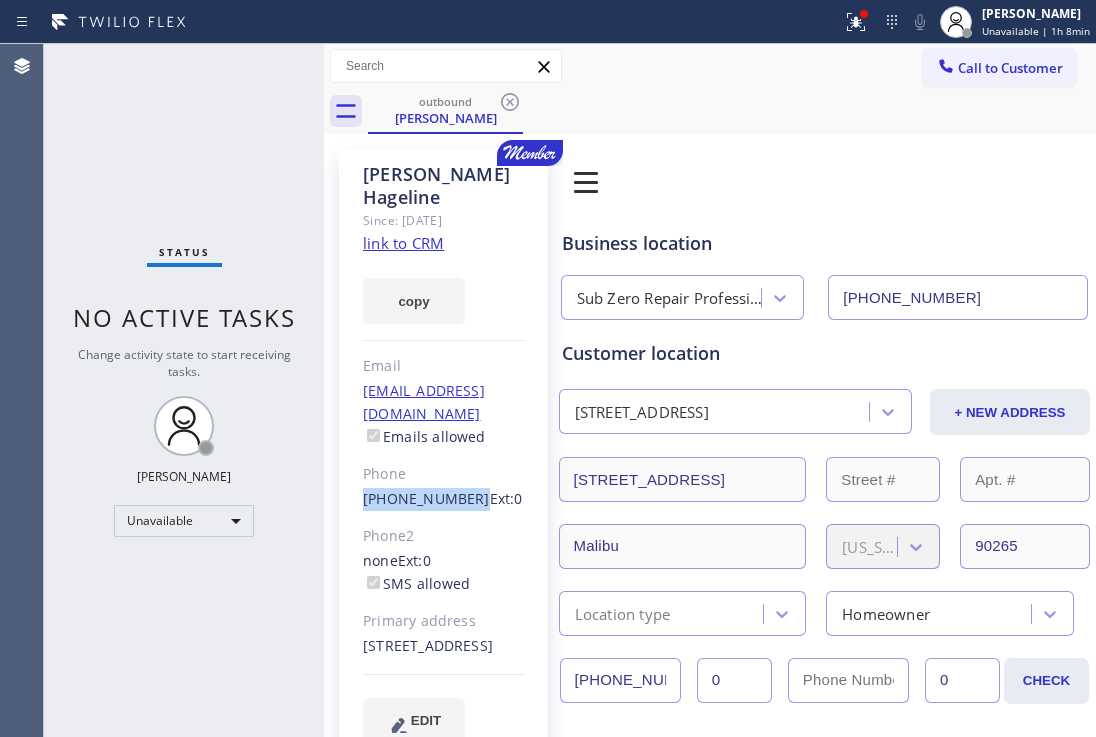 click on "[PERSON_NAME] Since: [DATE] link to CRM copy Email [EMAIL_ADDRESS][DOMAIN_NAME]  Emails allowed Phone [PHONE_NUMBER]  Ext:  0 Phone2 none  Ext:  0  SMS allowed Primary address  [STREET_ADDRESS] EDIT" at bounding box center (443, 458) 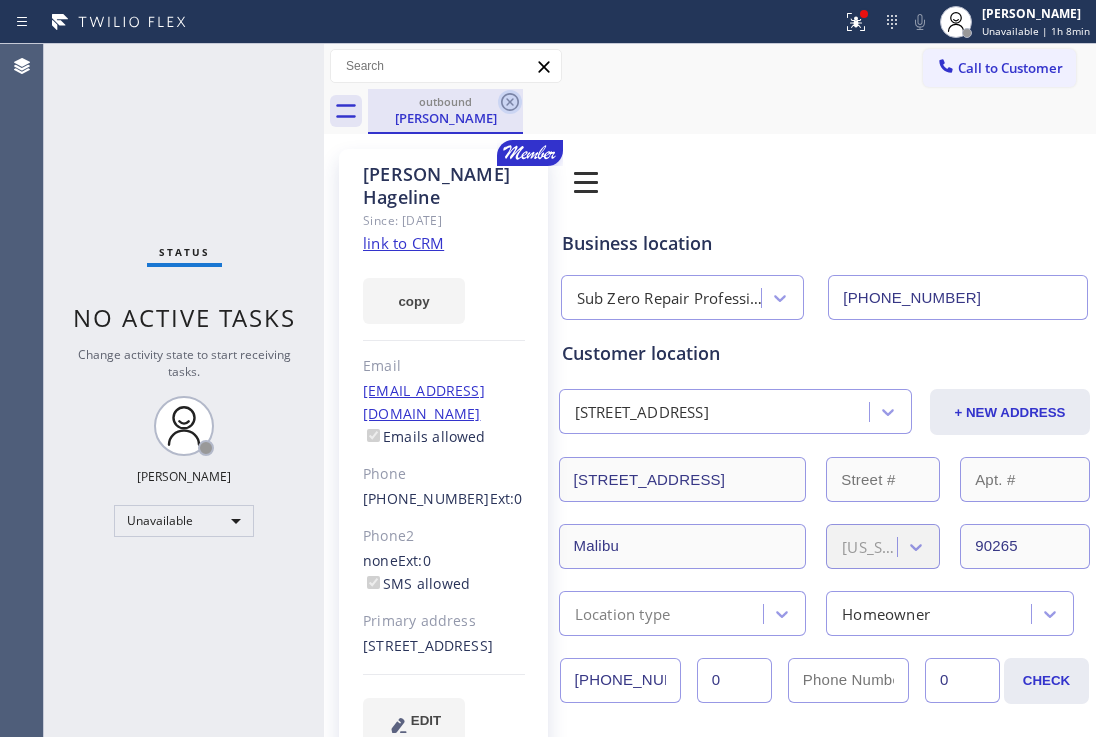 click 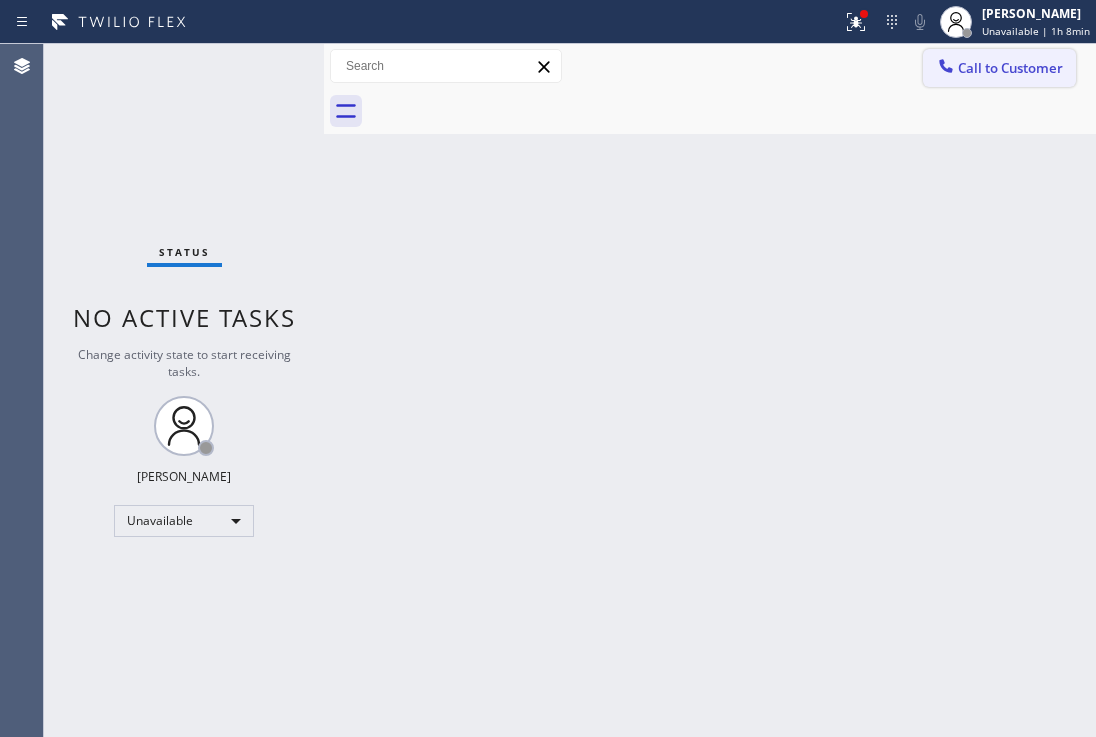 click on "Call to Customer" at bounding box center (999, 68) 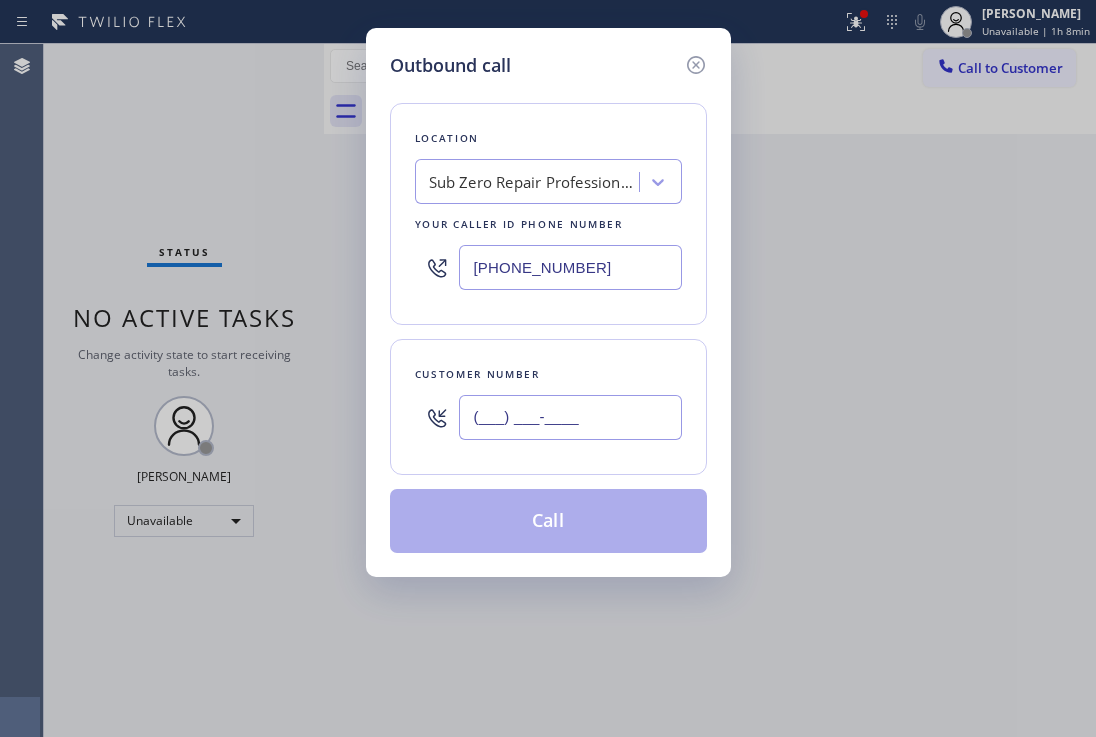 click on "(___) ___-____" at bounding box center [570, 417] 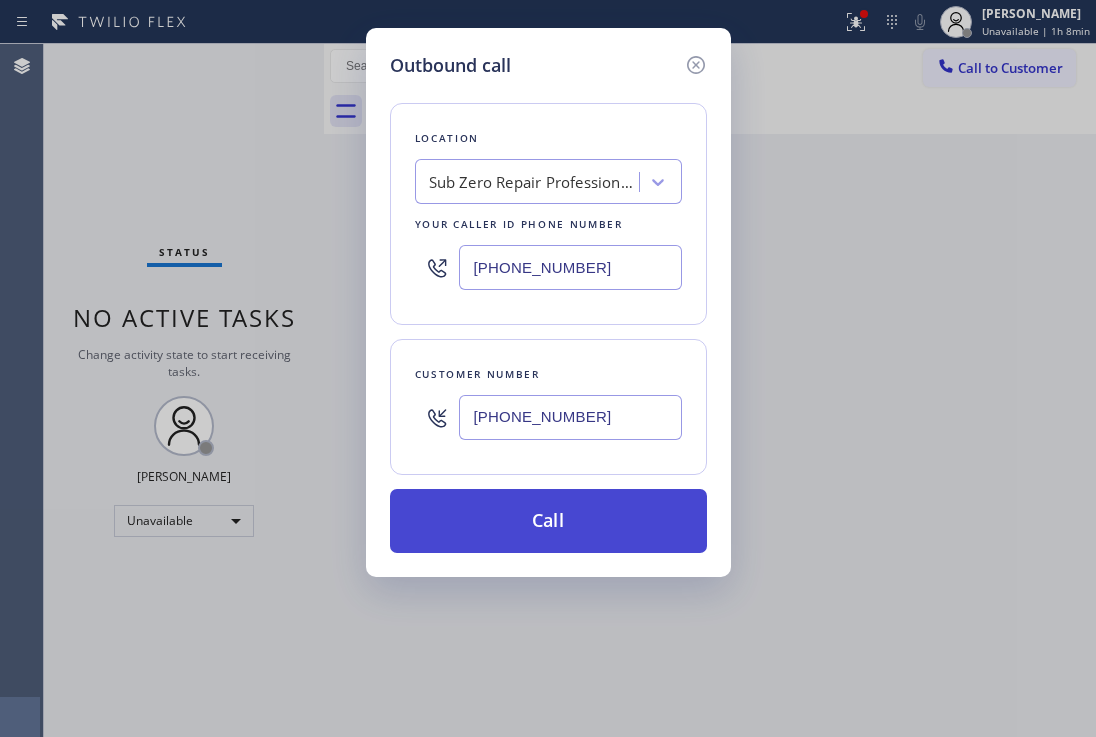 type on "[PHONE_NUMBER]" 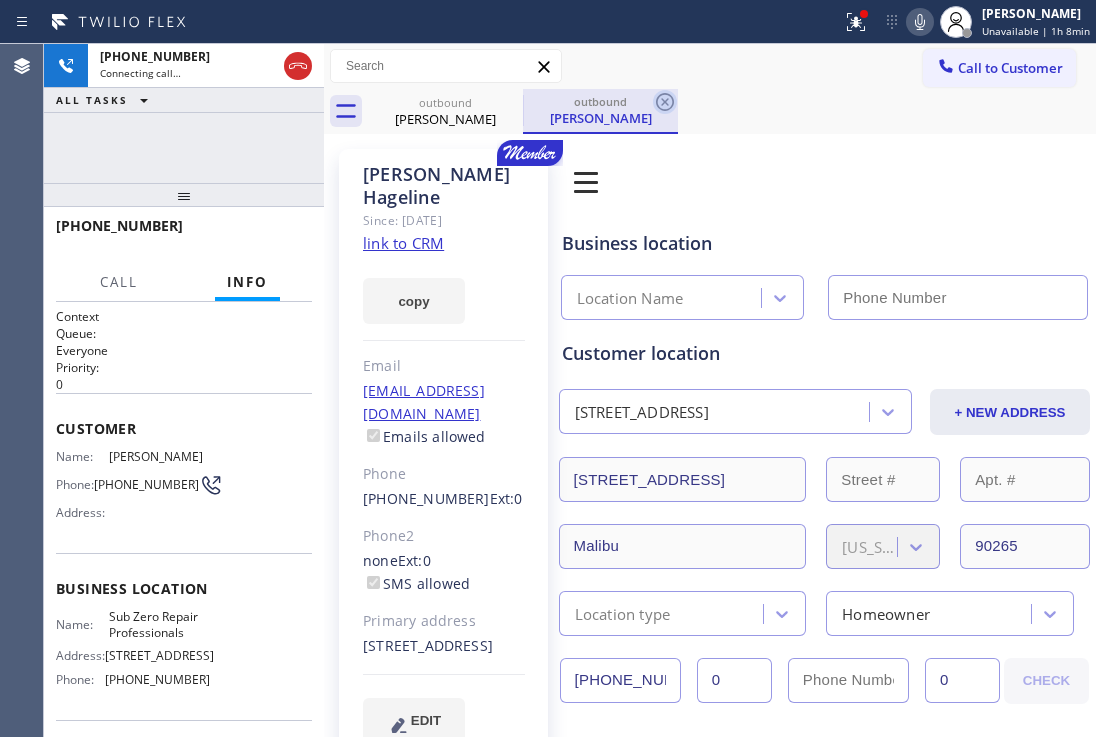 click 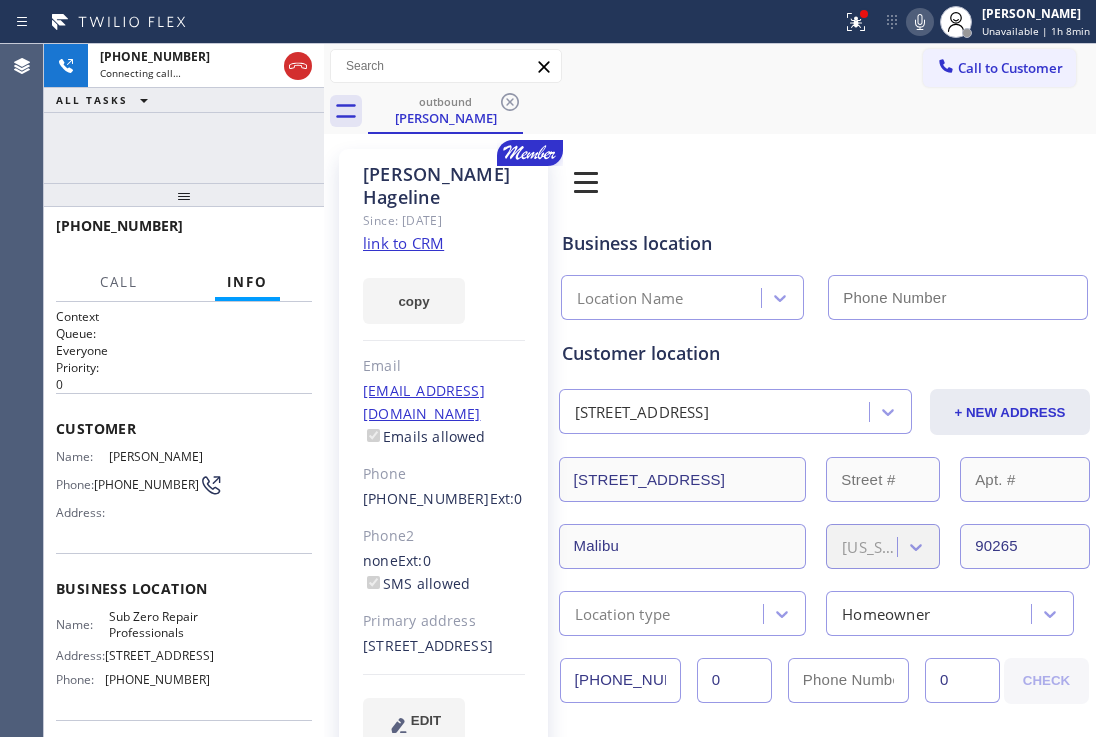 type on "[PHONE_NUMBER]" 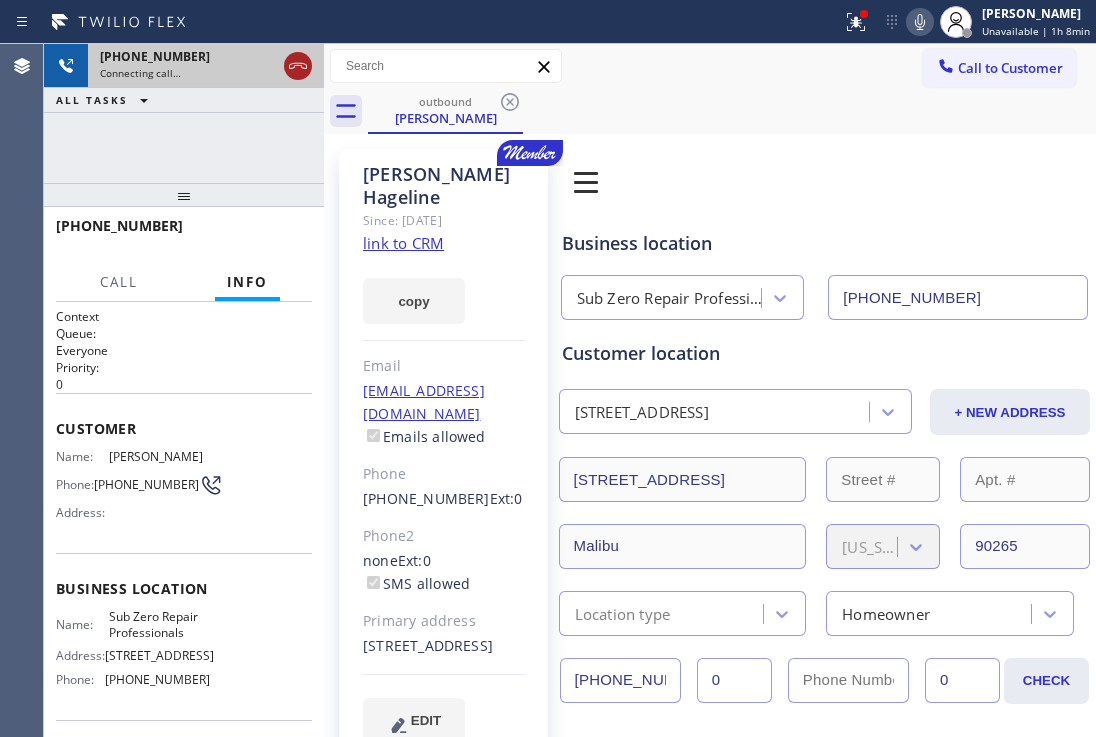 click 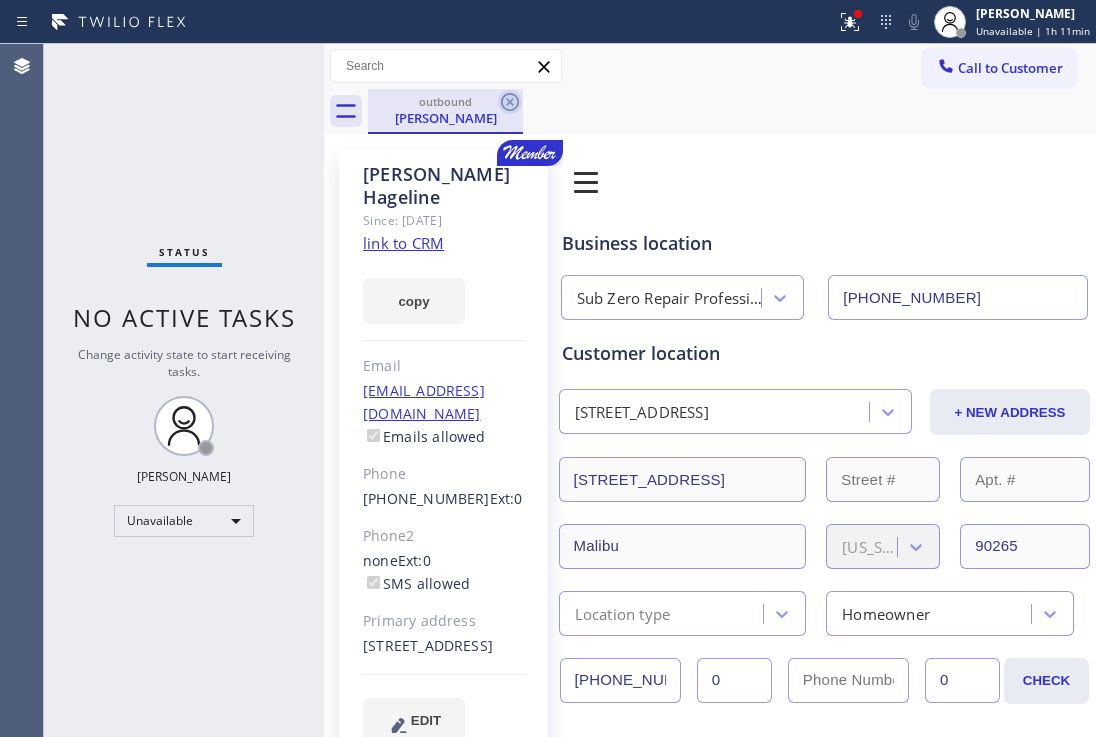 click 